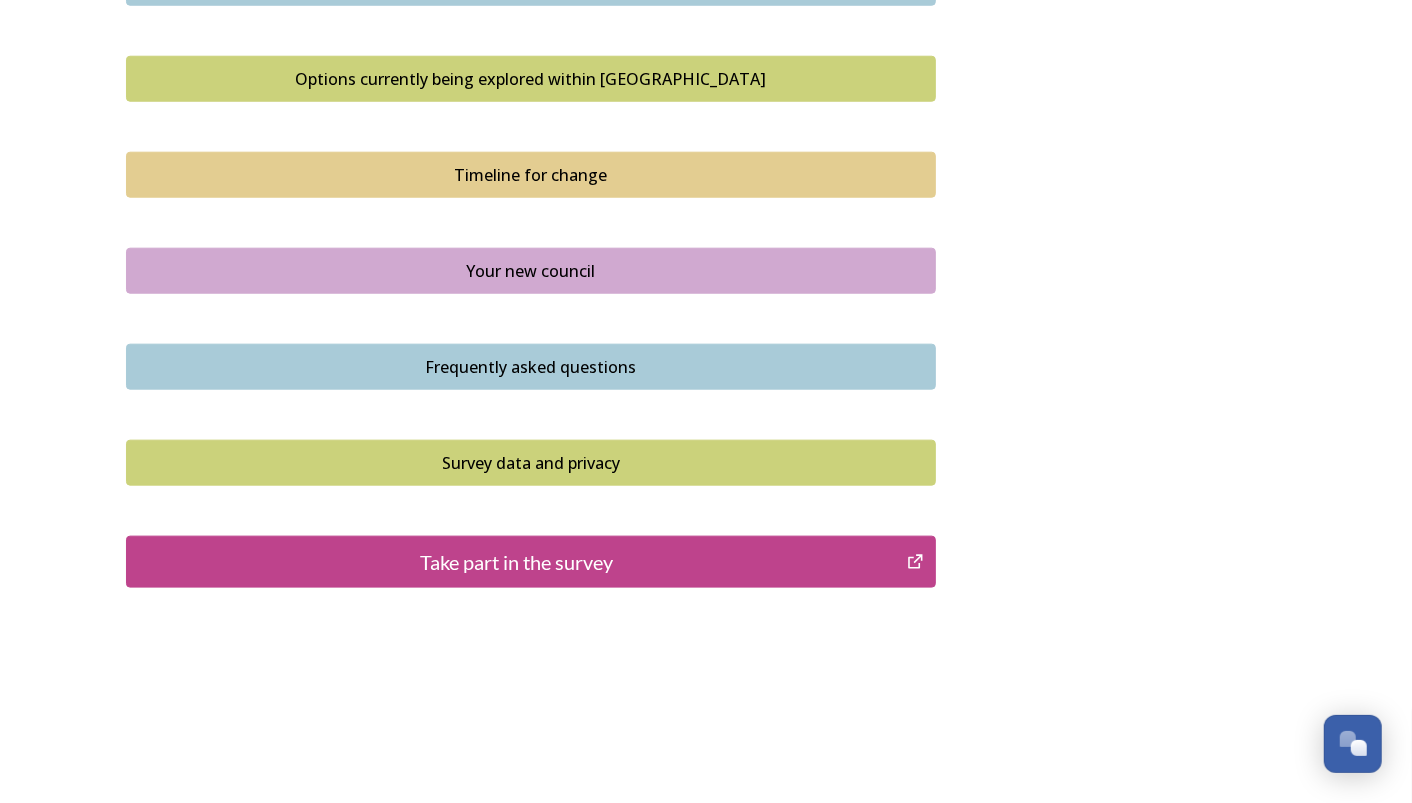 scroll, scrollTop: 1345, scrollLeft: 0, axis: vertical 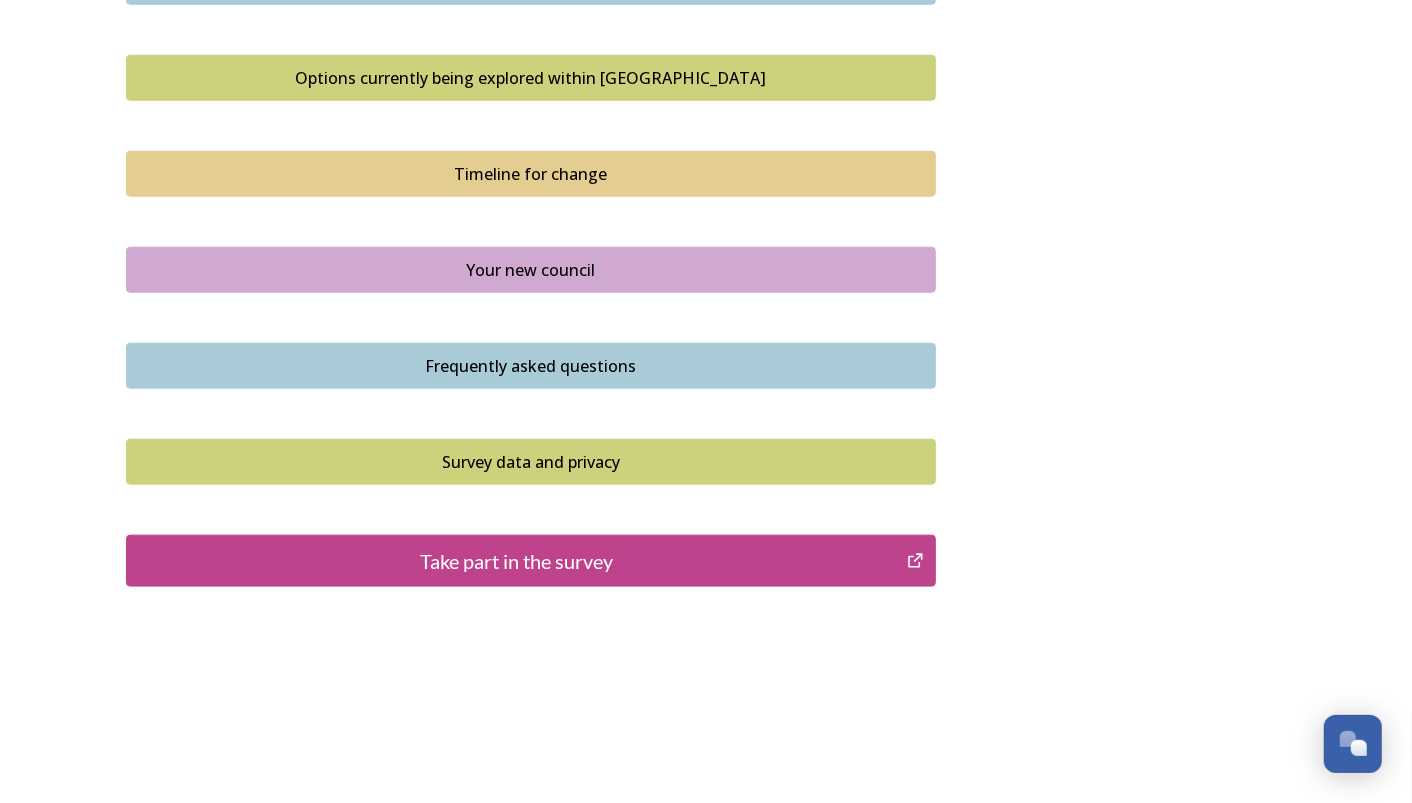 click on "Frequently asked questions" at bounding box center [531, 366] 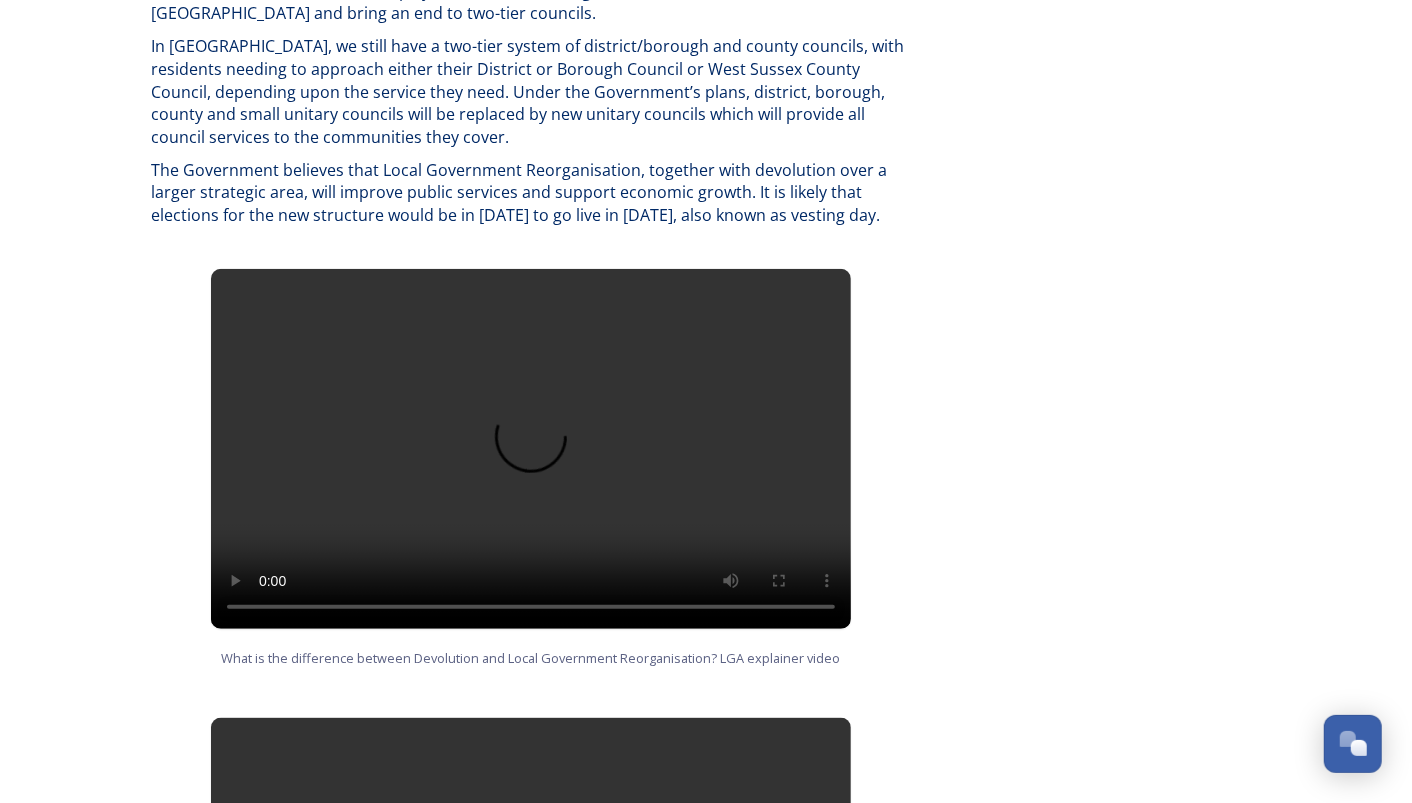 scroll, scrollTop: 800, scrollLeft: 0, axis: vertical 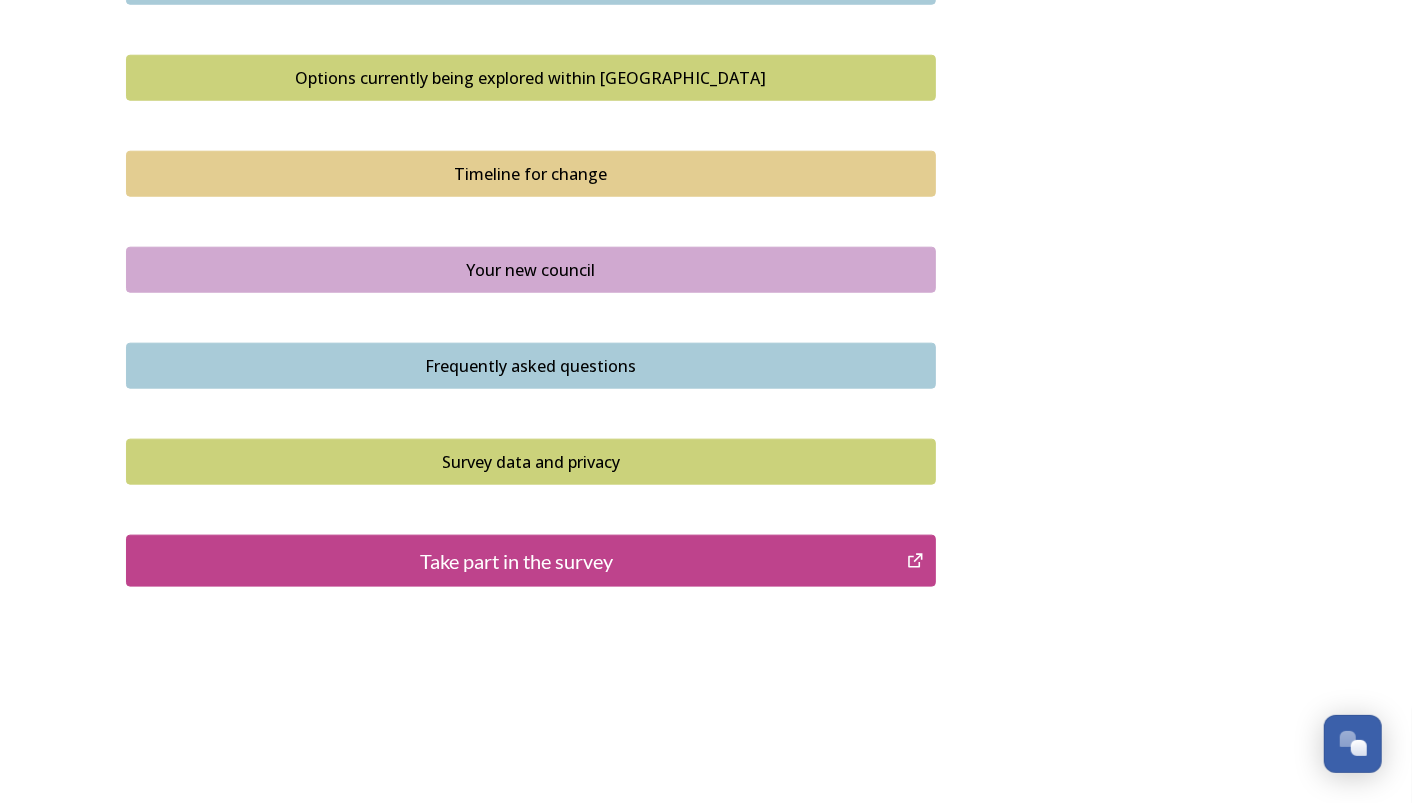 click on "Take part in the survey" at bounding box center (531, 561) 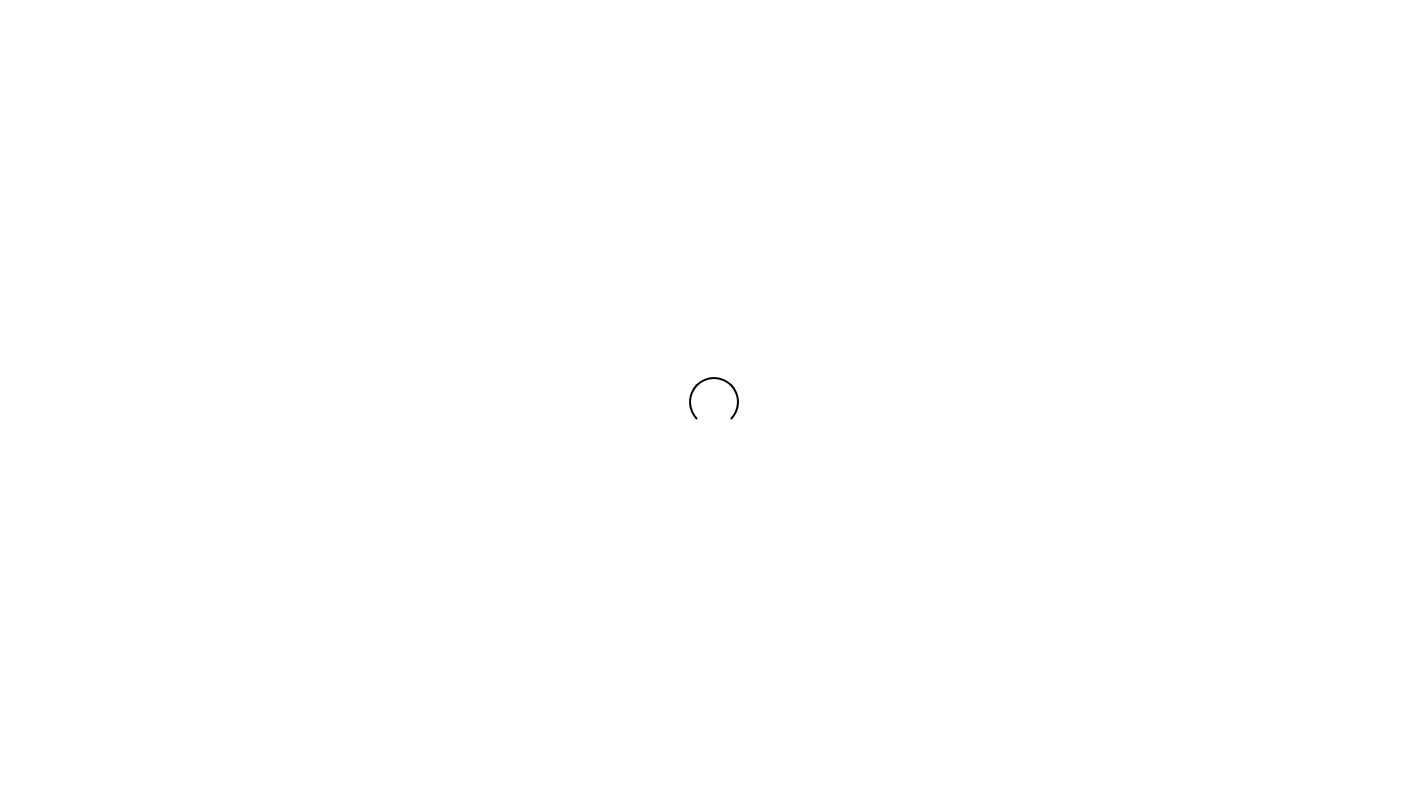 scroll, scrollTop: 0, scrollLeft: 0, axis: both 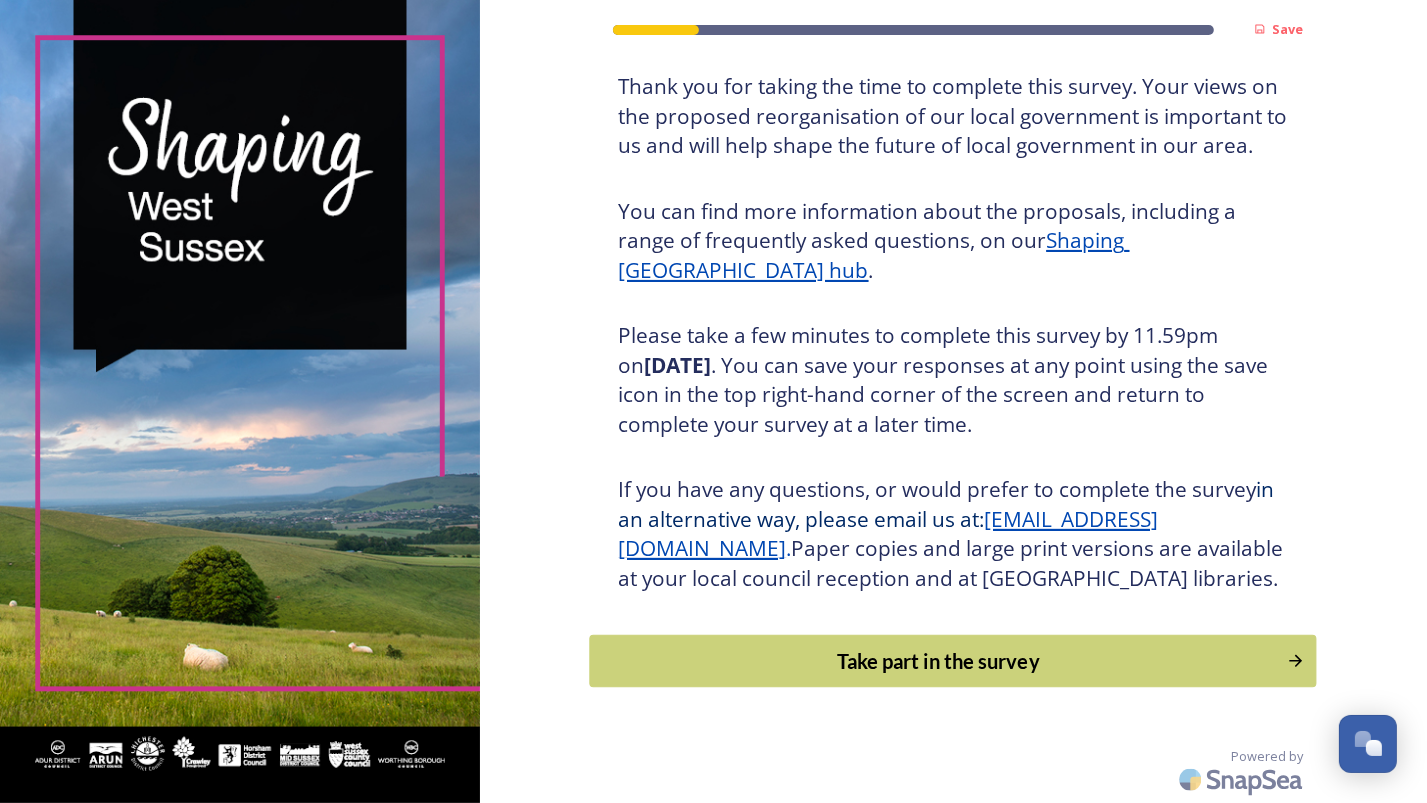 click on "Take part in the survey" at bounding box center [939, 661] 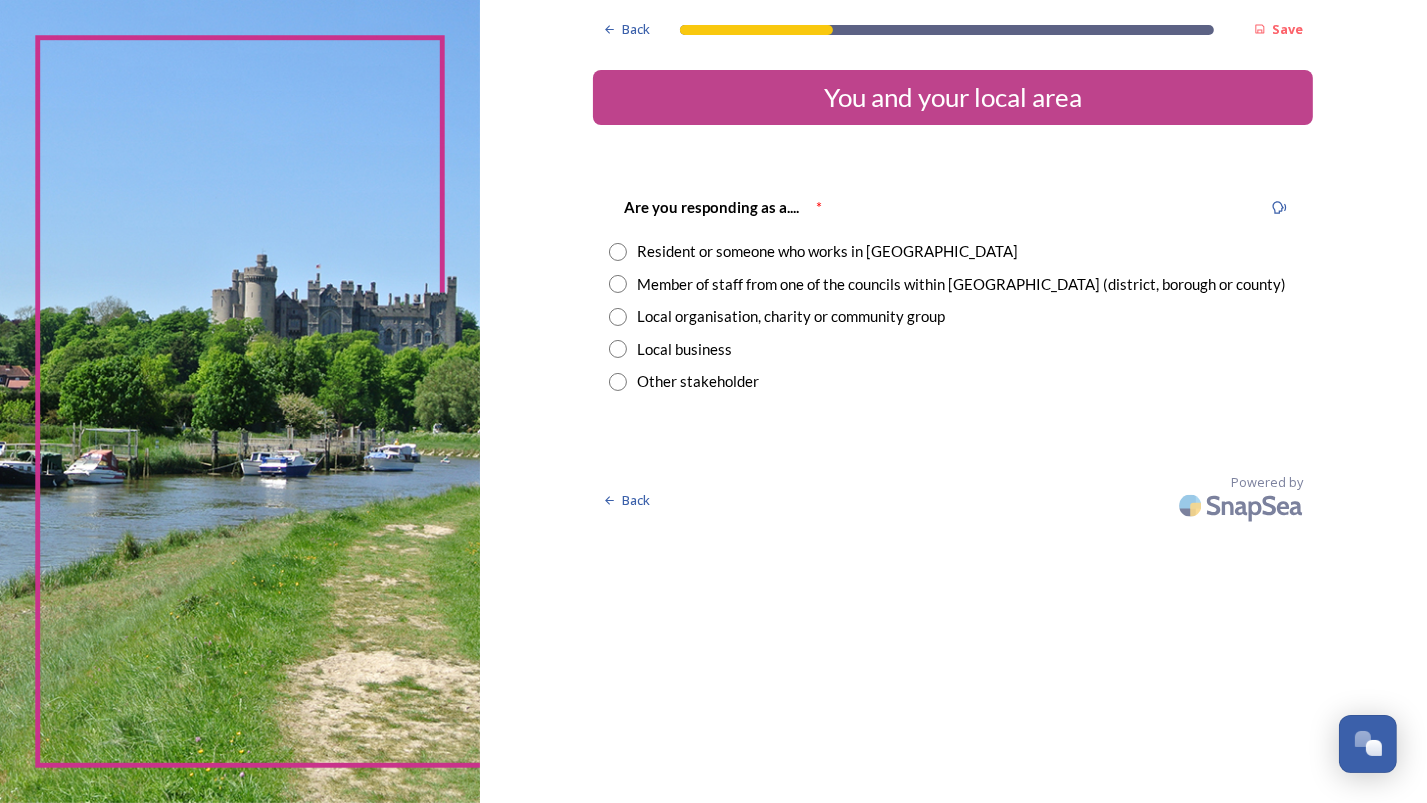 click at bounding box center [618, 252] 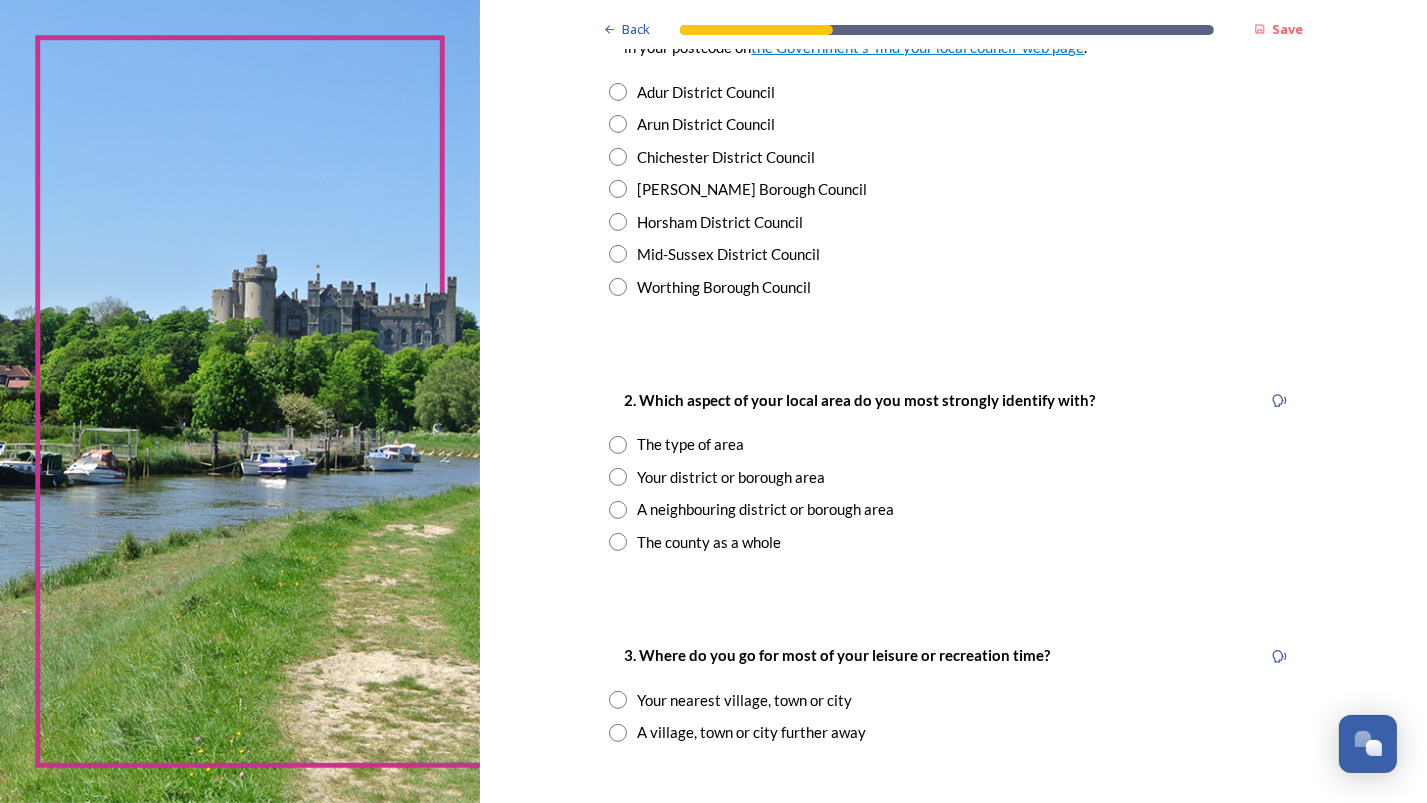 scroll, scrollTop: 400, scrollLeft: 0, axis: vertical 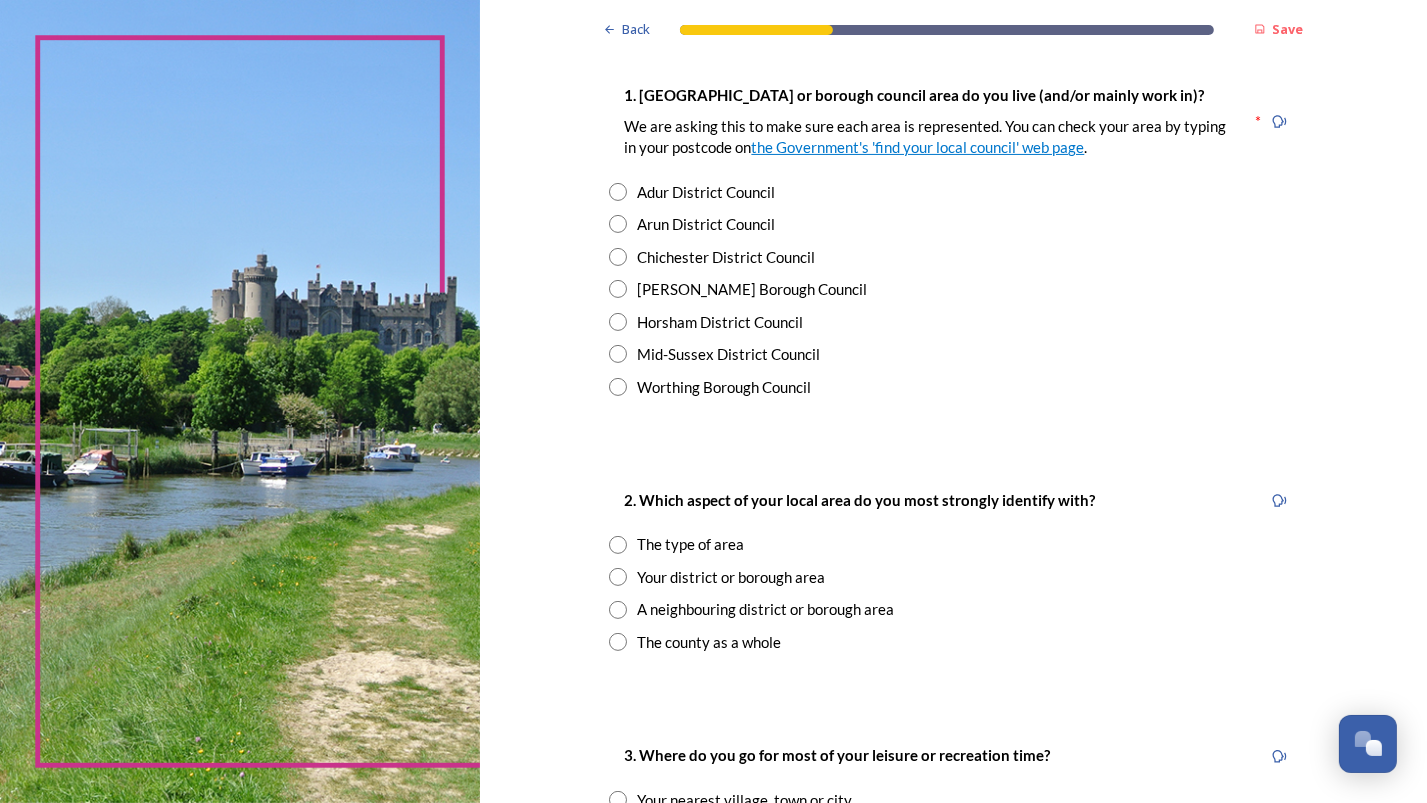click at bounding box center [618, 224] 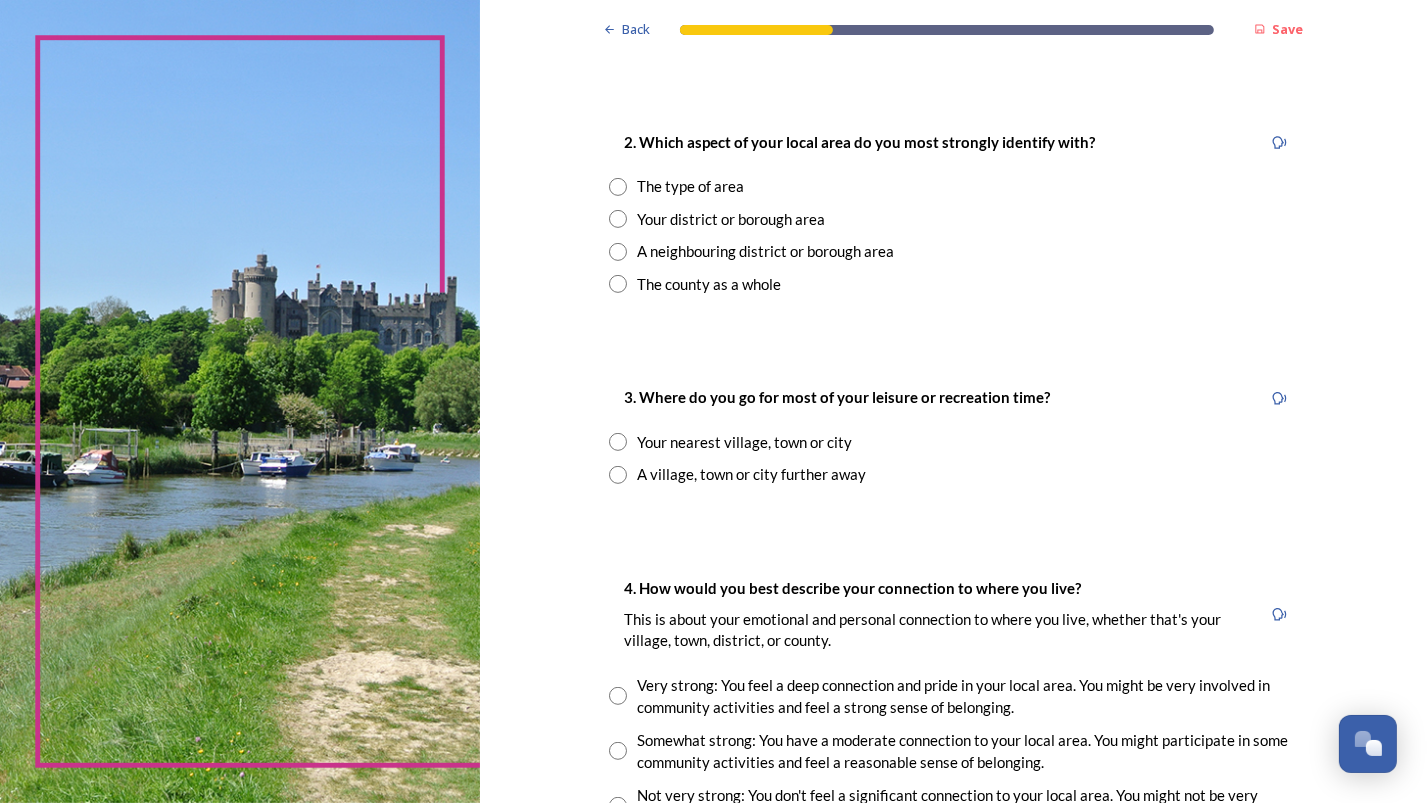 scroll, scrollTop: 800, scrollLeft: 0, axis: vertical 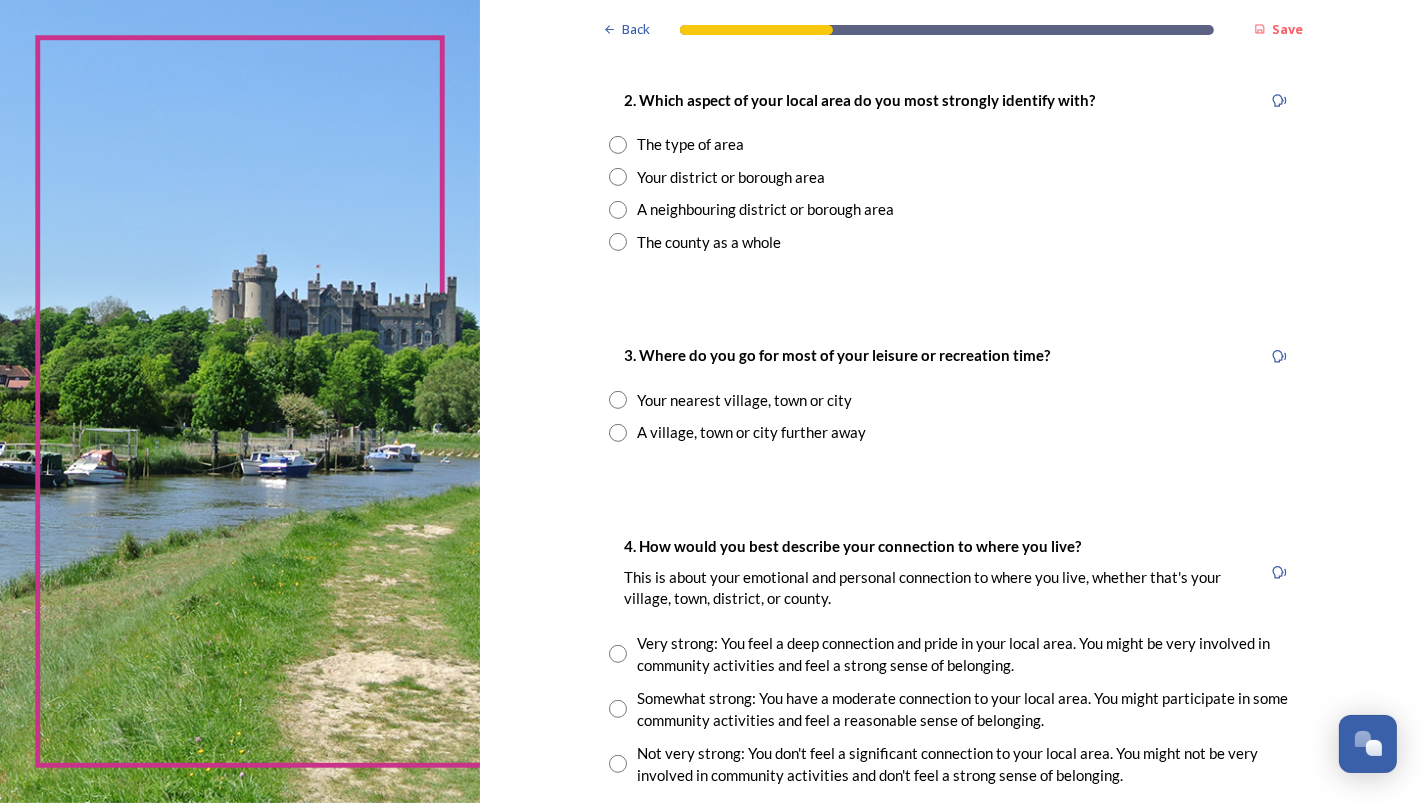 click at bounding box center [618, 177] 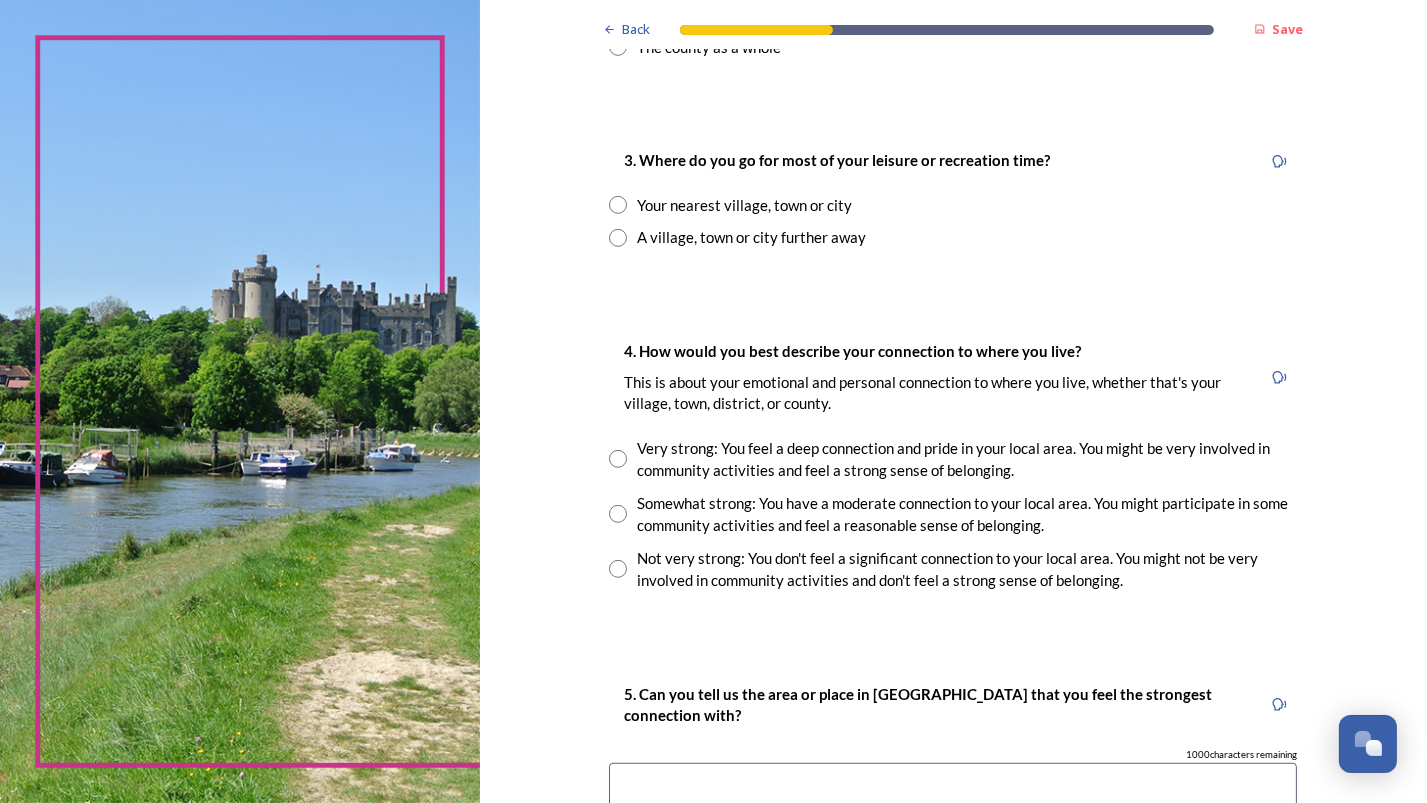 scroll, scrollTop: 1000, scrollLeft: 0, axis: vertical 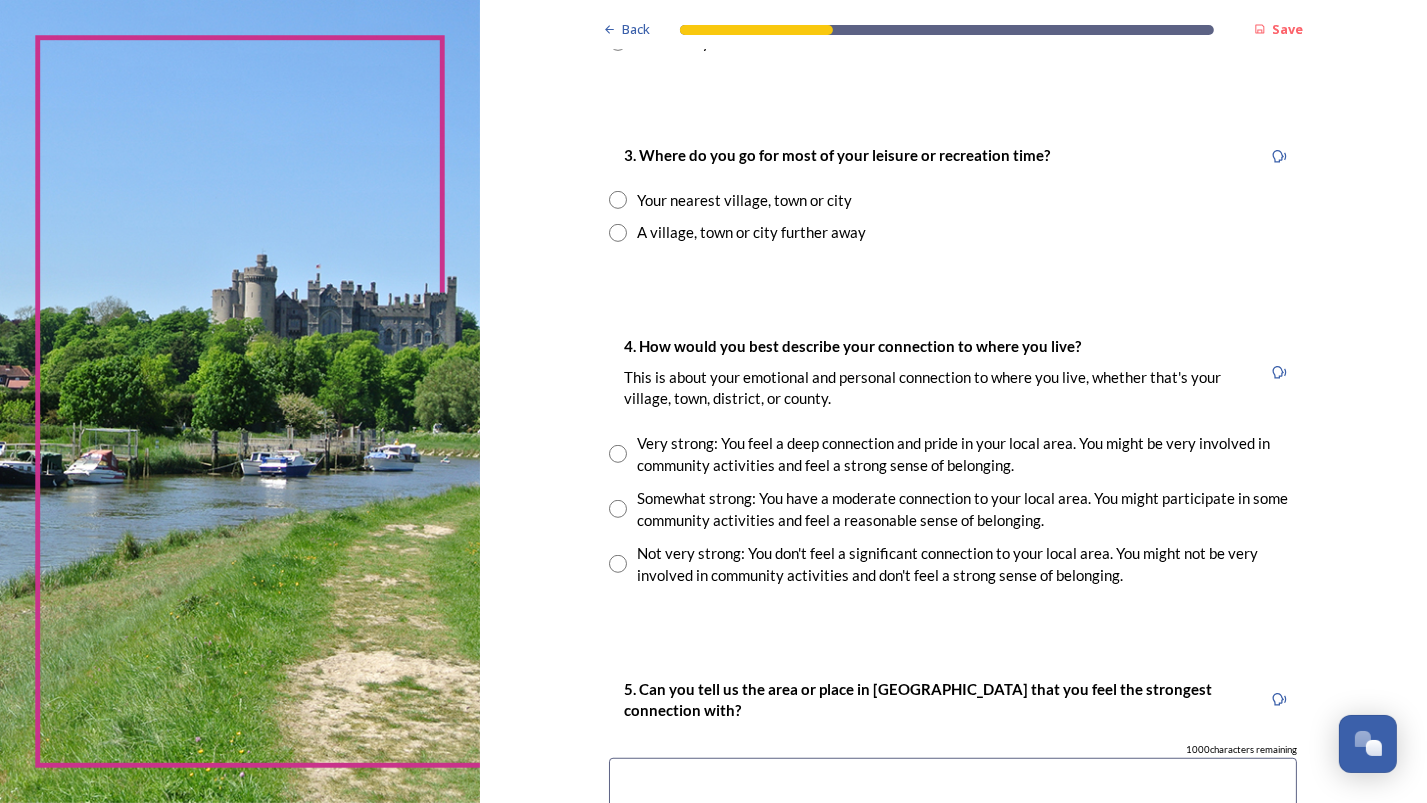 click at bounding box center [618, 200] 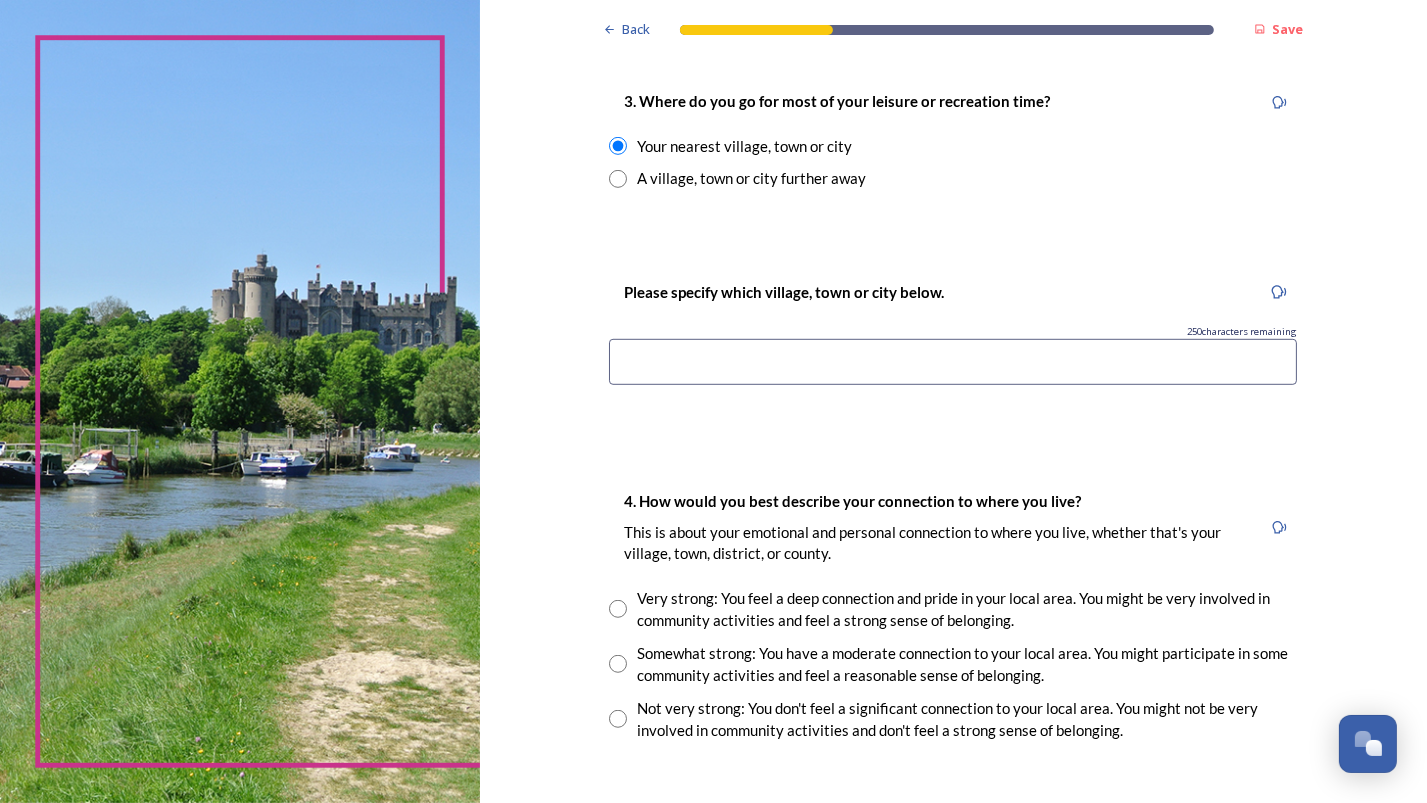 scroll, scrollTop: 1100, scrollLeft: 0, axis: vertical 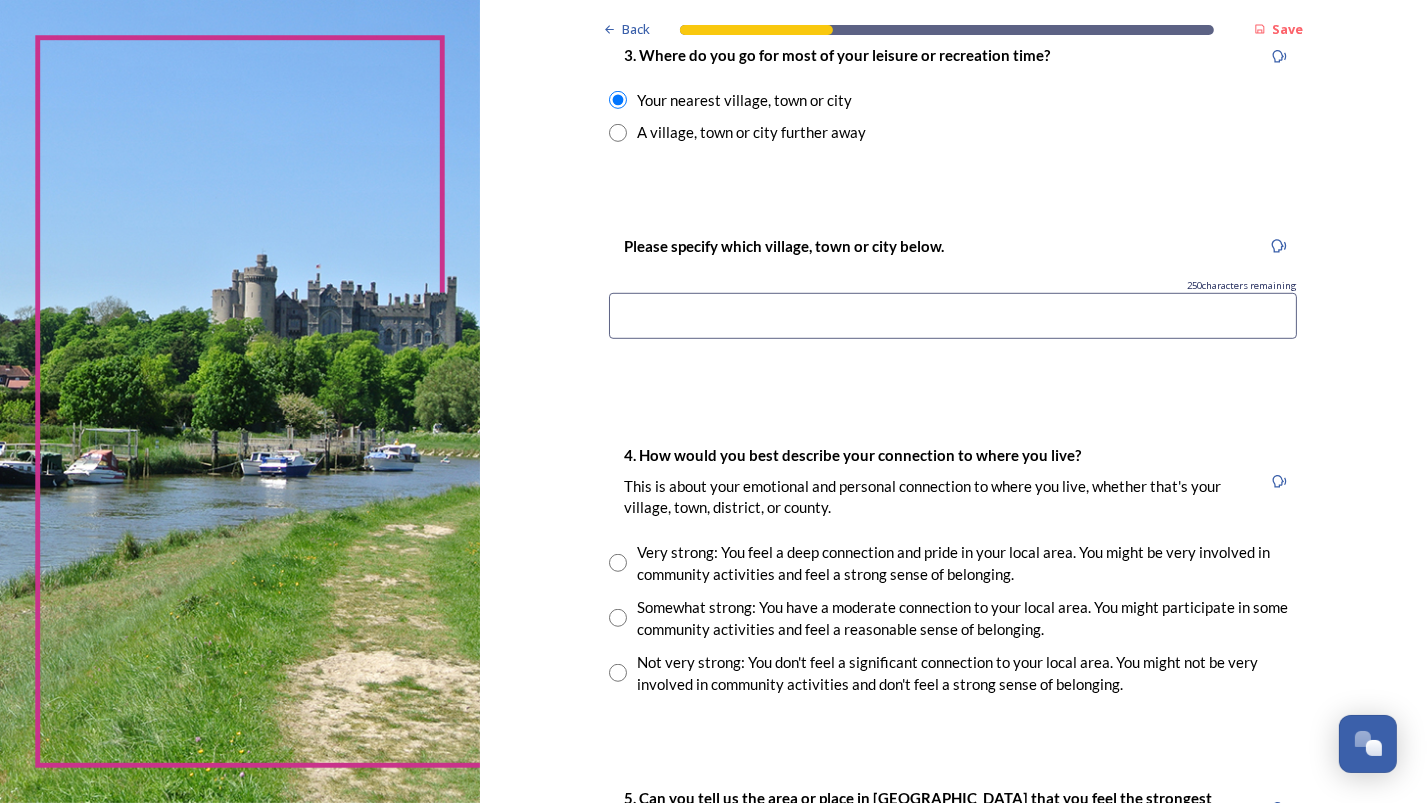 click at bounding box center [953, 316] 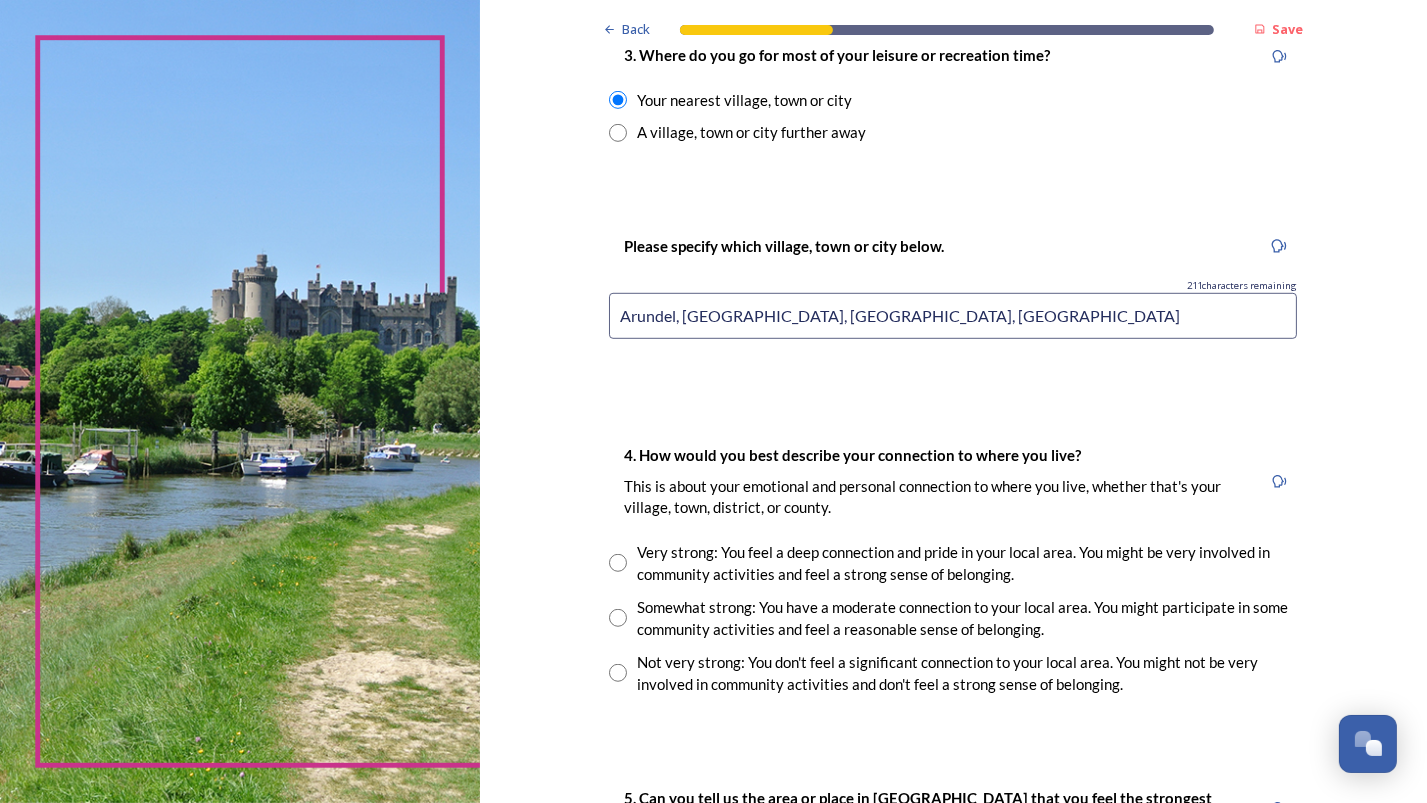 click on "Arundel, Rustington, Bognor, Chichester" at bounding box center [953, 316] 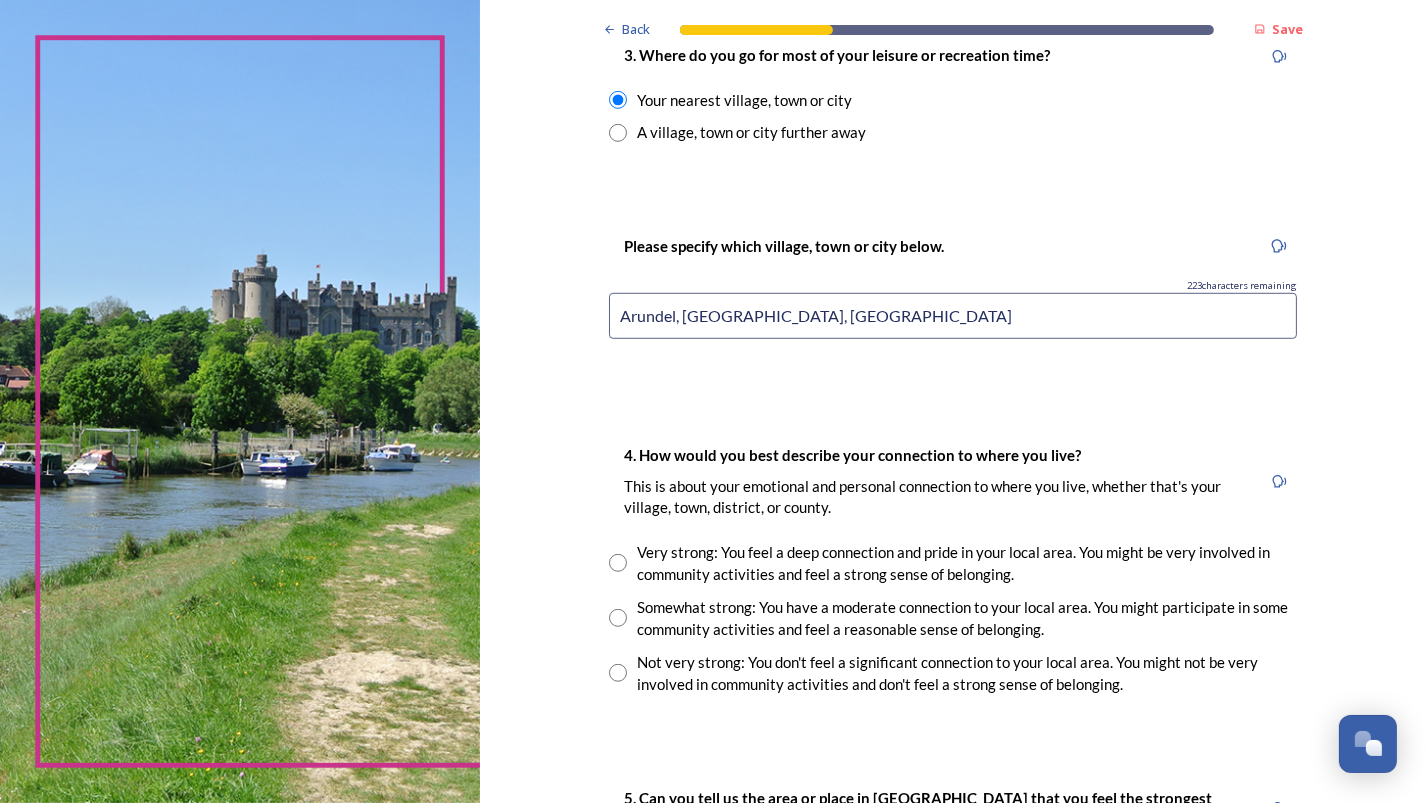 click on "Arundel, Bognor, Chichester" at bounding box center (953, 316) 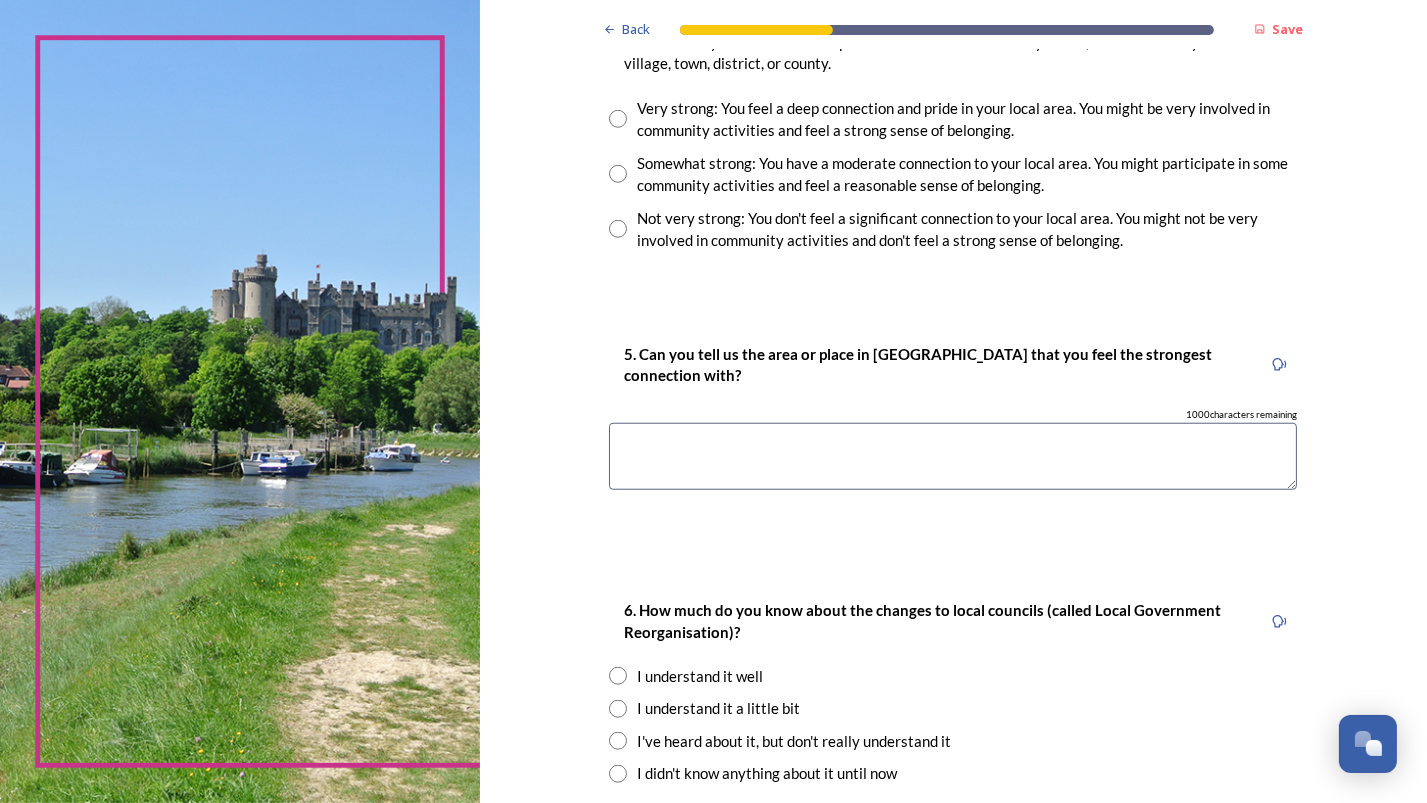 scroll, scrollTop: 1600, scrollLeft: 0, axis: vertical 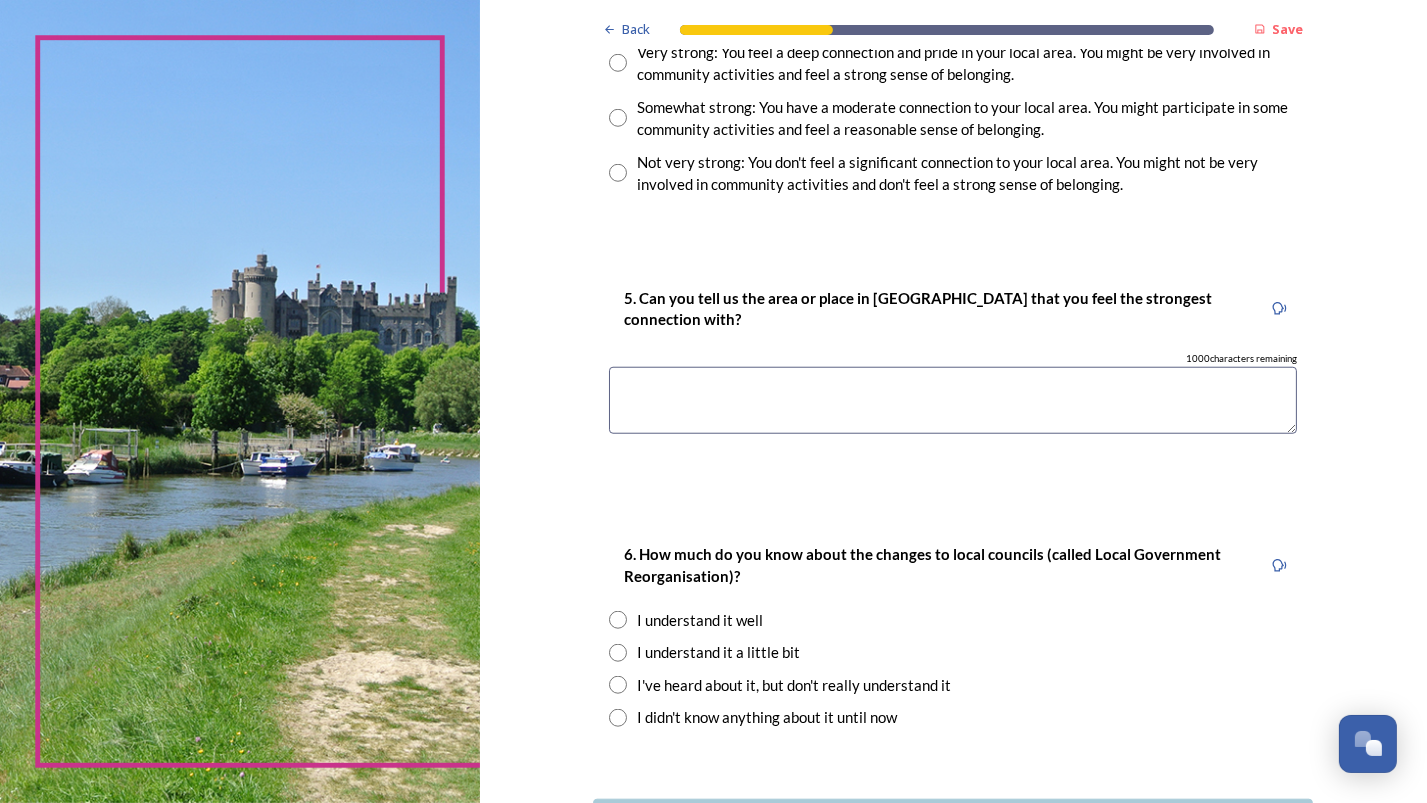 type on "Arundel, Bognor, Chichester" 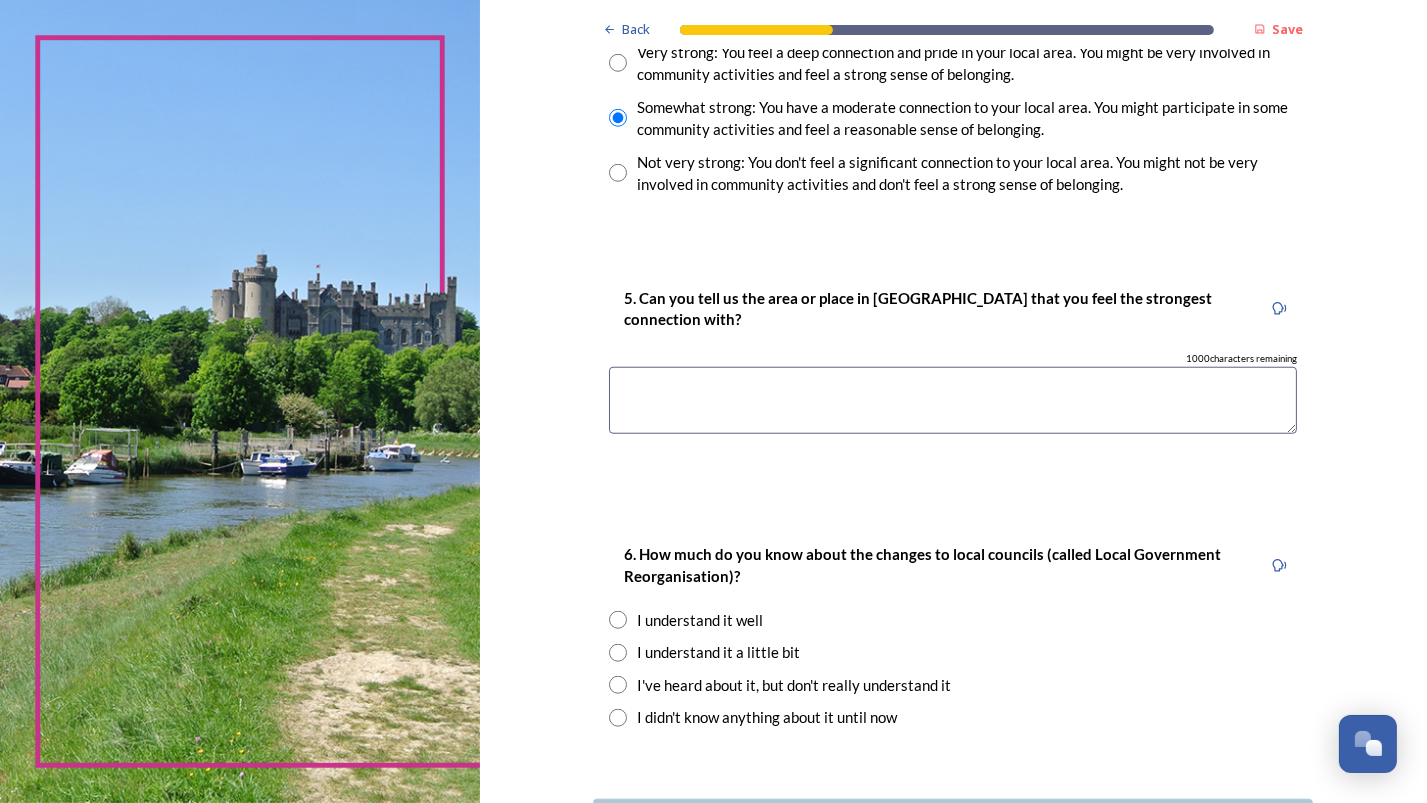 click at bounding box center [953, 400] 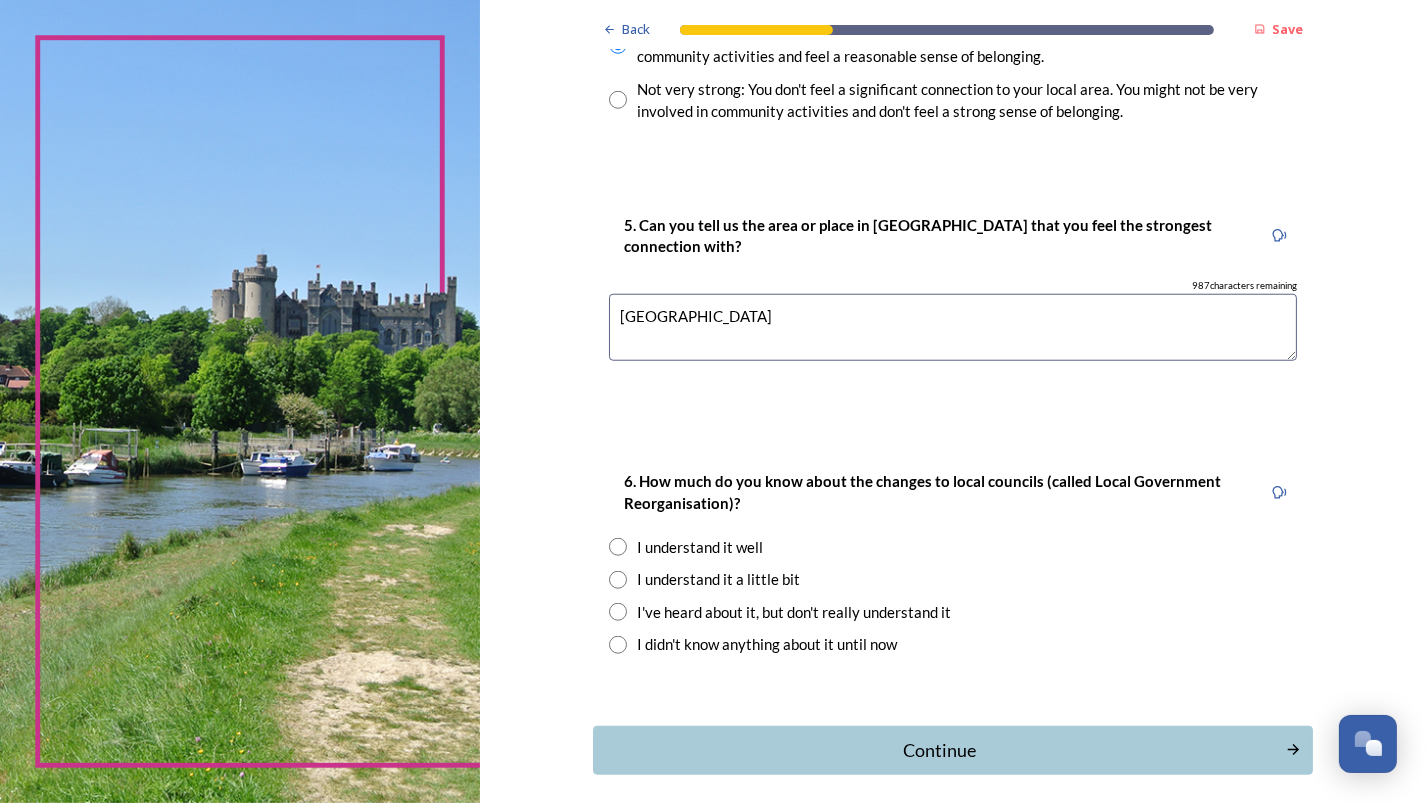 scroll, scrollTop: 1758, scrollLeft: 0, axis: vertical 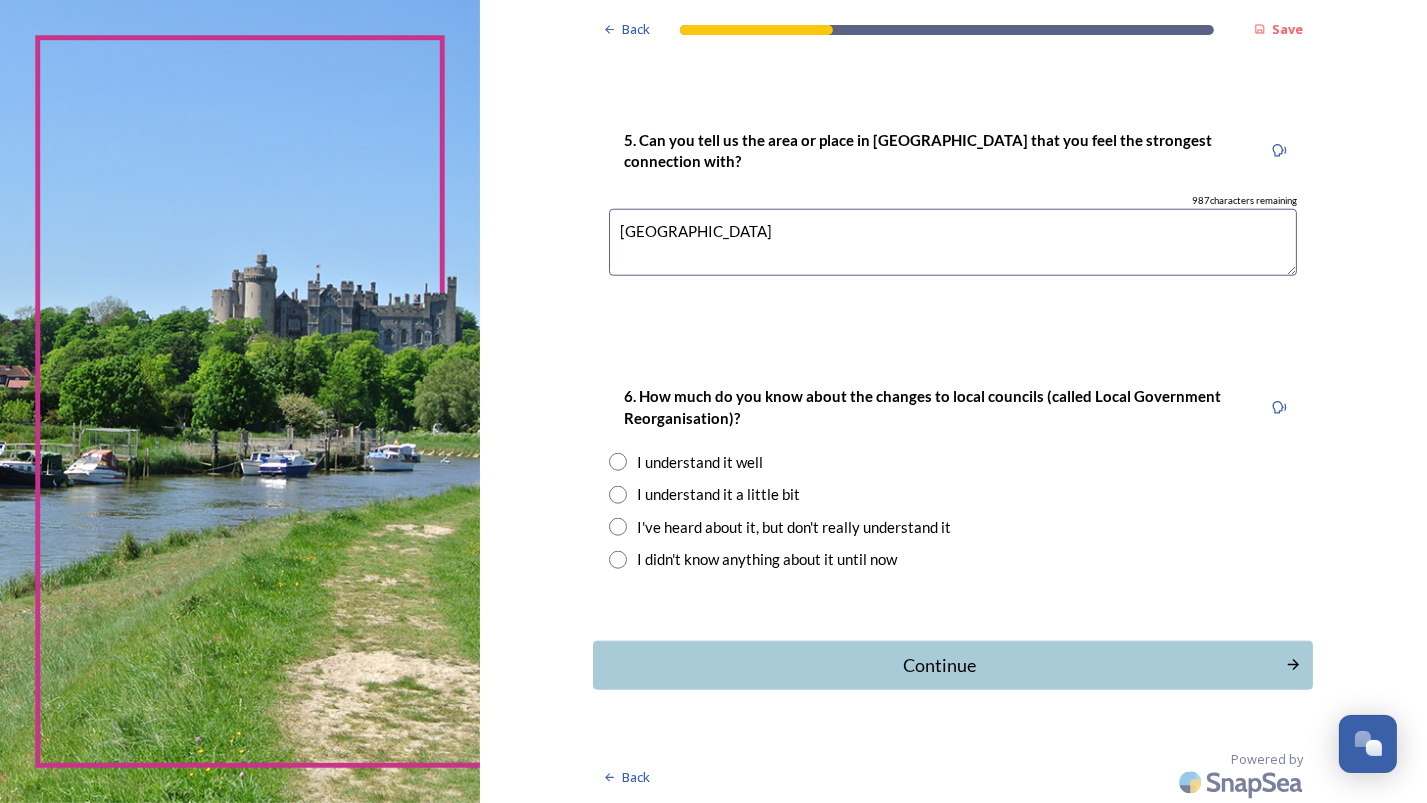 type on "Littlehampton" 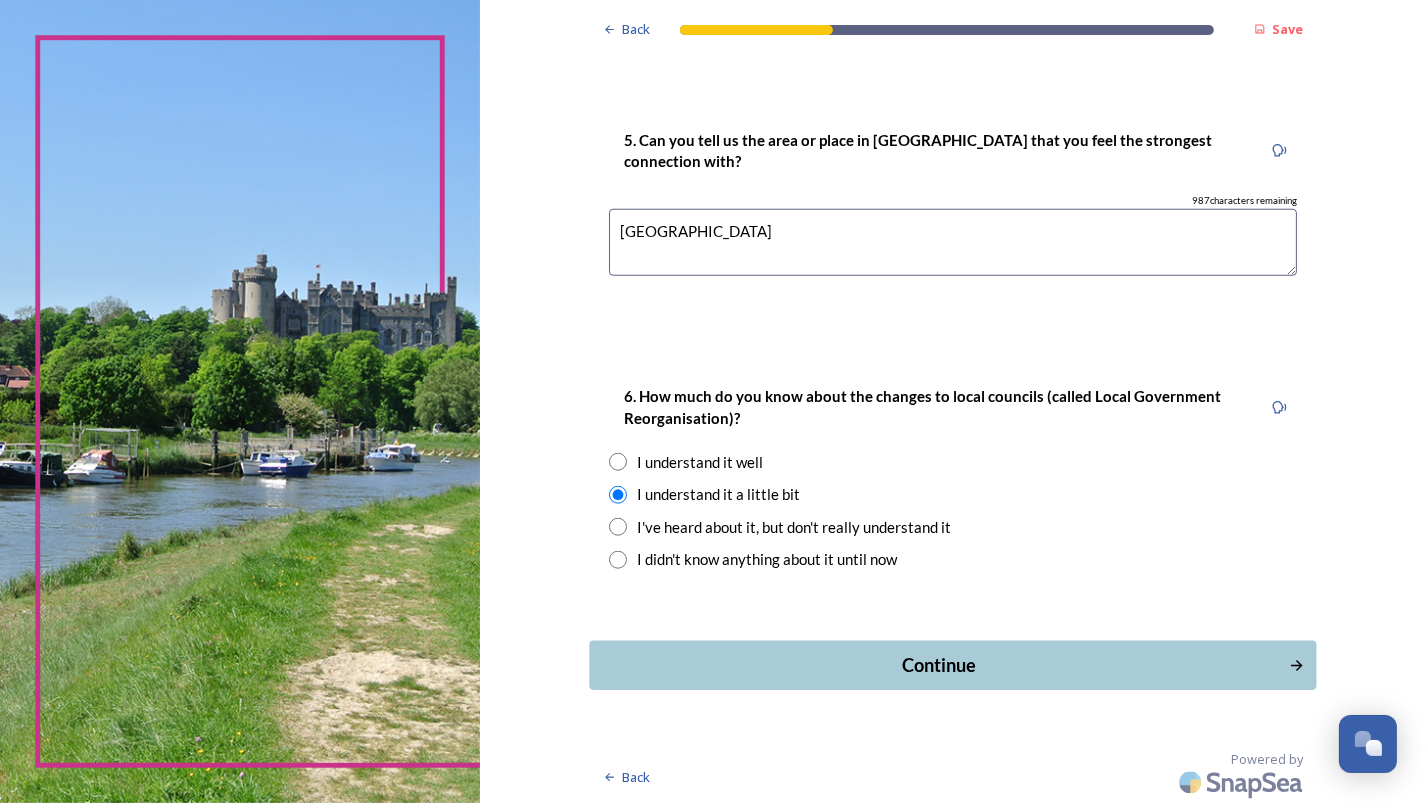 click on "Continue" at bounding box center (939, 665) 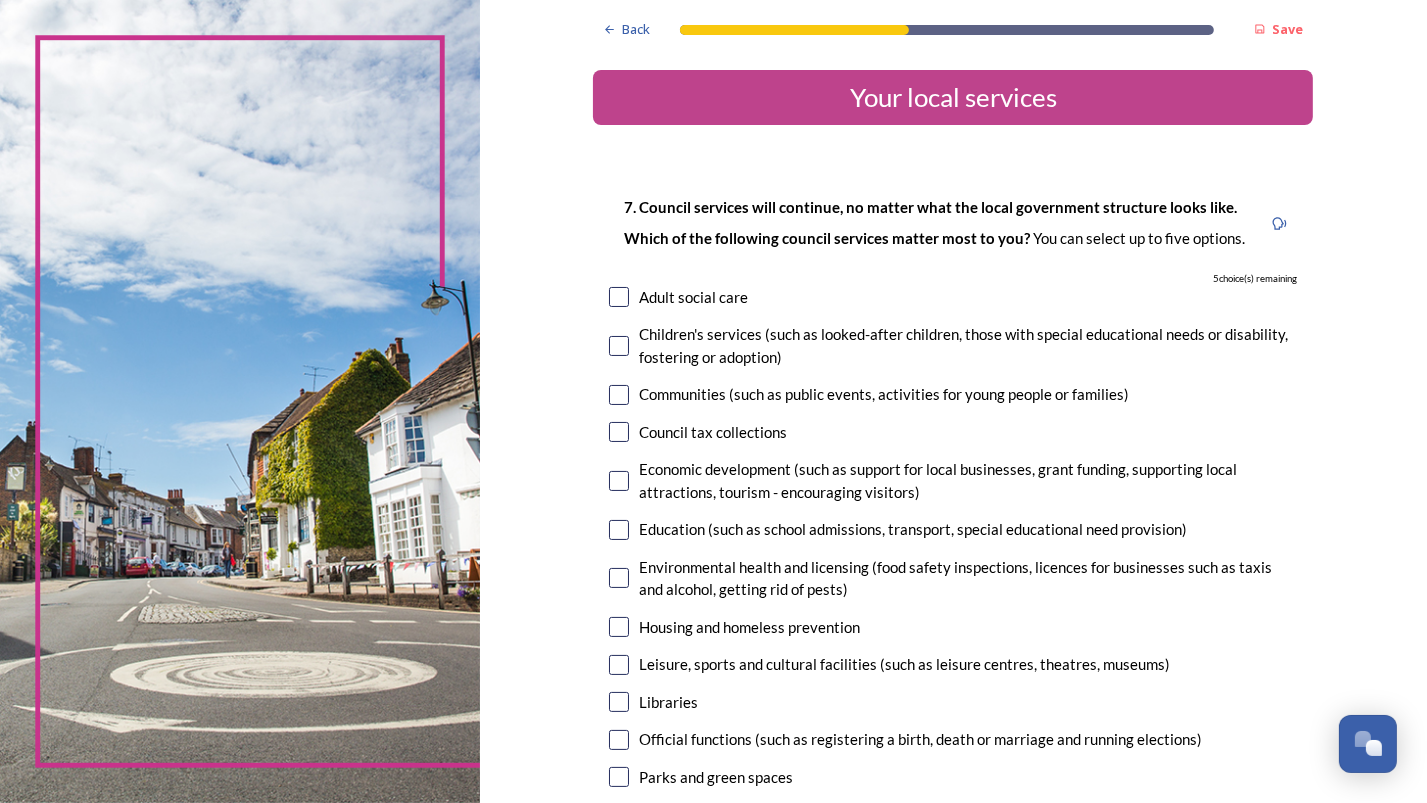 click at bounding box center [619, 395] 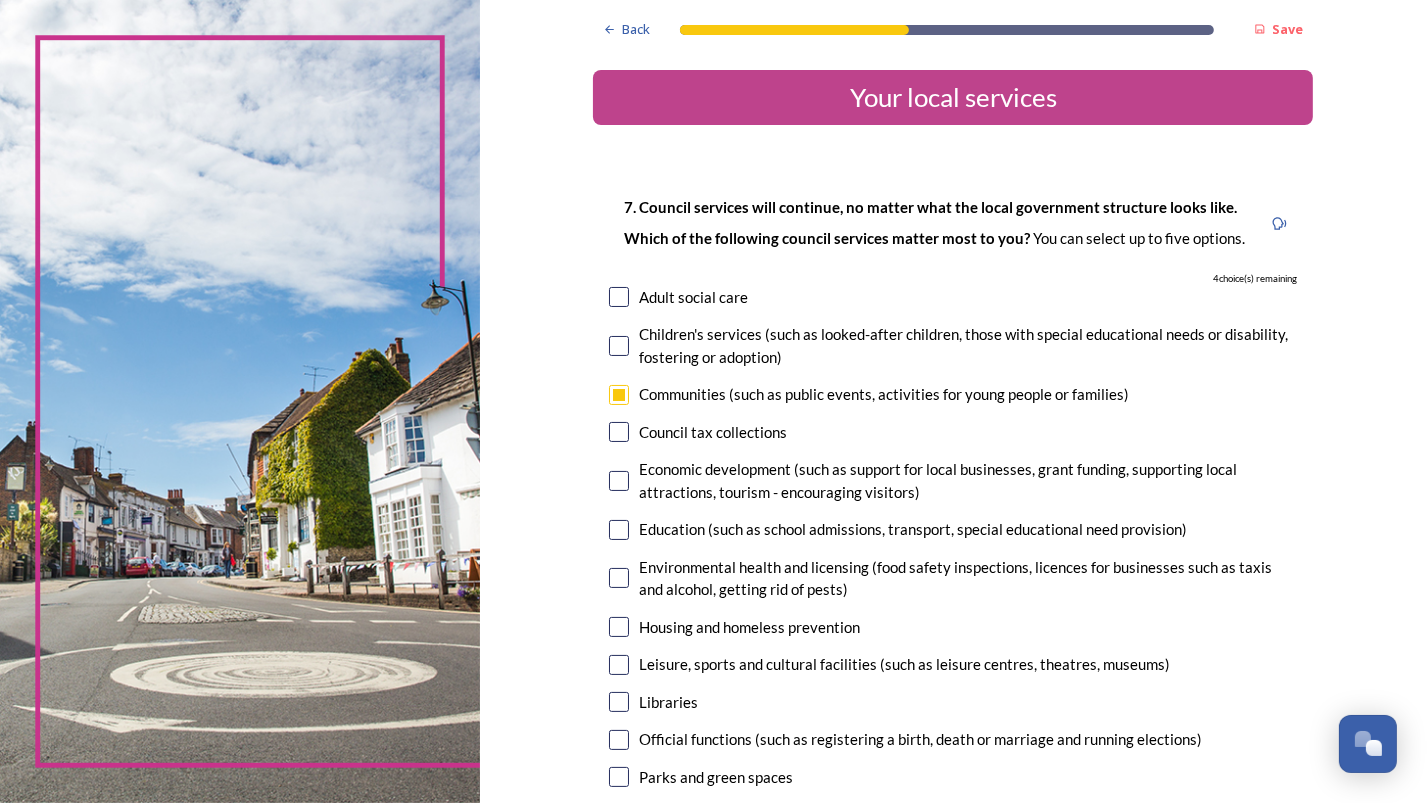 click at bounding box center [619, 432] 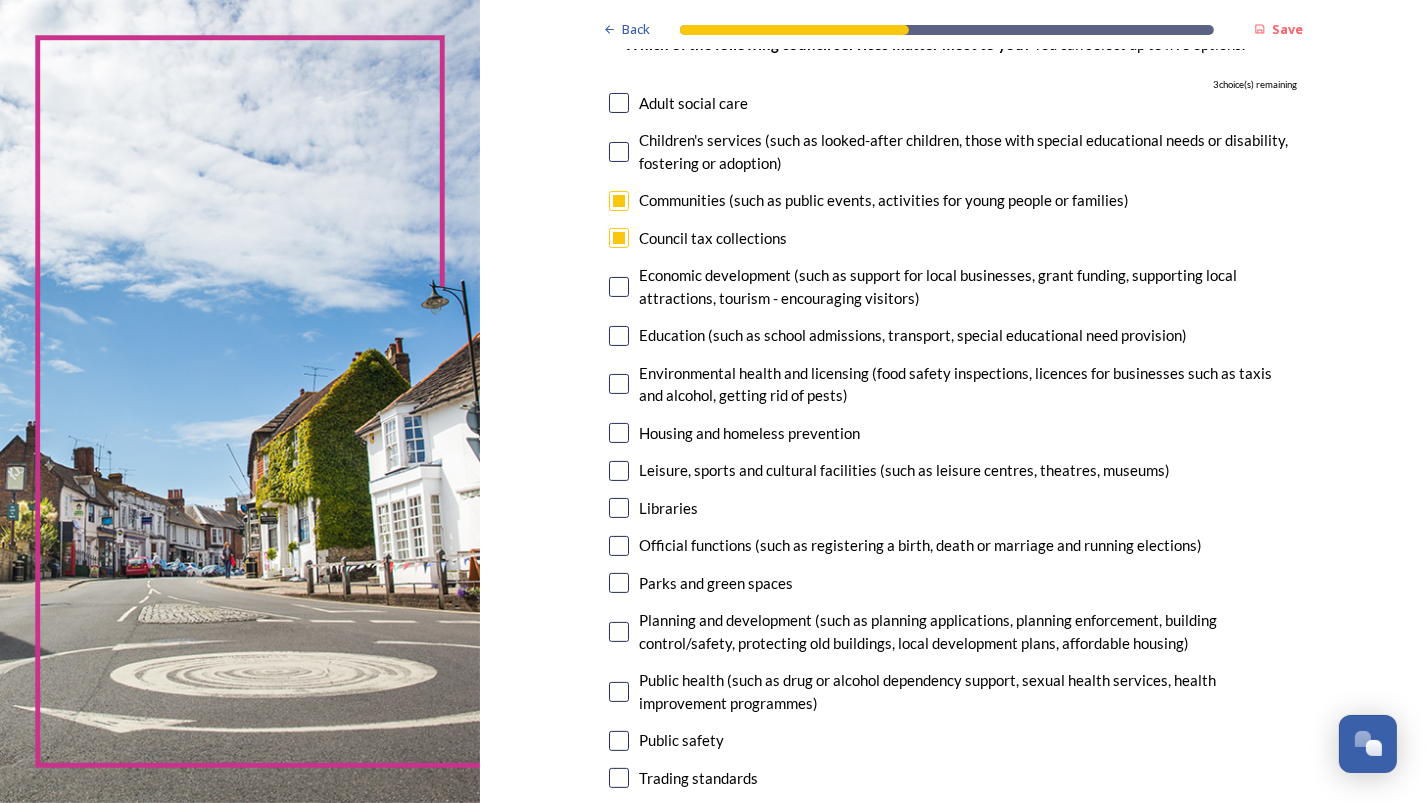 scroll, scrollTop: 200, scrollLeft: 0, axis: vertical 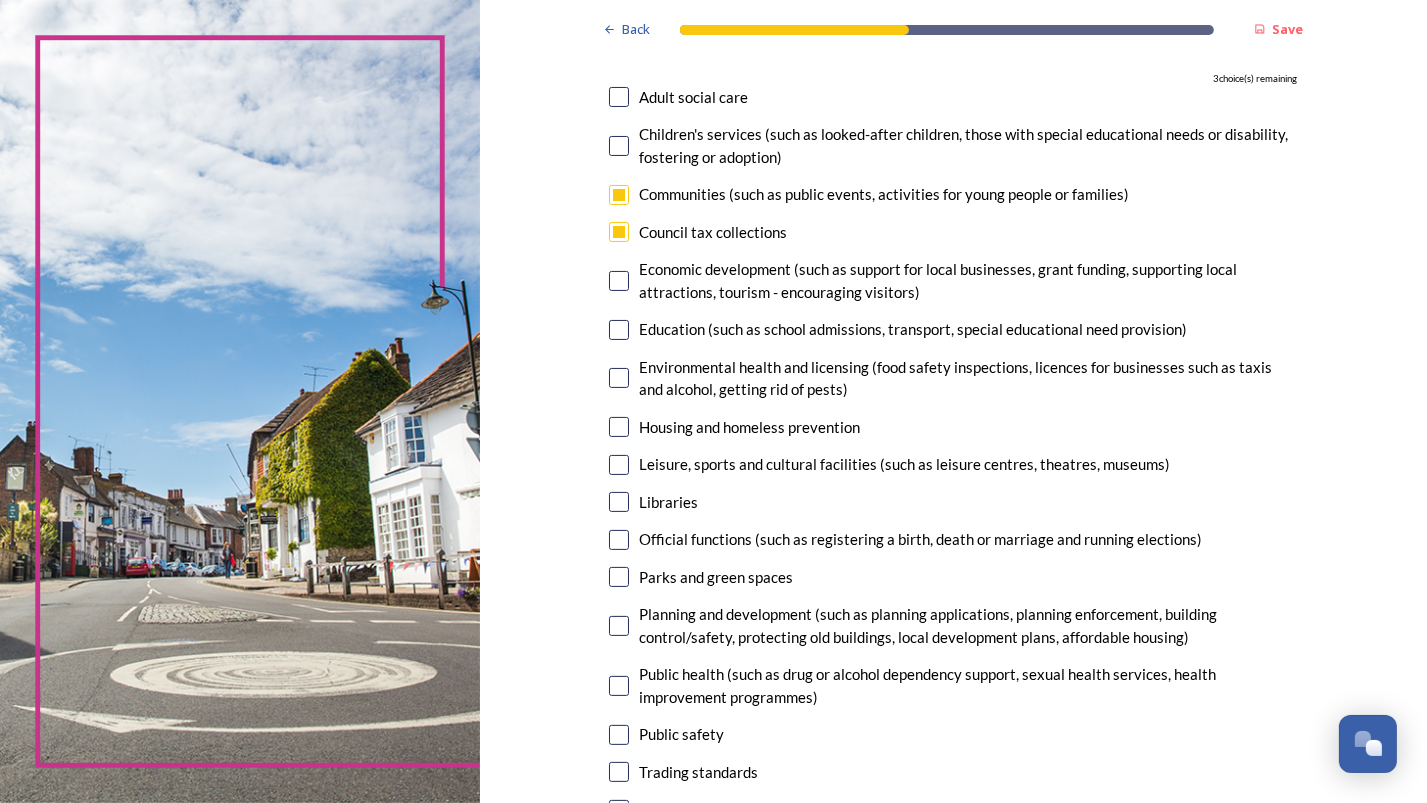 drag, startPoint x: 606, startPoint y: 285, endPoint x: 638, endPoint y: 299, distance: 34.928497 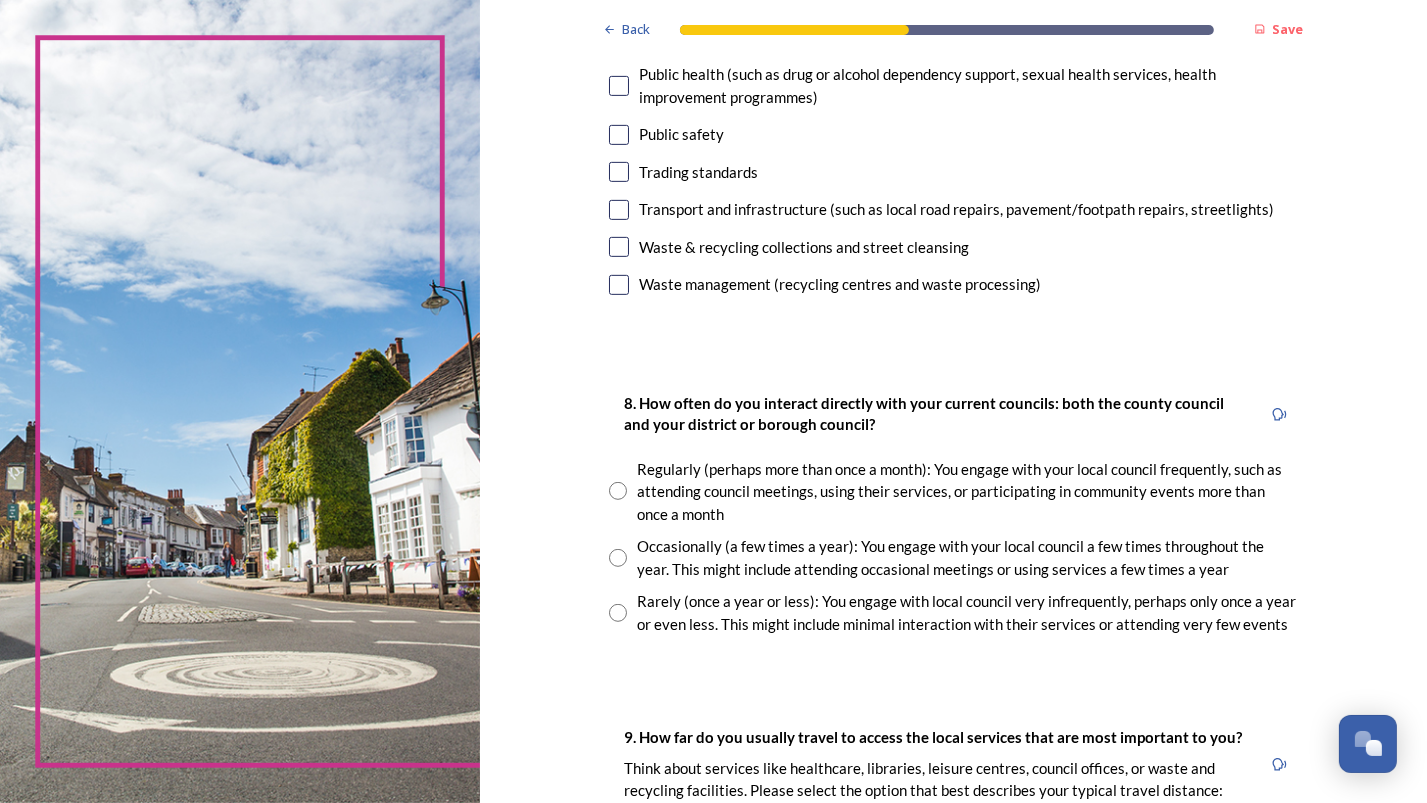 scroll, scrollTop: 700, scrollLeft: 0, axis: vertical 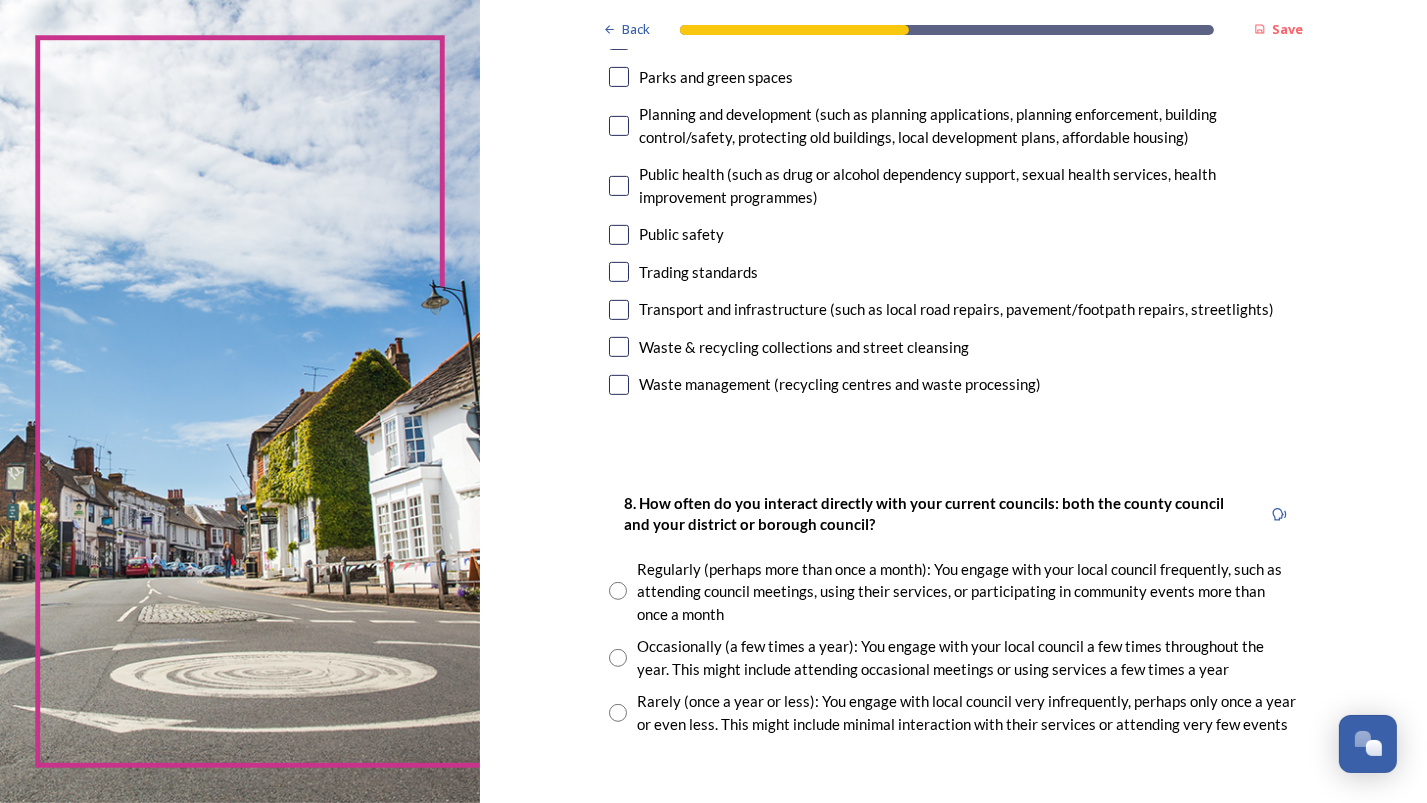 click at bounding box center [619, 310] 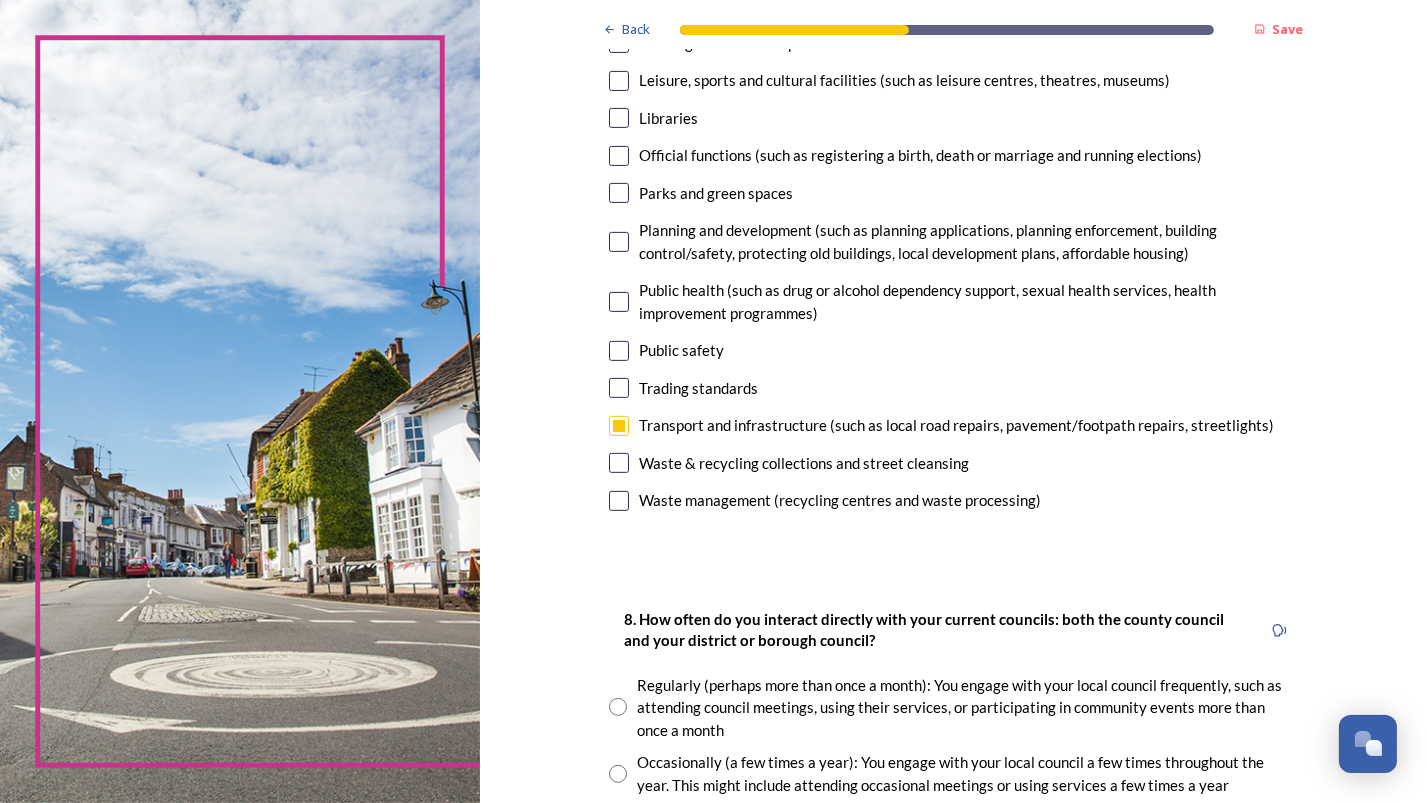 scroll, scrollTop: 500, scrollLeft: 0, axis: vertical 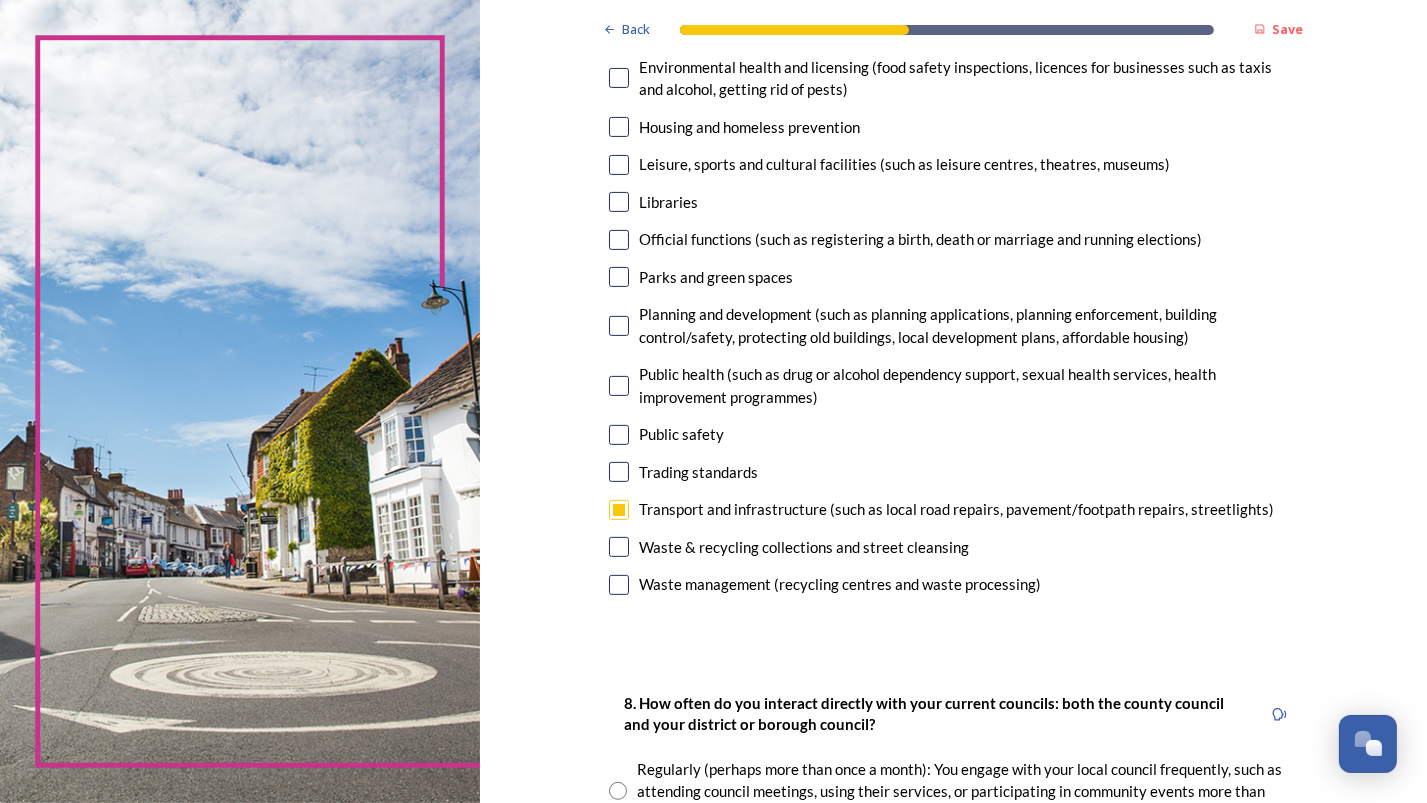 click at bounding box center (619, 435) 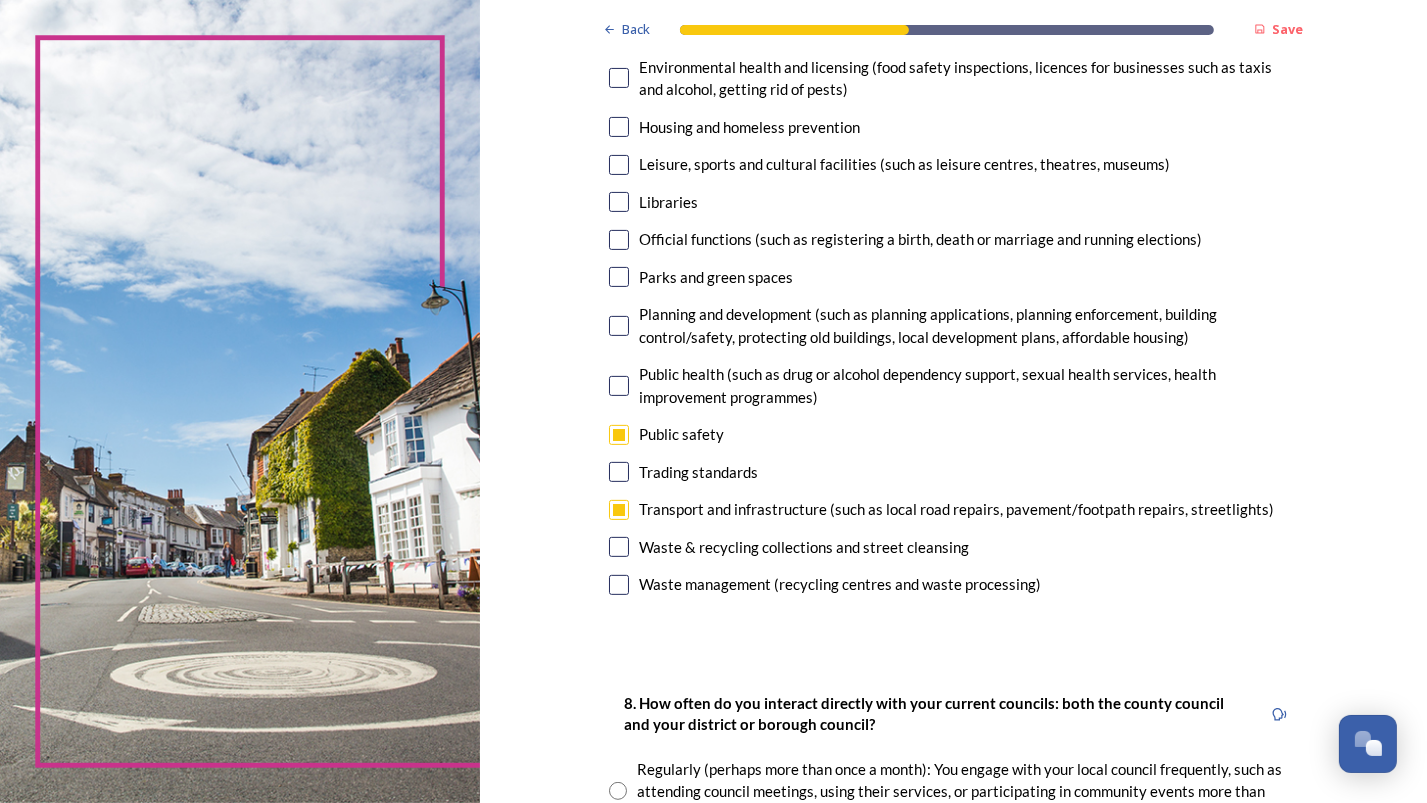 click at bounding box center [619, 326] 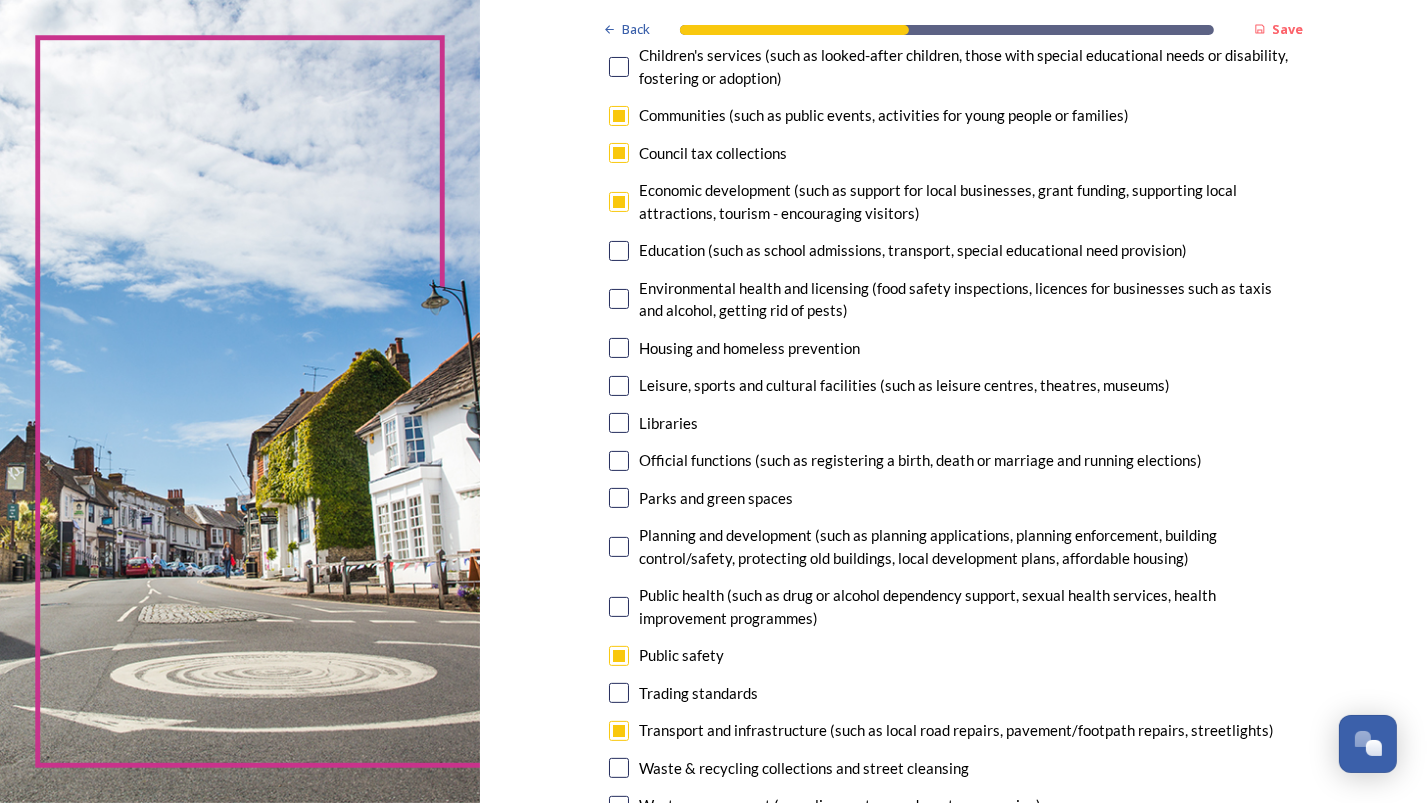 scroll, scrollTop: 300, scrollLeft: 0, axis: vertical 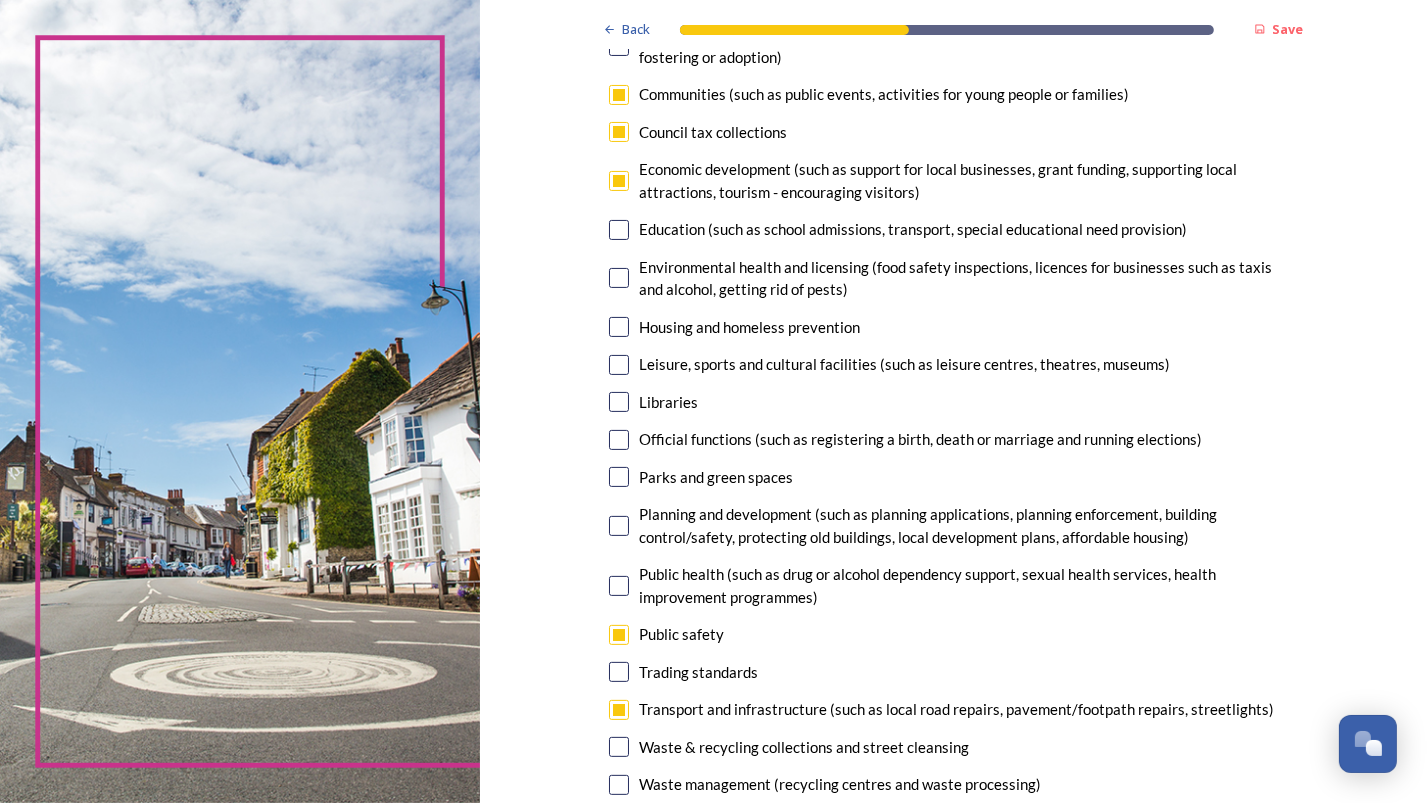 click at bounding box center (619, 95) 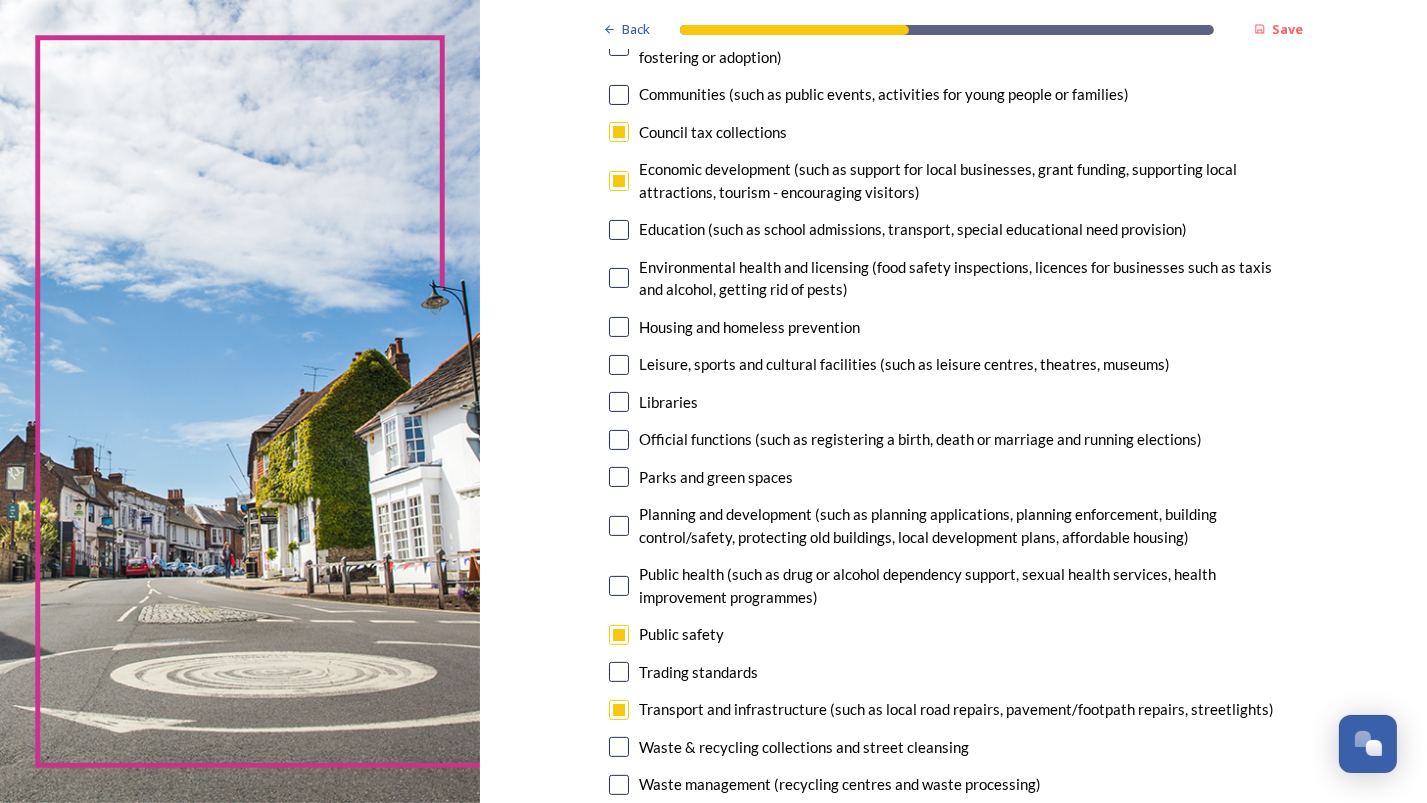 click at bounding box center (619, 132) 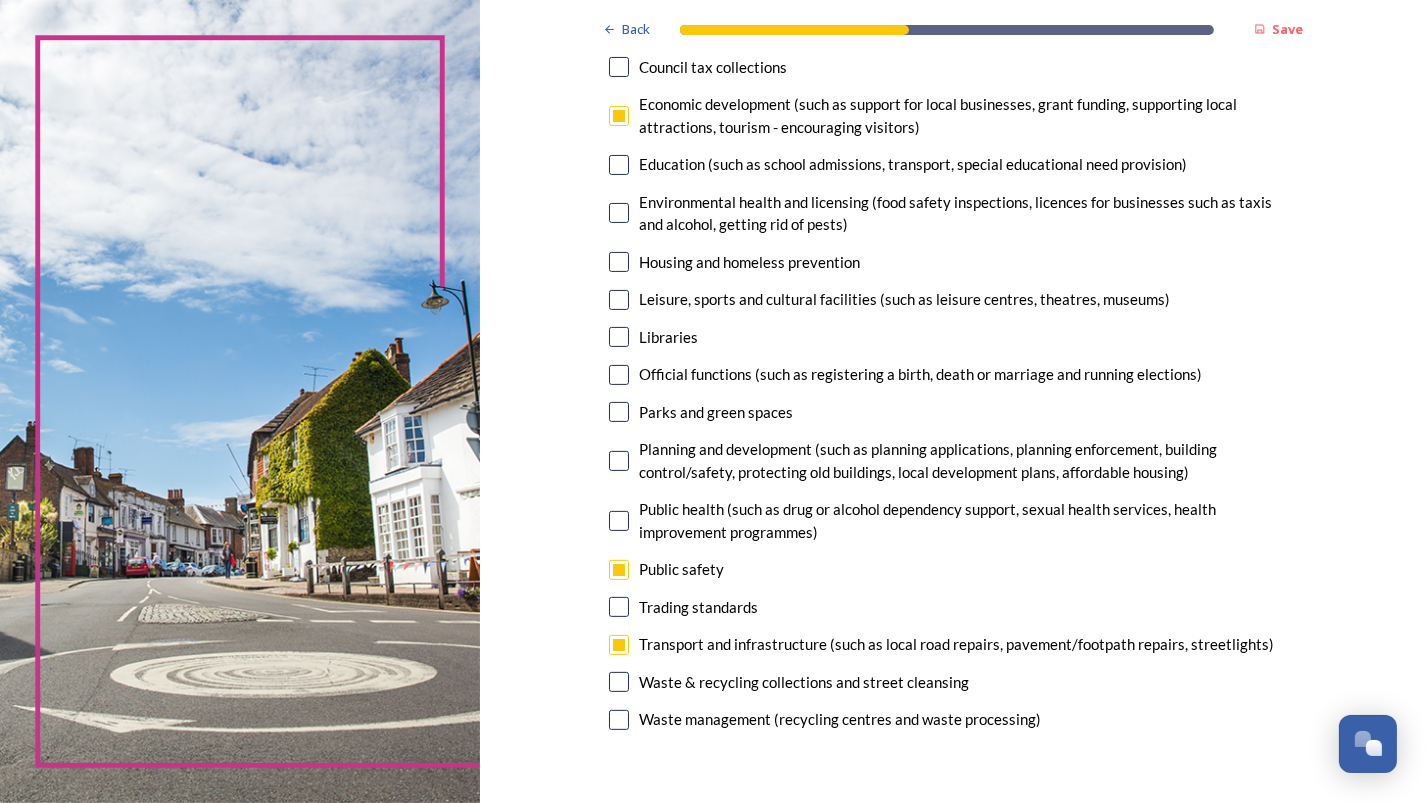 scroll, scrollTop: 400, scrollLeft: 0, axis: vertical 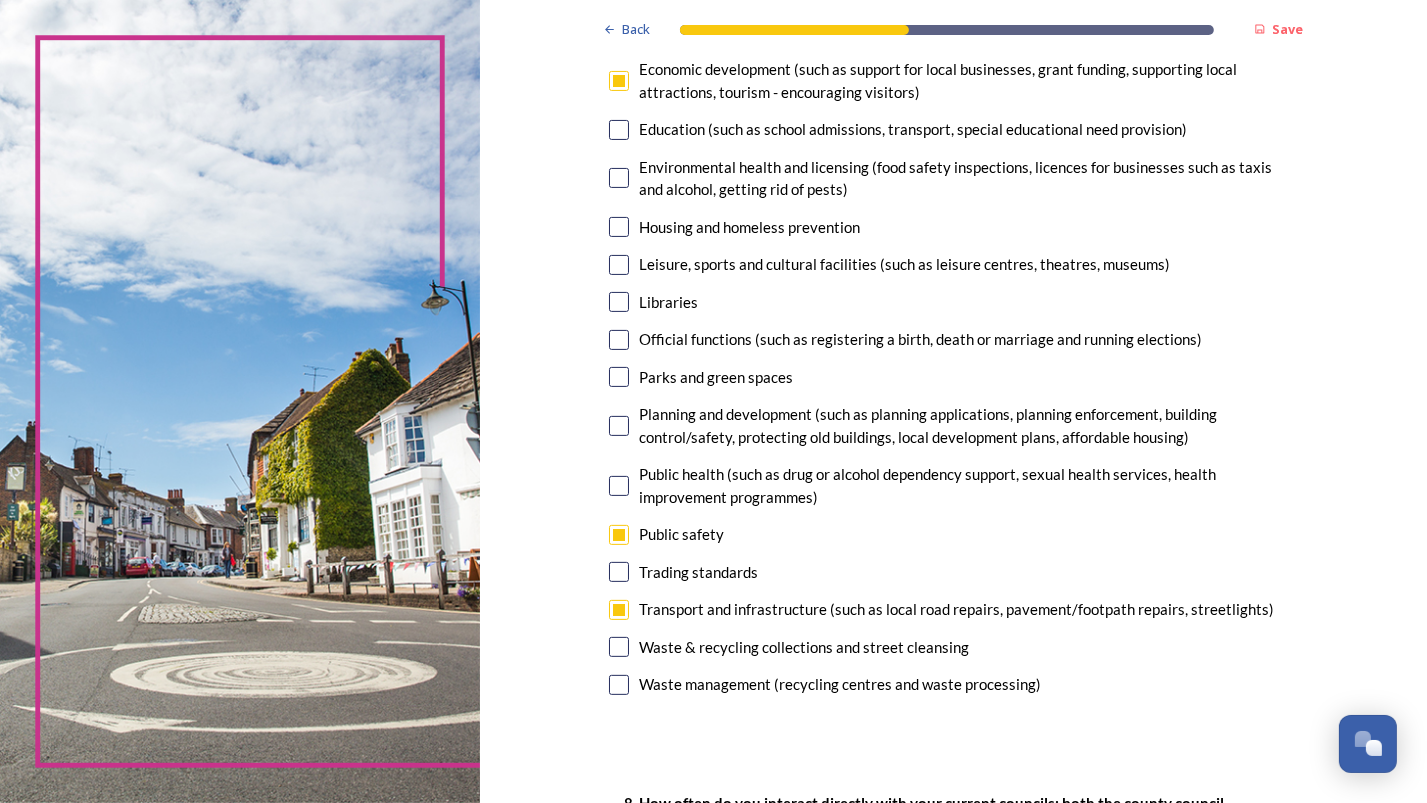 click on "Planning and development (such as planning applications, planning enforcement, building control/safety, protecting old buildings, local development plans, affordable housing)" at bounding box center (953, 425) 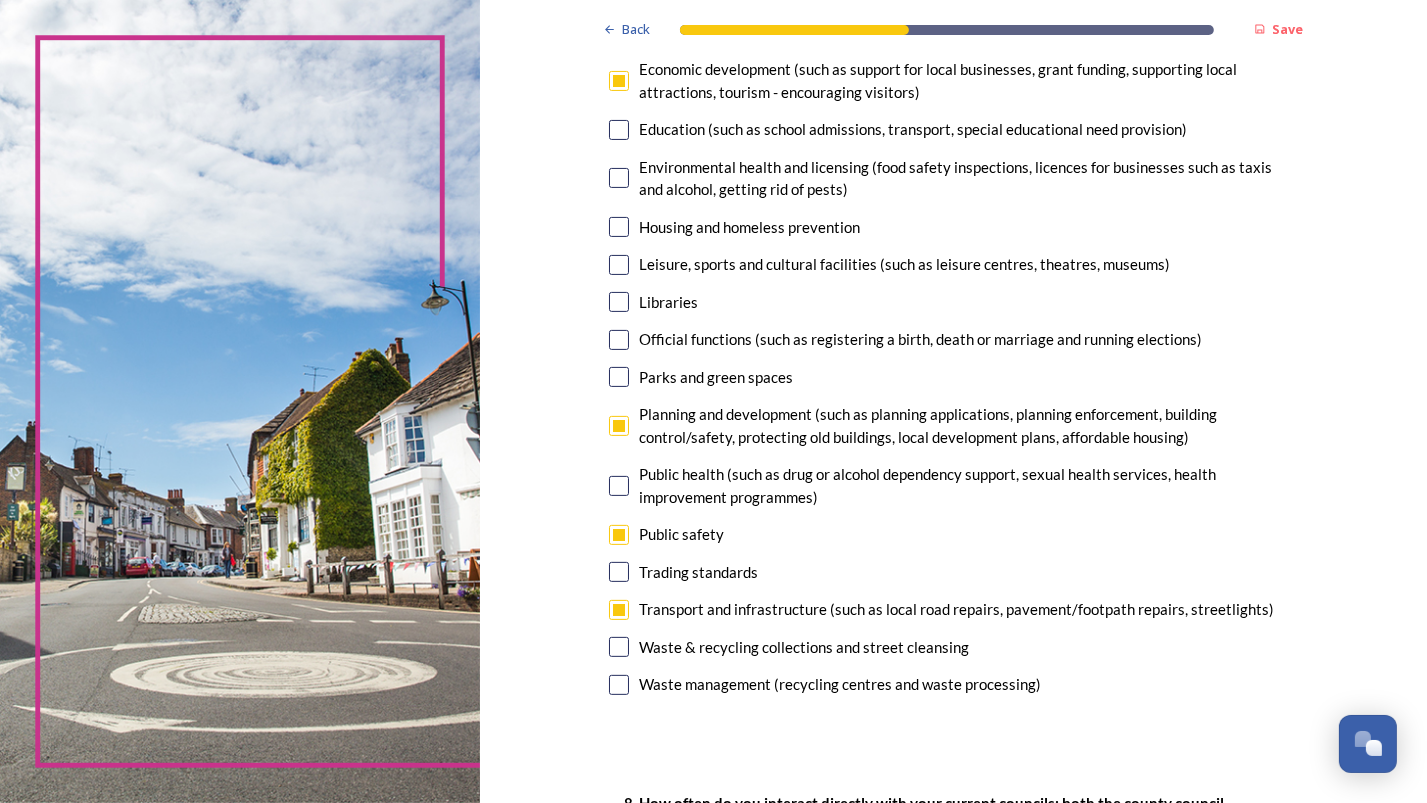 checkbox on "true" 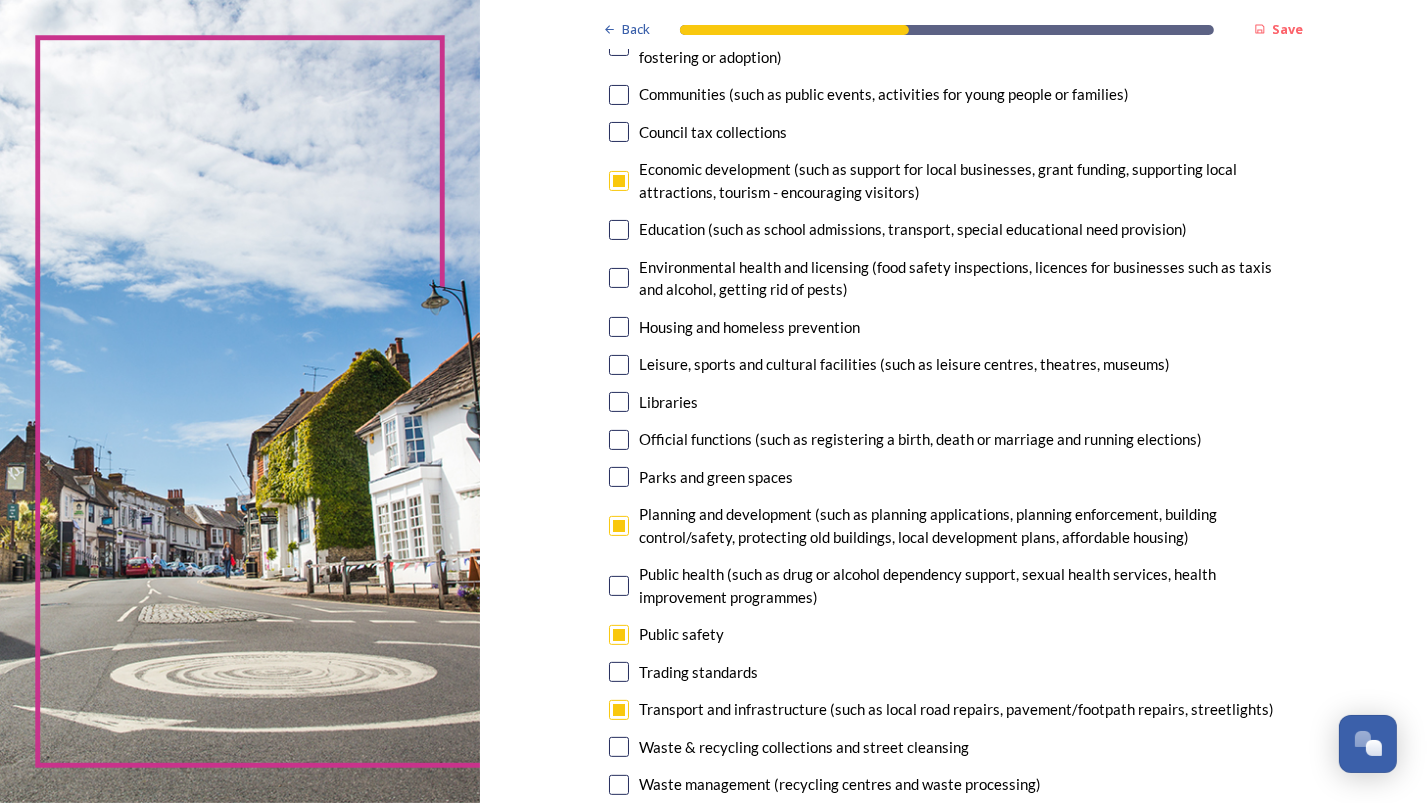 click at bounding box center [619, 477] 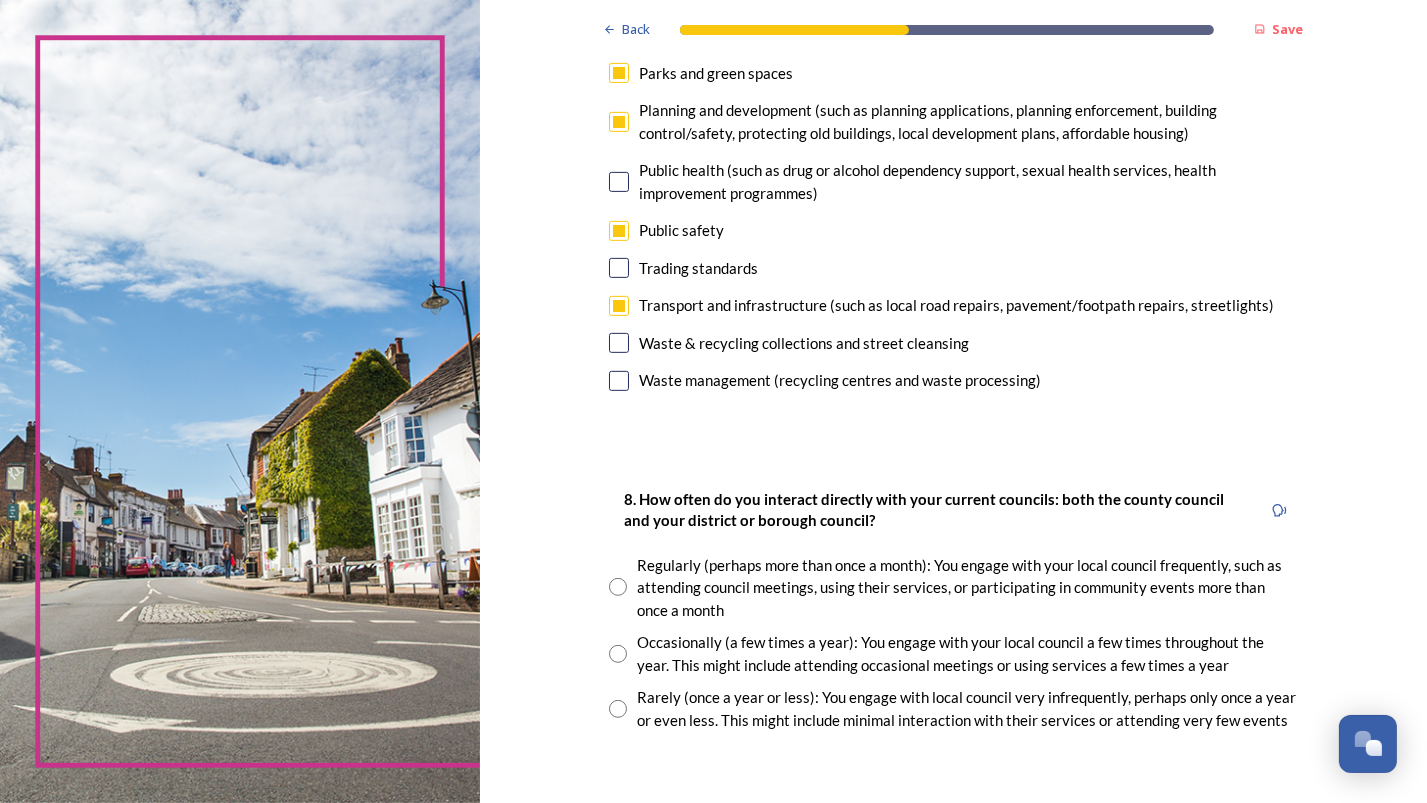 scroll, scrollTop: 800, scrollLeft: 0, axis: vertical 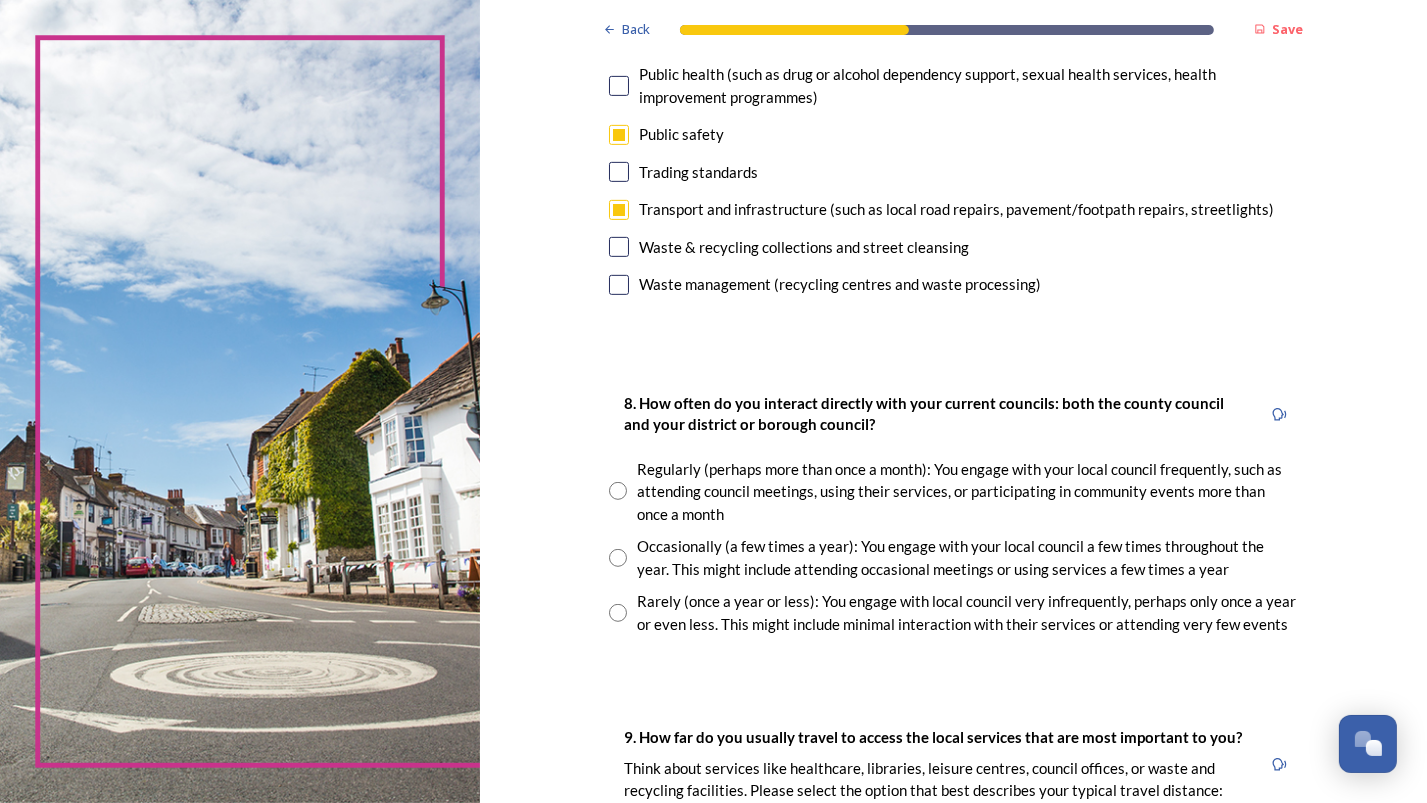 click at bounding box center [618, 491] 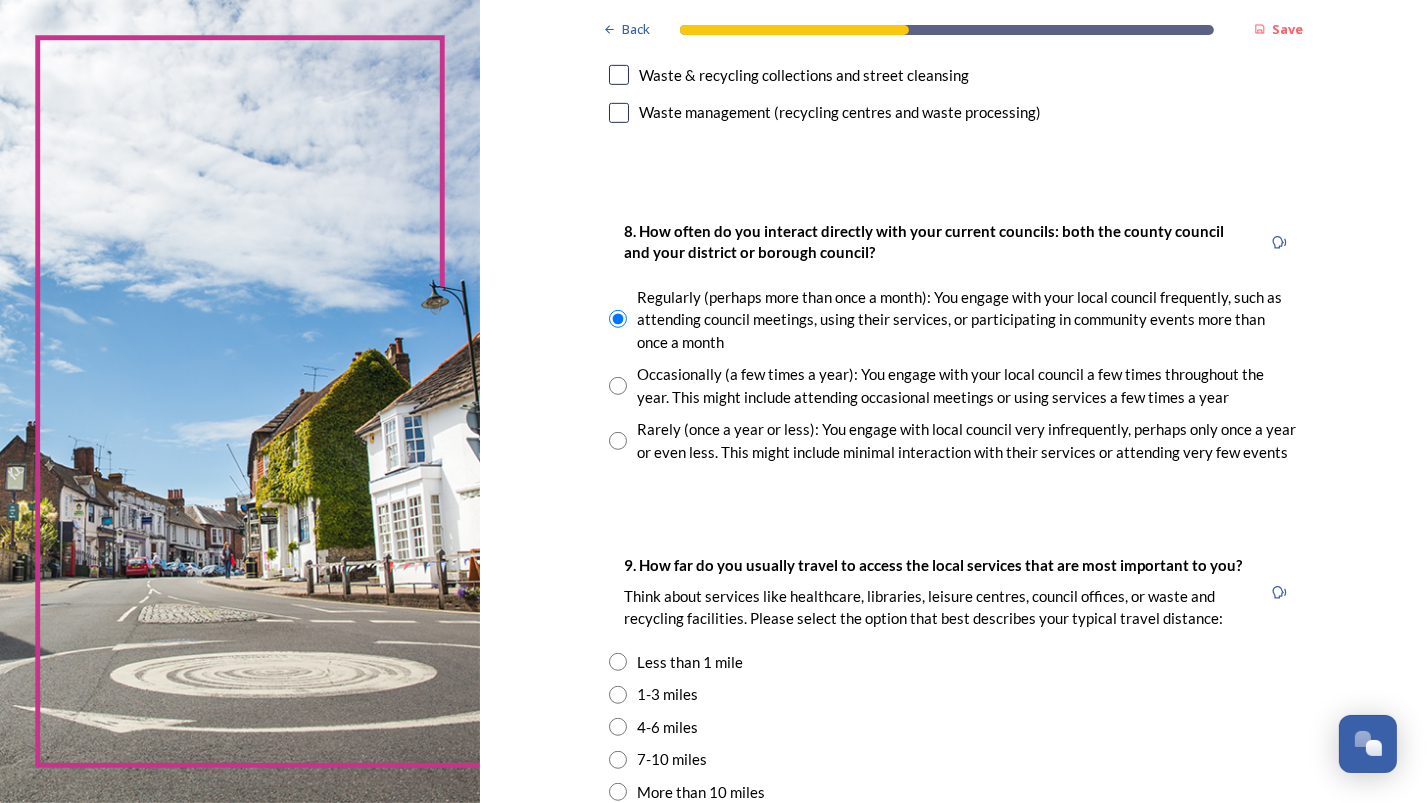 scroll, scrollTop: 1100, scrollLeft: 0, axis: vertical 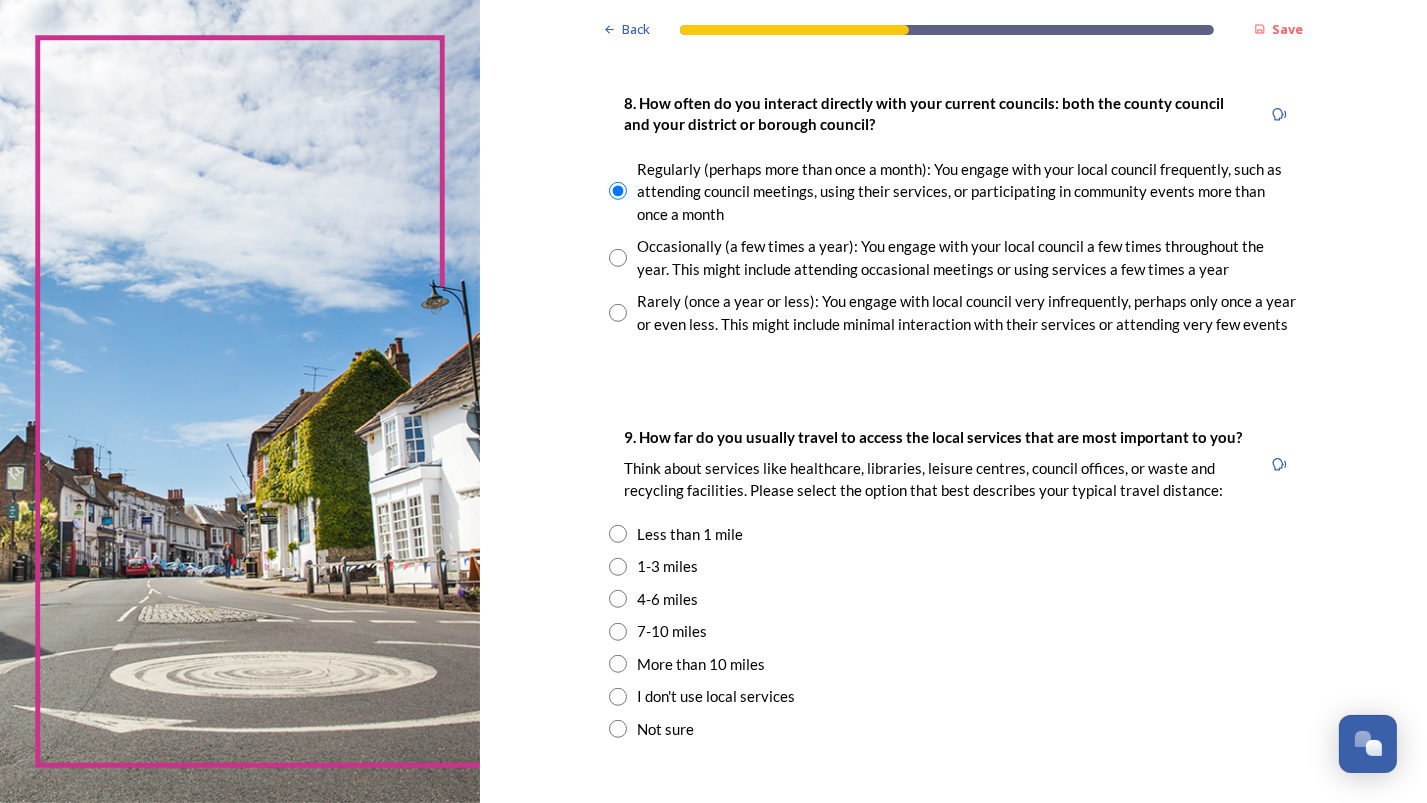 click at bounding box center [618, 567] 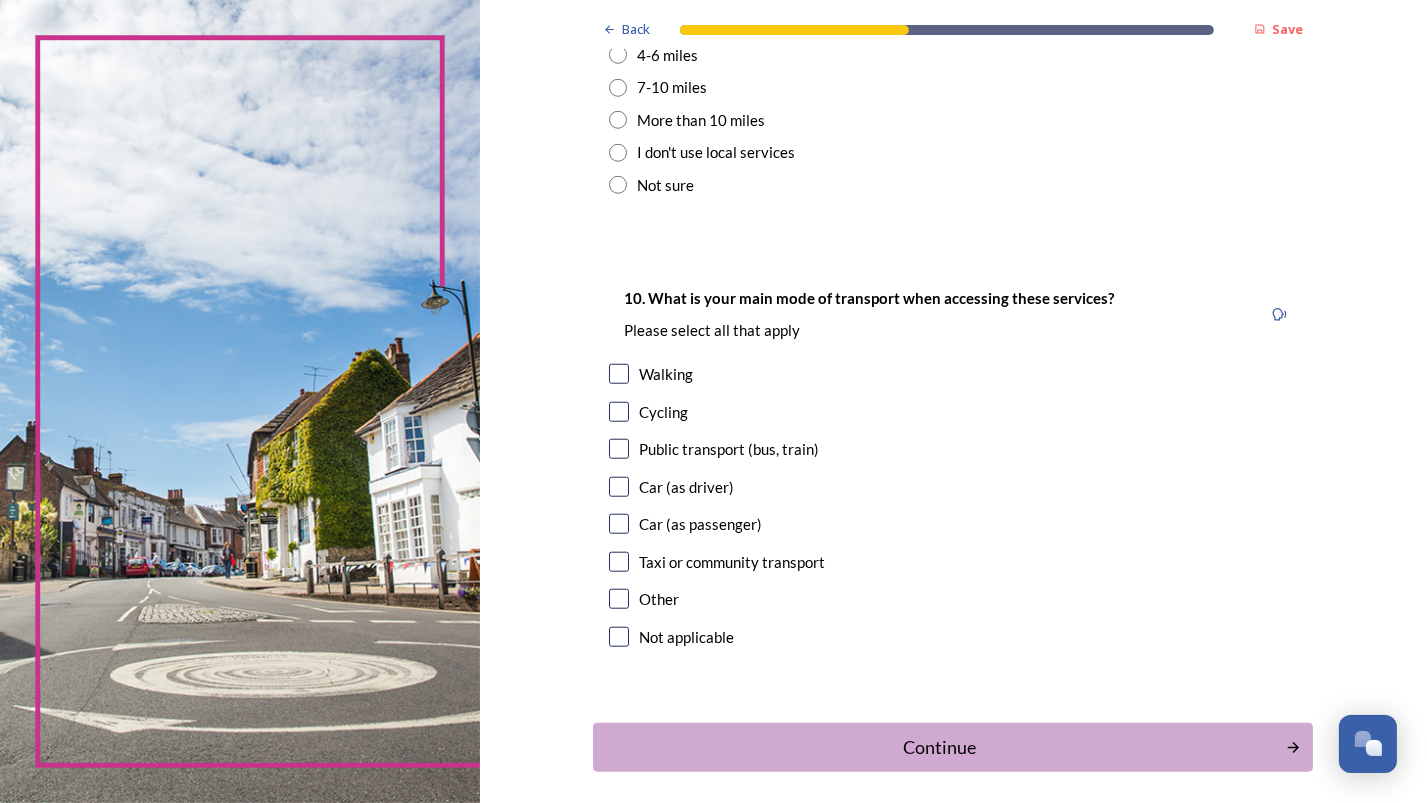 scroll, scrollTop: 1700, scrollLeft: 0, axis: vertical 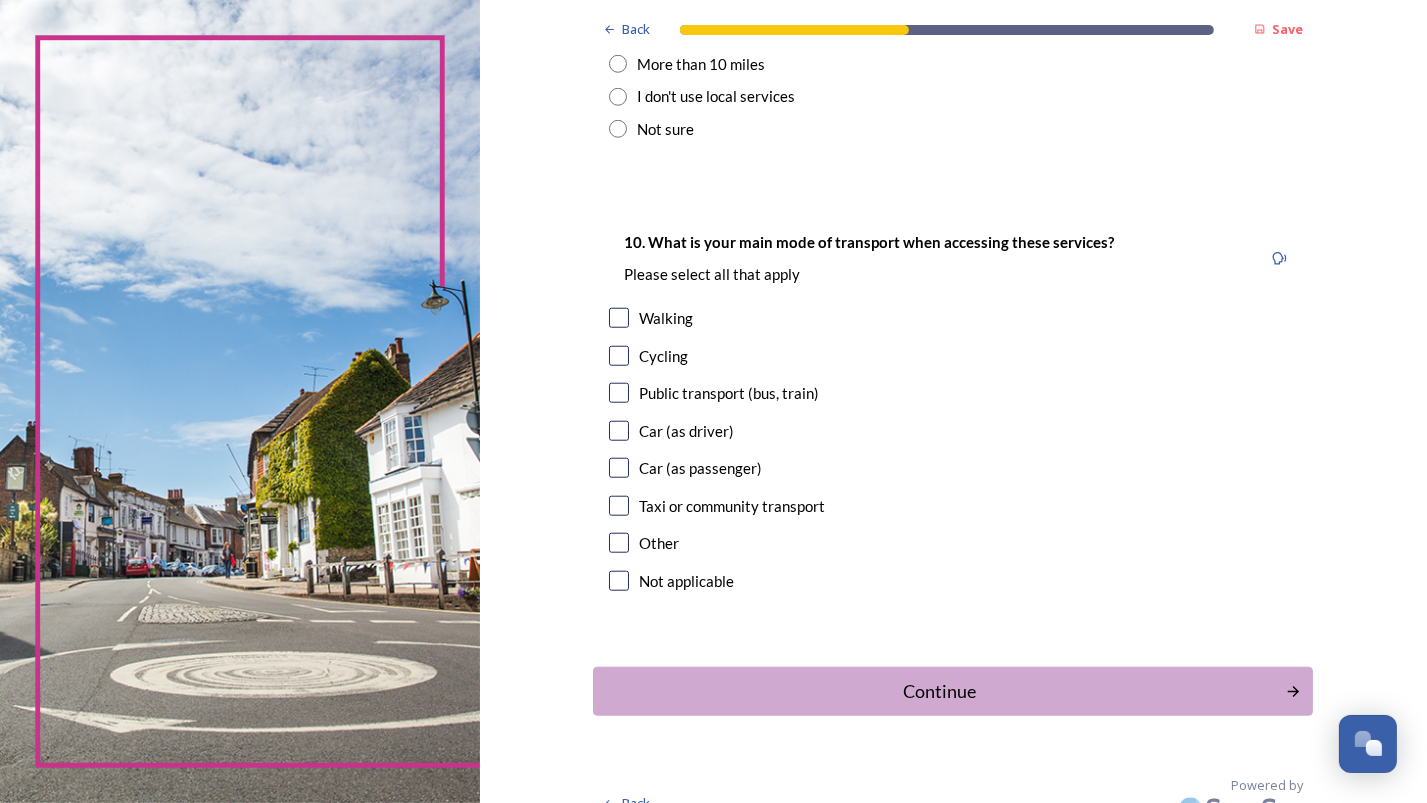 click at bounding box center (619, 393) 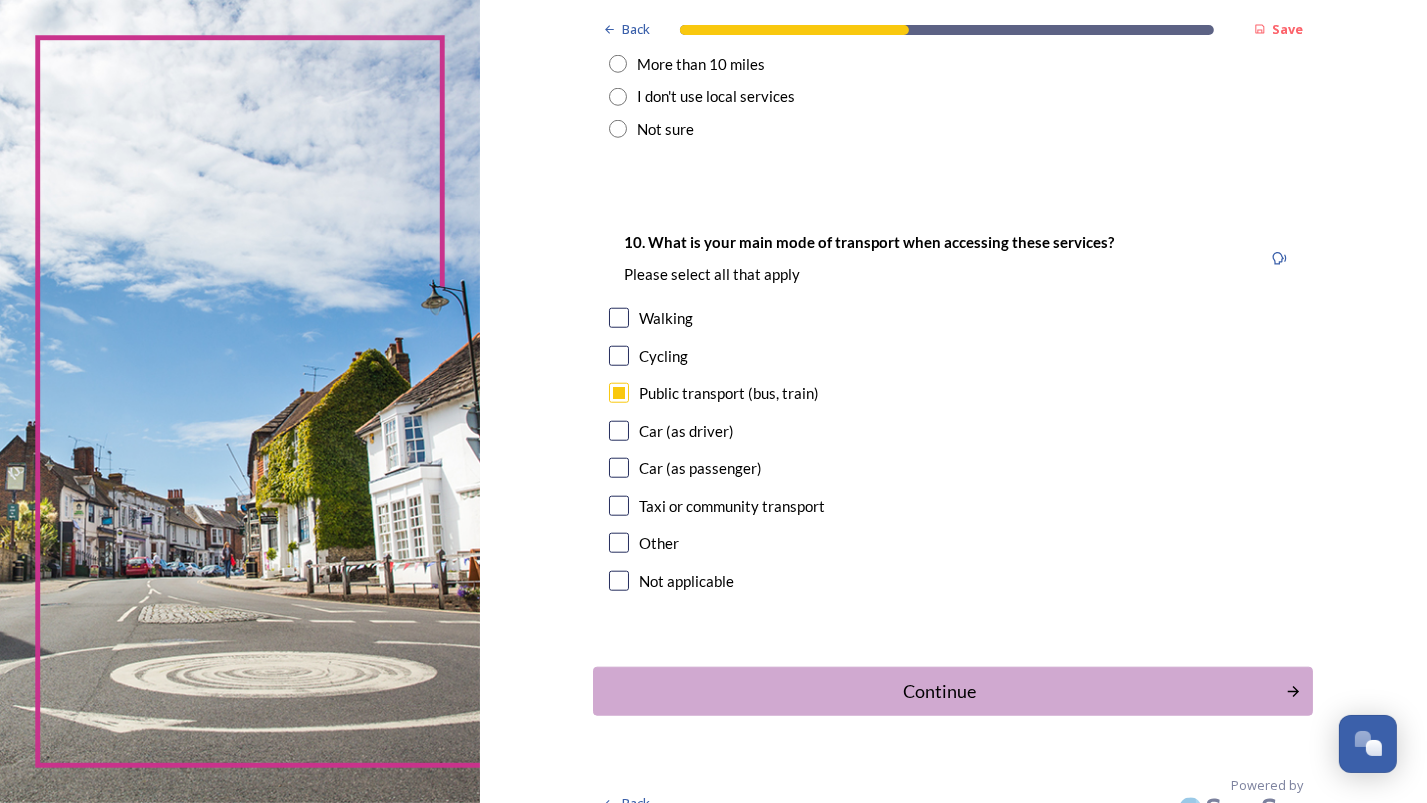 click at bounding box center [619, 318] 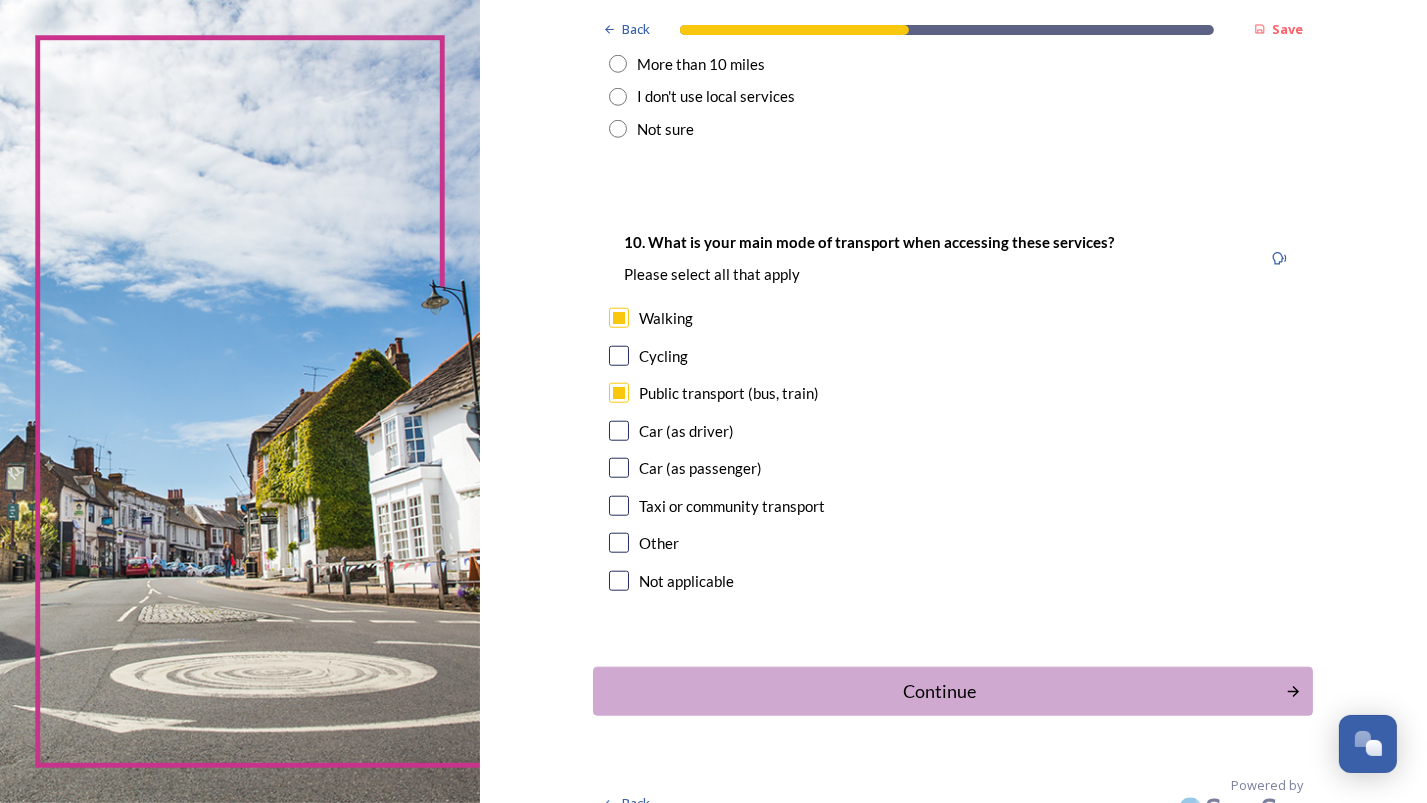 click at bounding box center [619, 431] 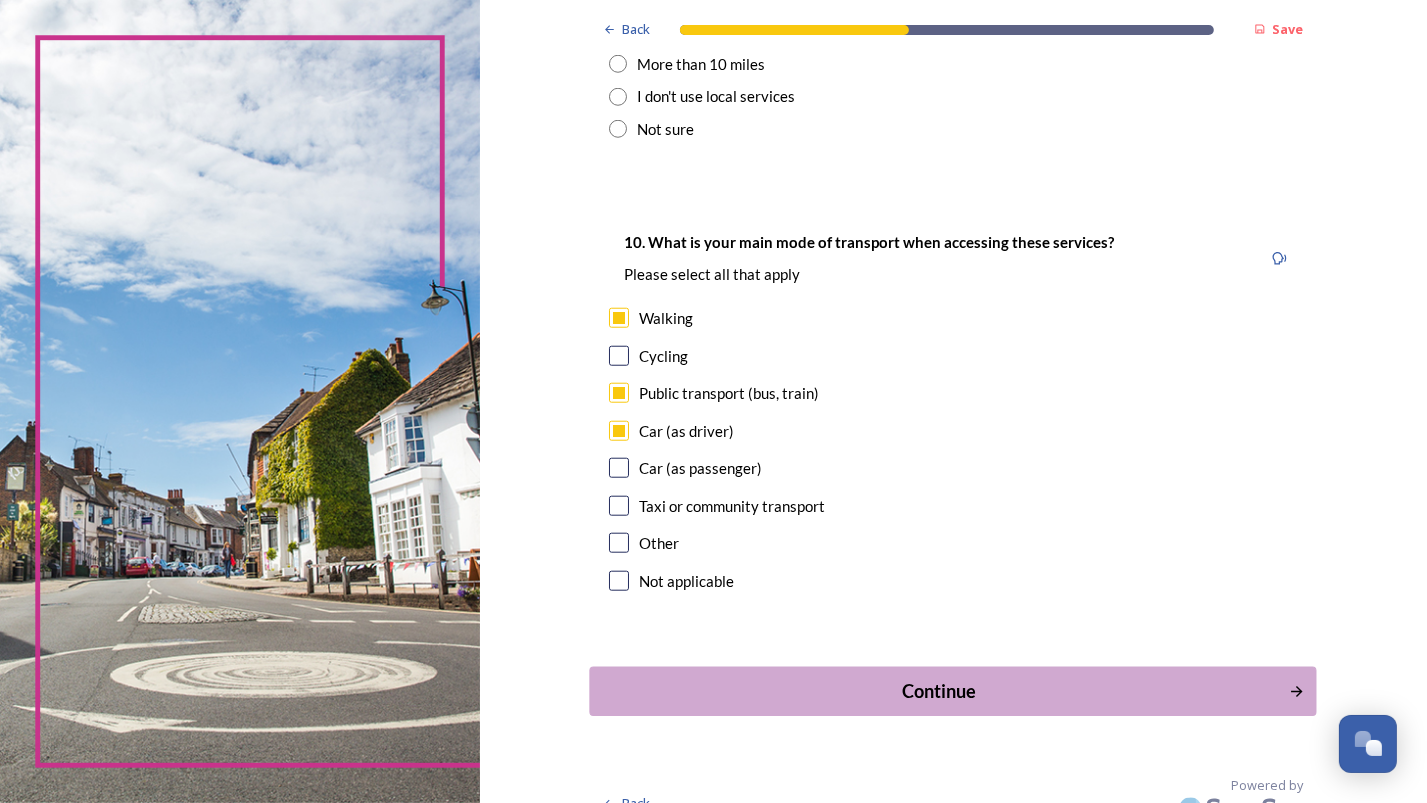 click on "Continue" at bounding box center [939, 691] 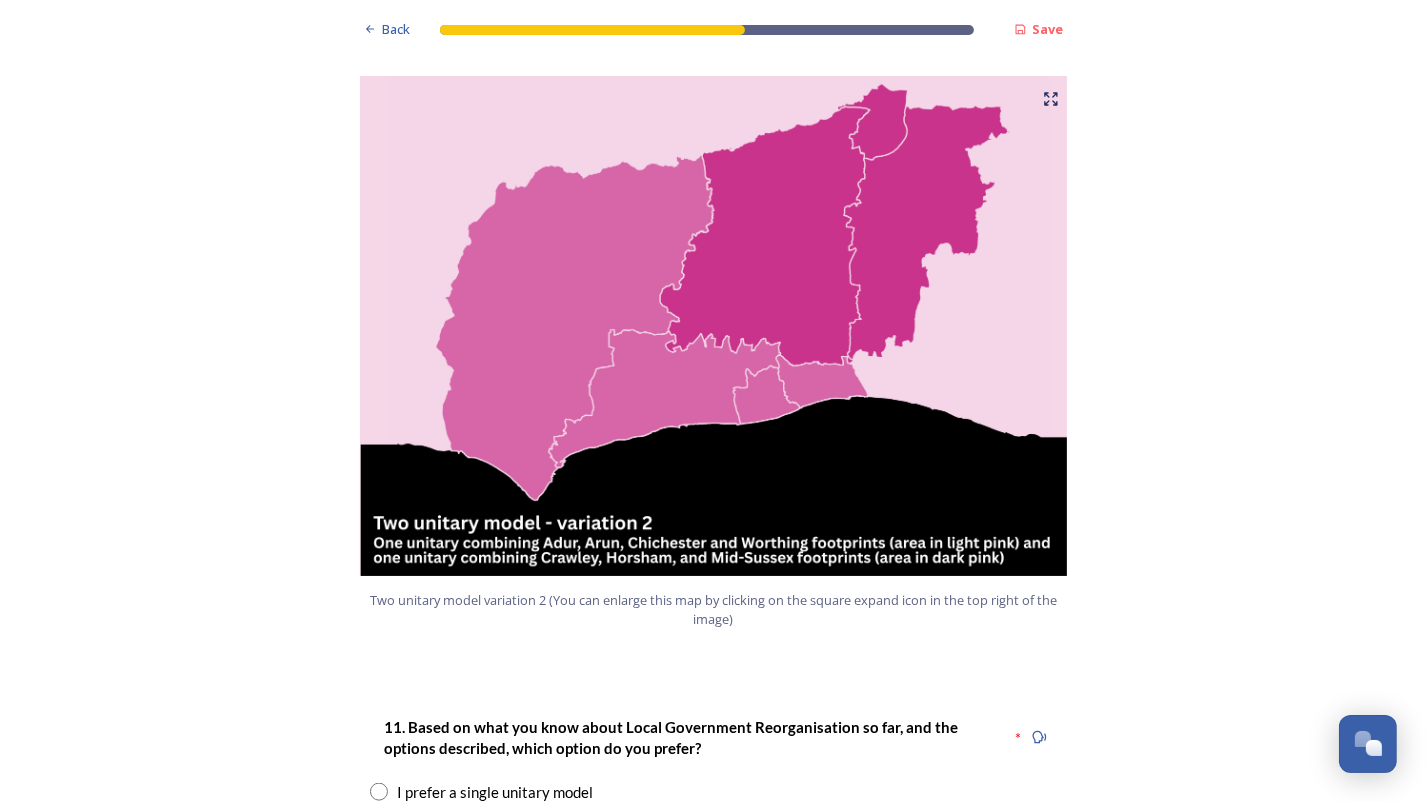 scroll, scrollTop: 2200, scrollLeft: 0, axis: vertical 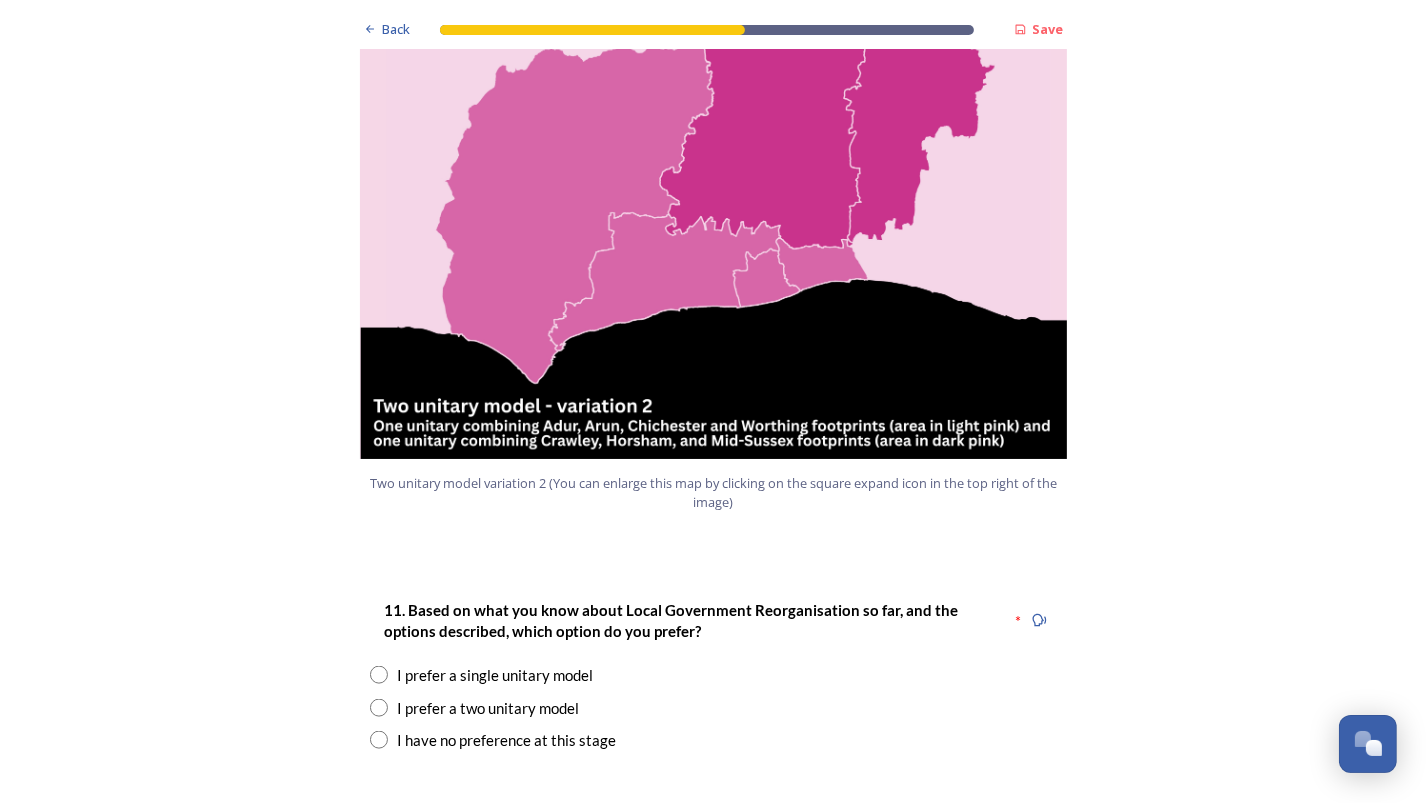click at bounding box center (379, 708) 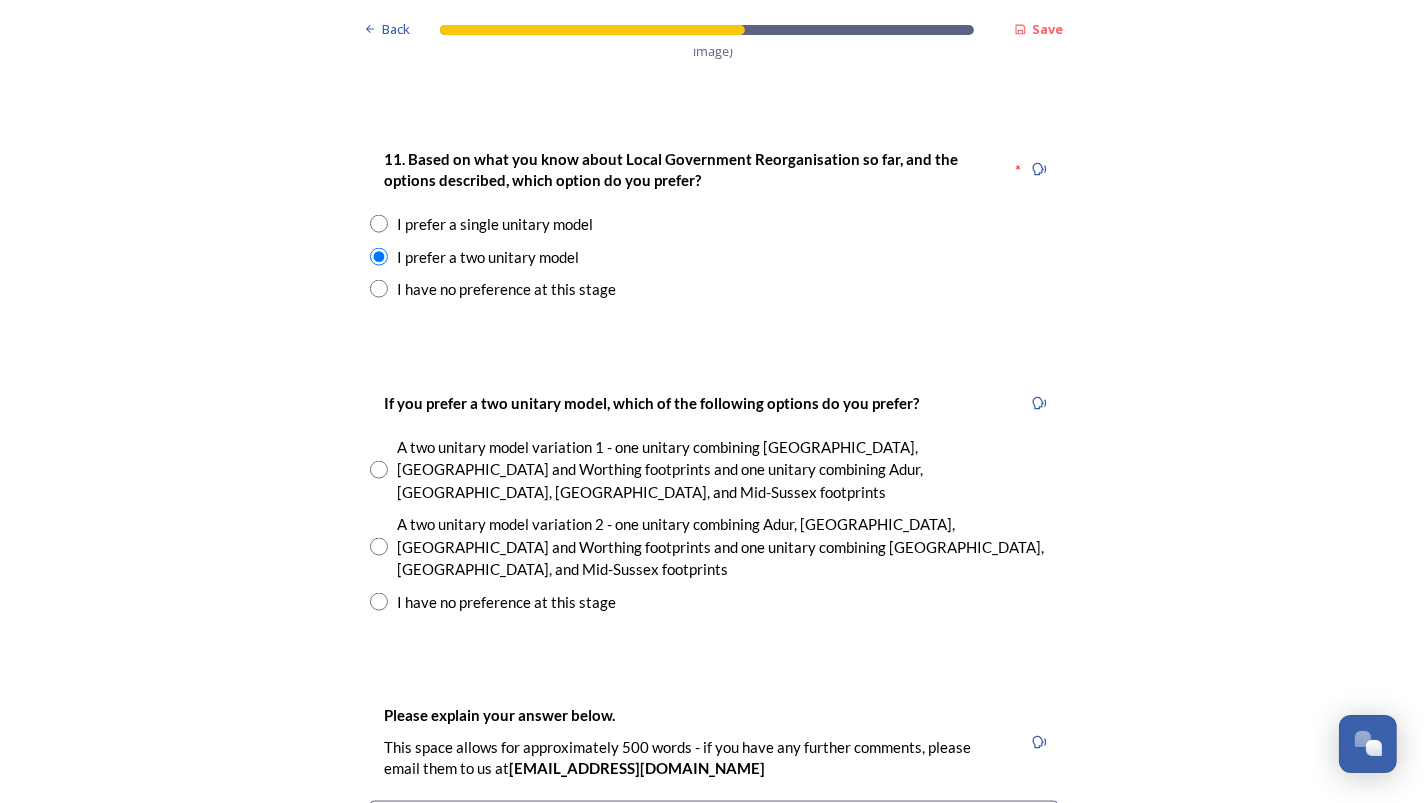 scroll, scrollTop: 2700, scrollLeft: 0, axis: vertical 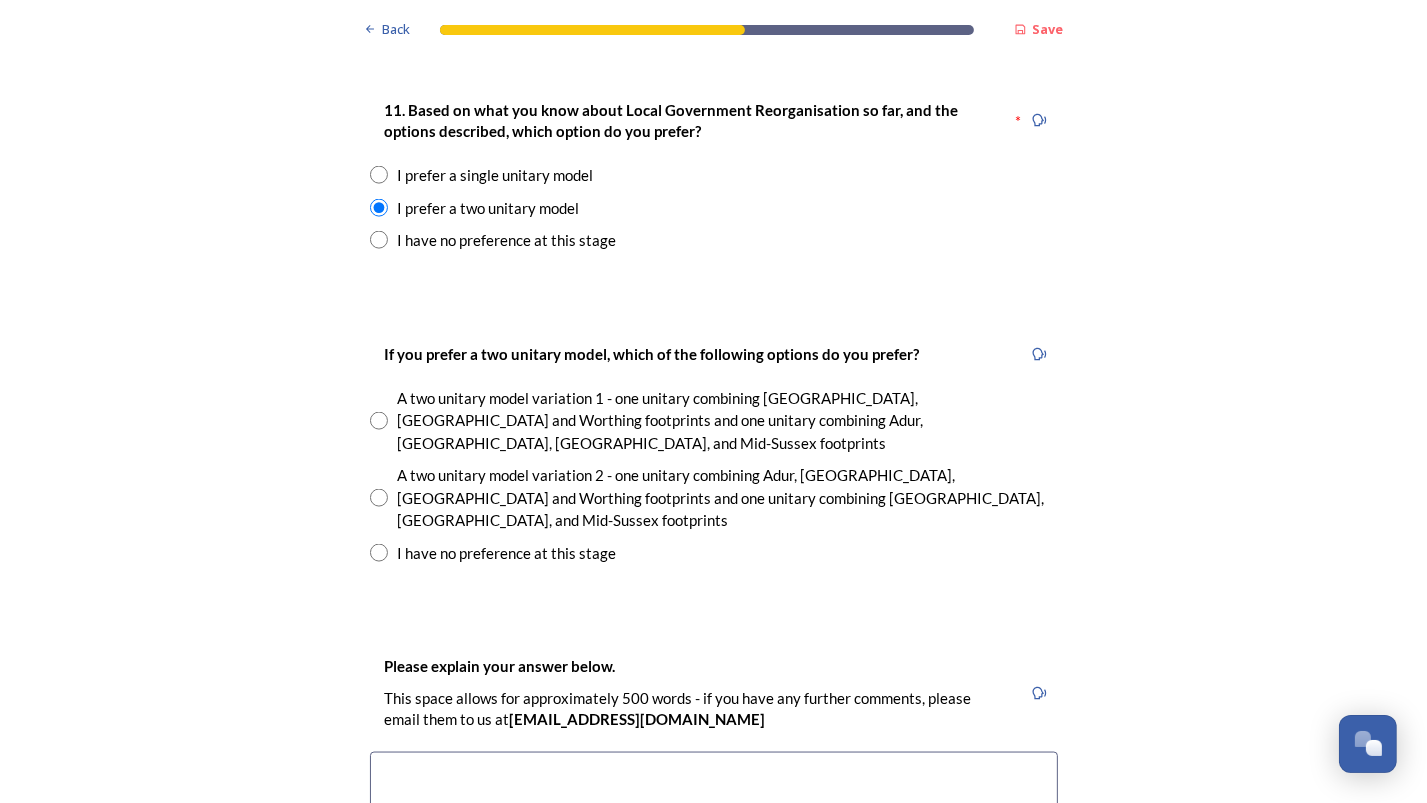 click at bounding box center [379, 421] 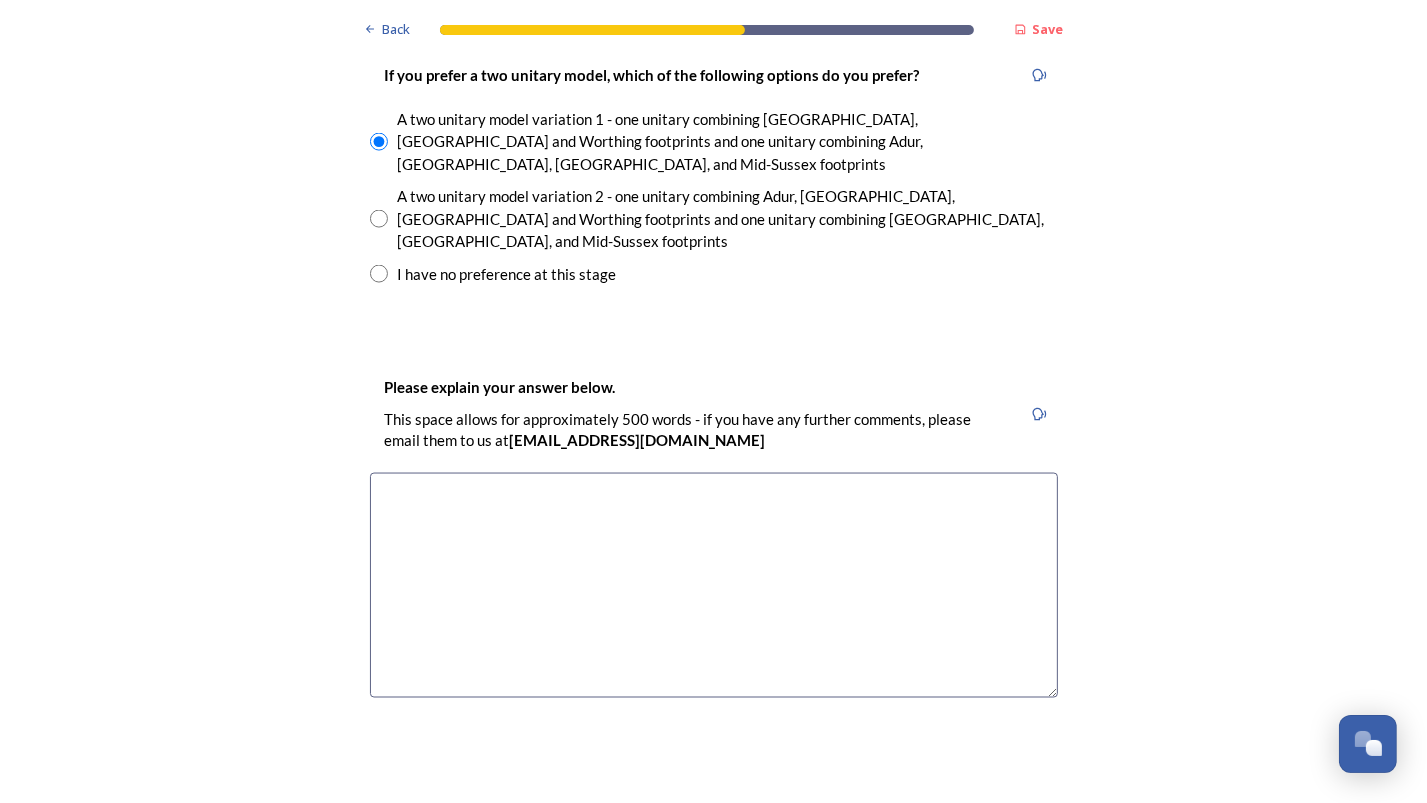 scroll, scrollTop: 3000, scrollLeft: 0, axis: vertical 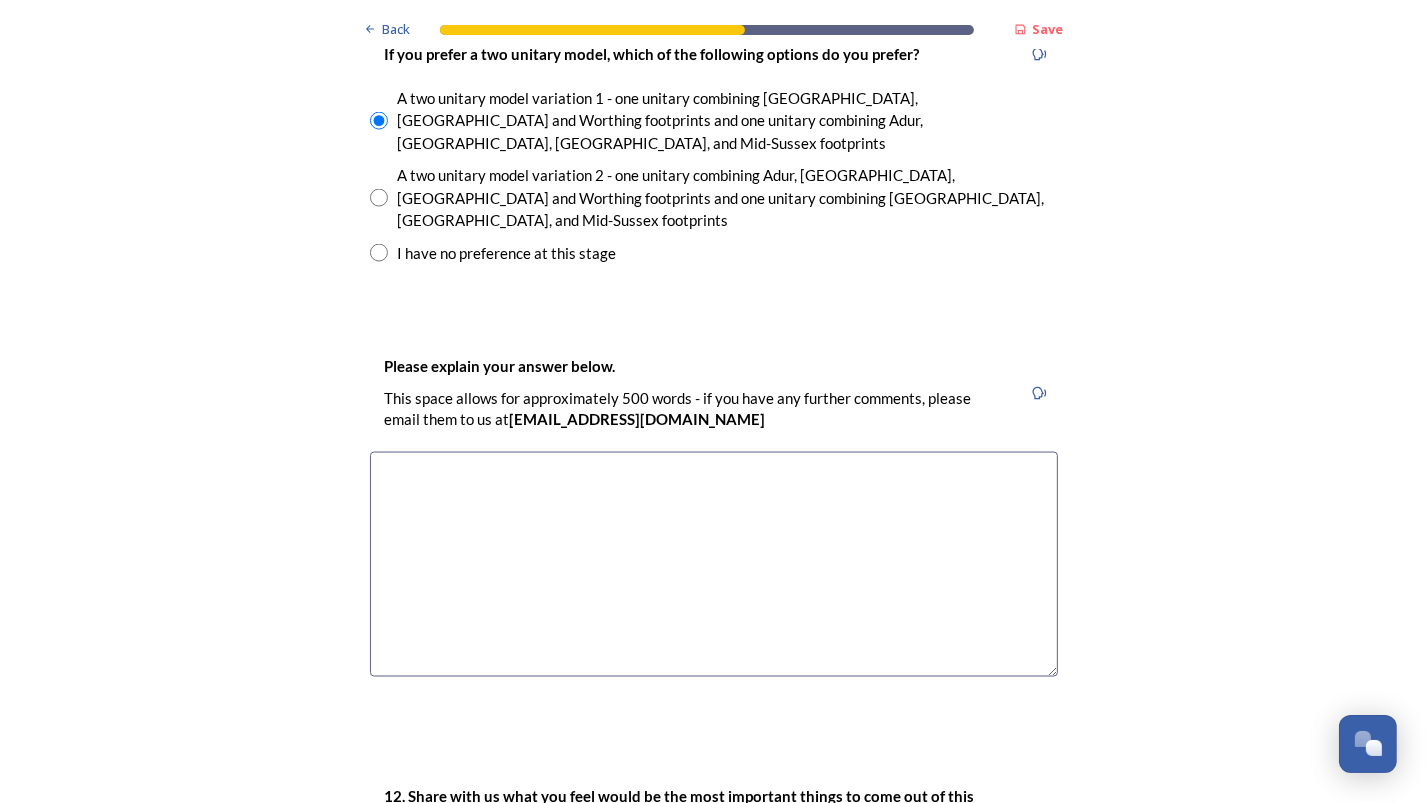 click at bounding box center [714, 564] 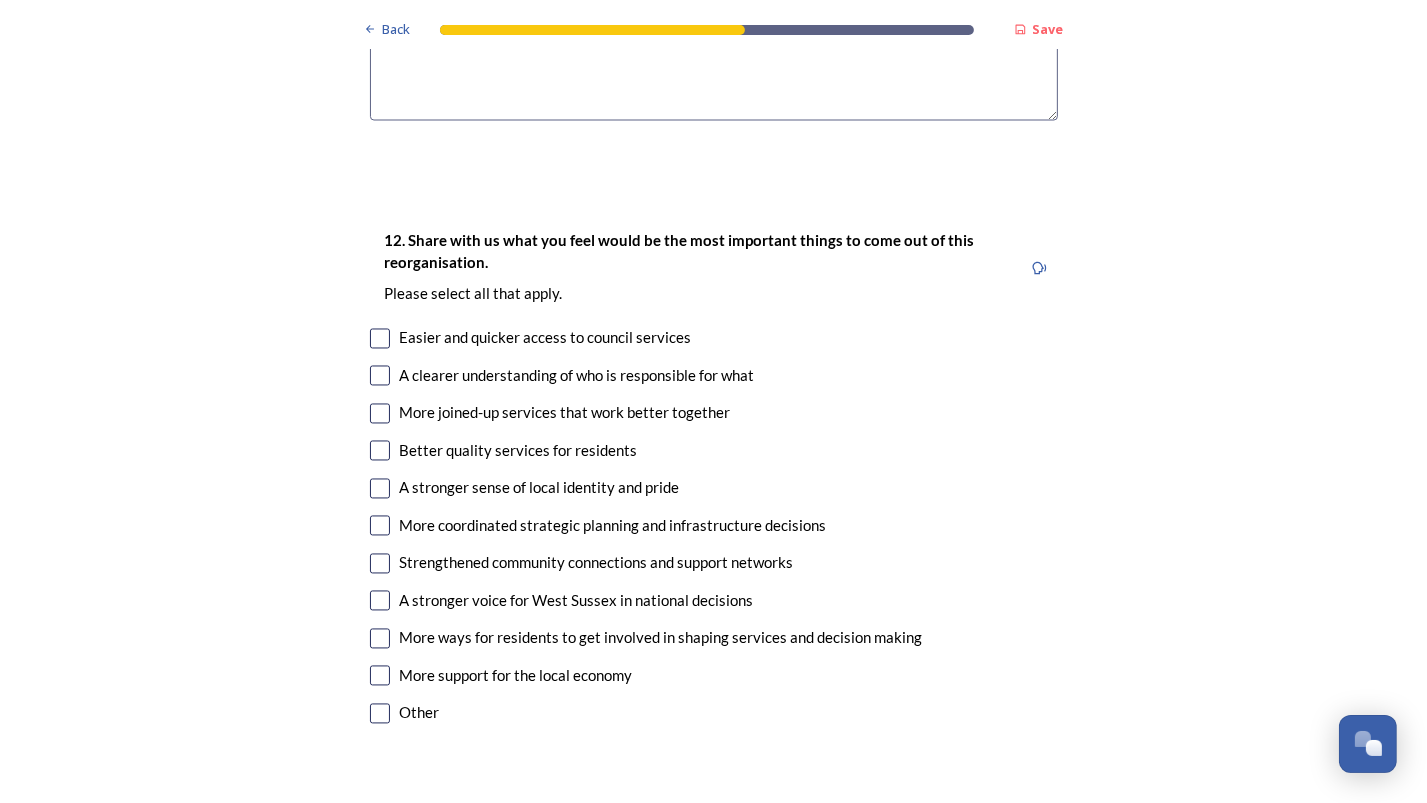 scroll, scrollTop: 3600, scrollLeft: 0, axis: vertical 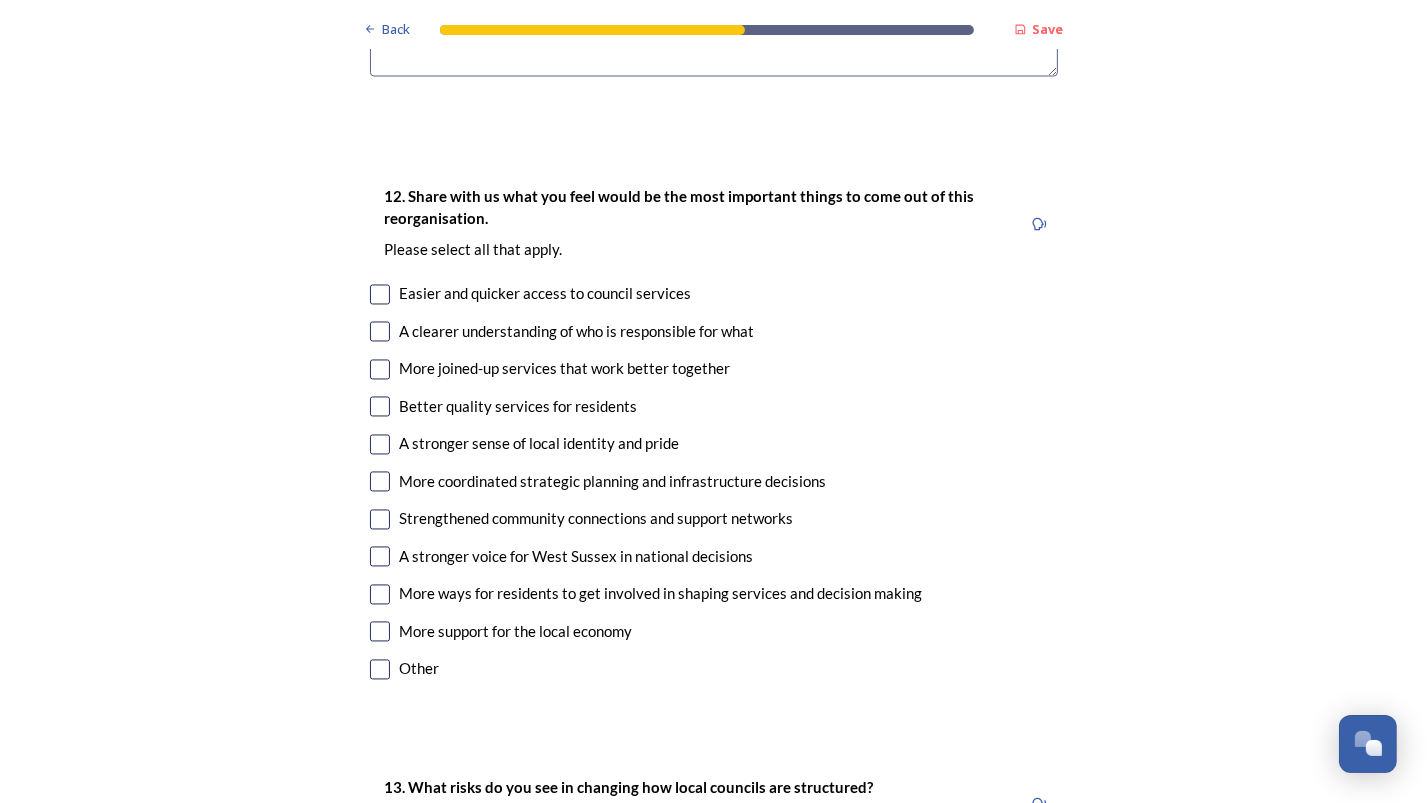 type on "Too big will create less efficiency and care about local areas" 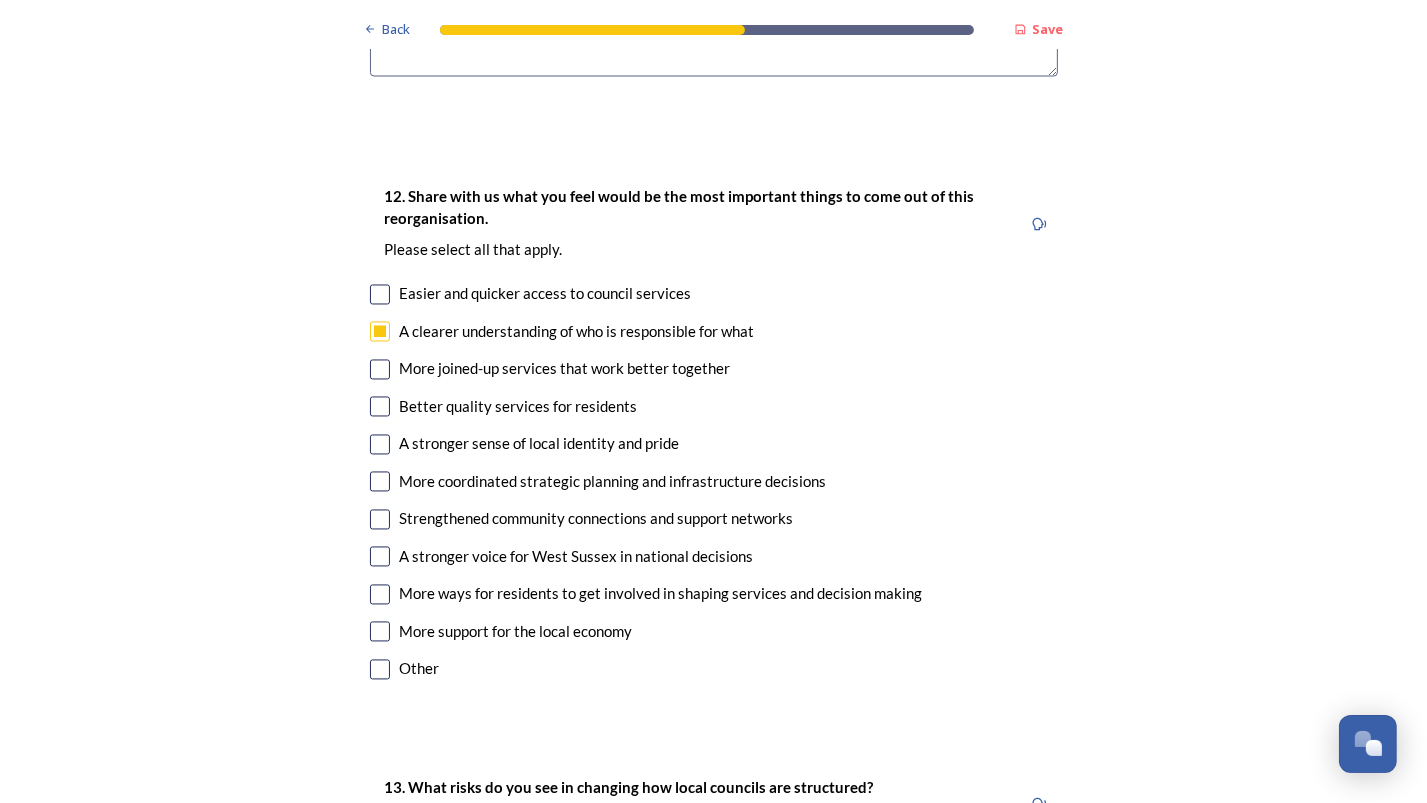 click at bounding box center [380, 370] 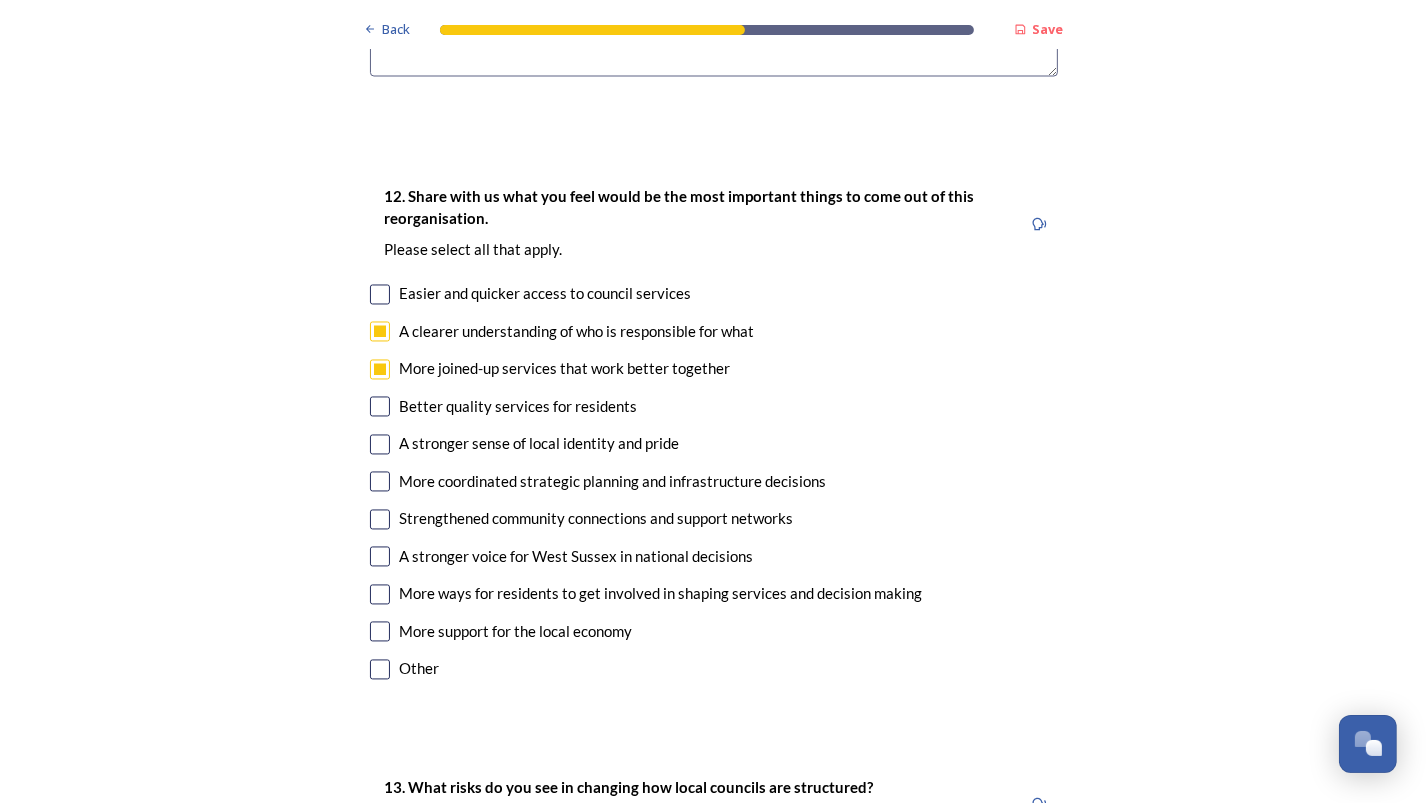 click at bounding box center [380, 407] 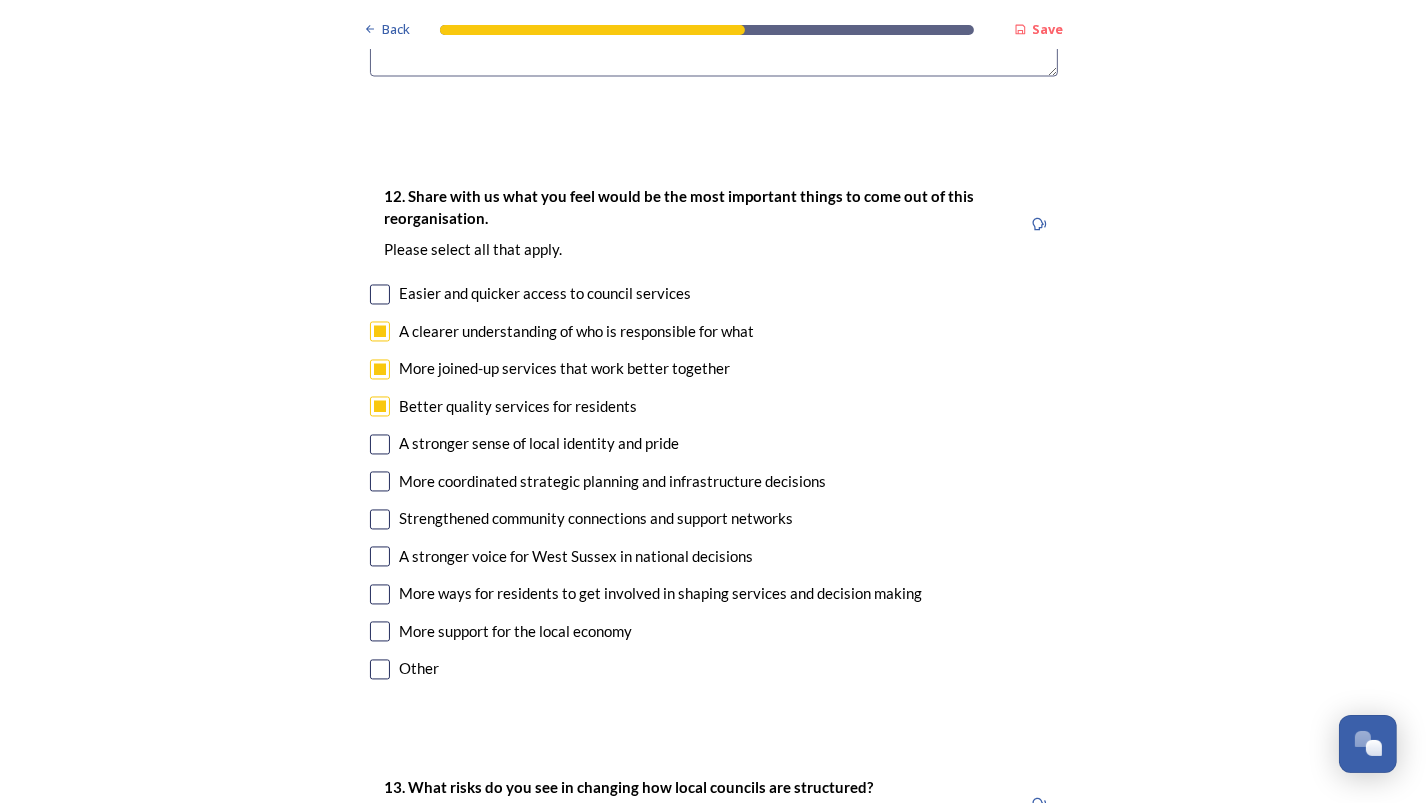 click at bounding box center [380, 445] 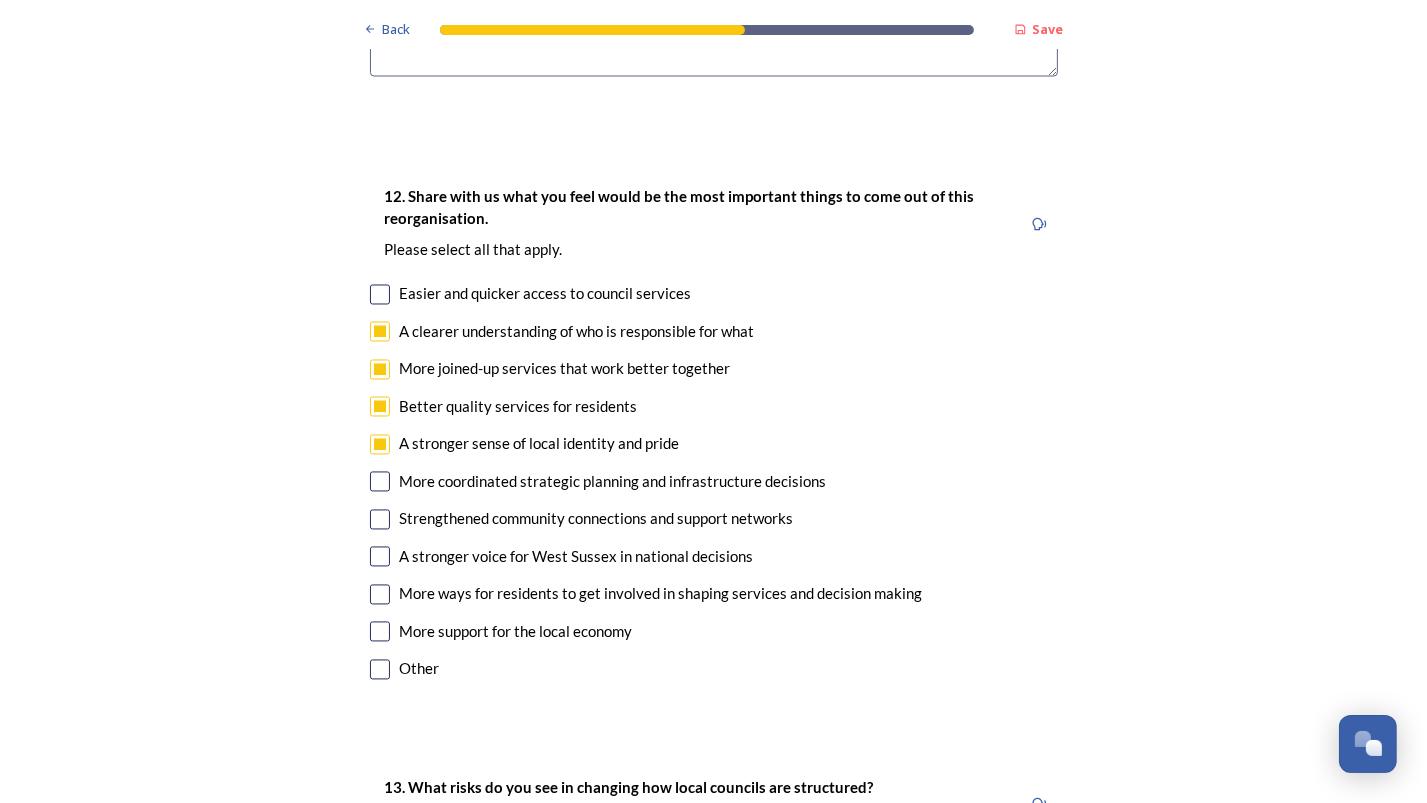 click at bounding box center (380, 482) 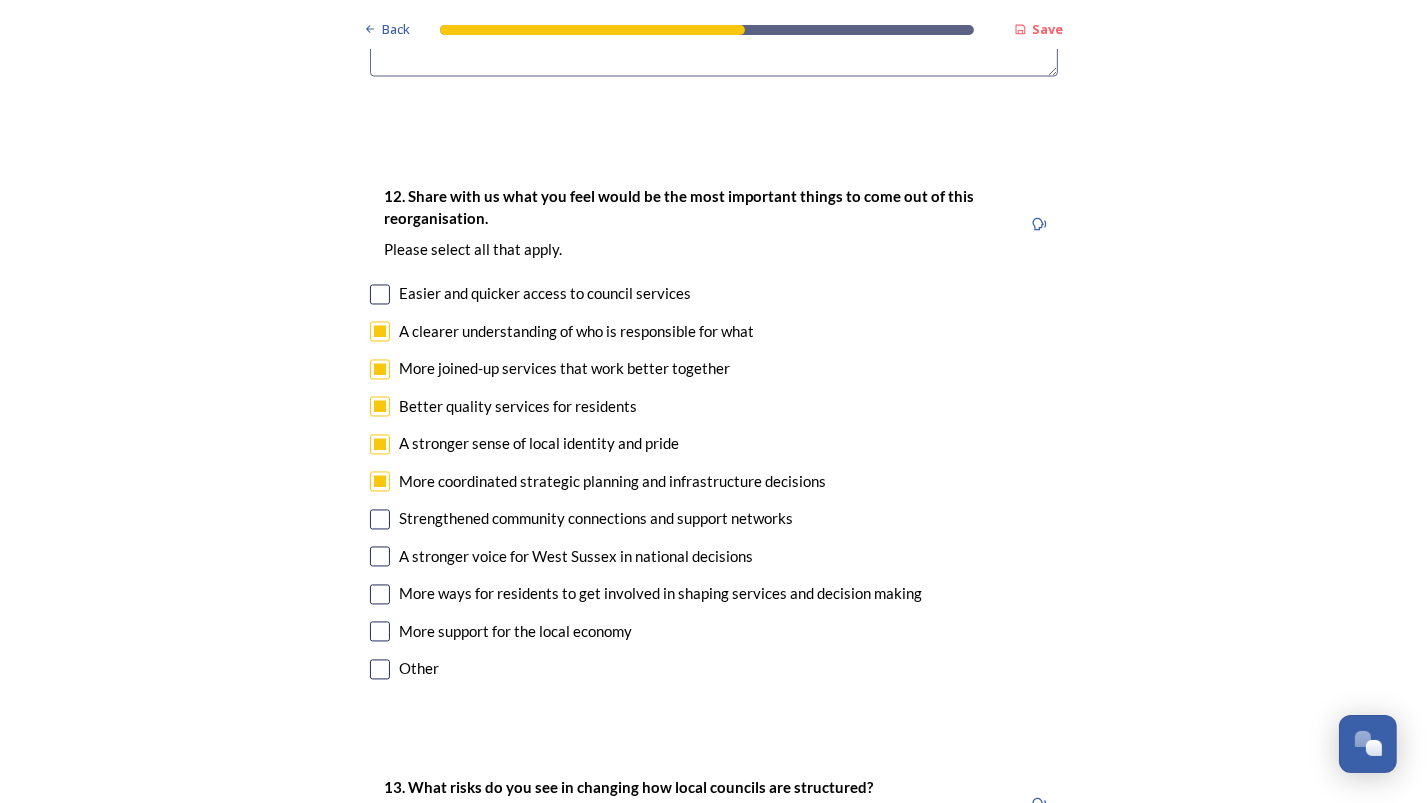 click at bounding box center (380, 557) 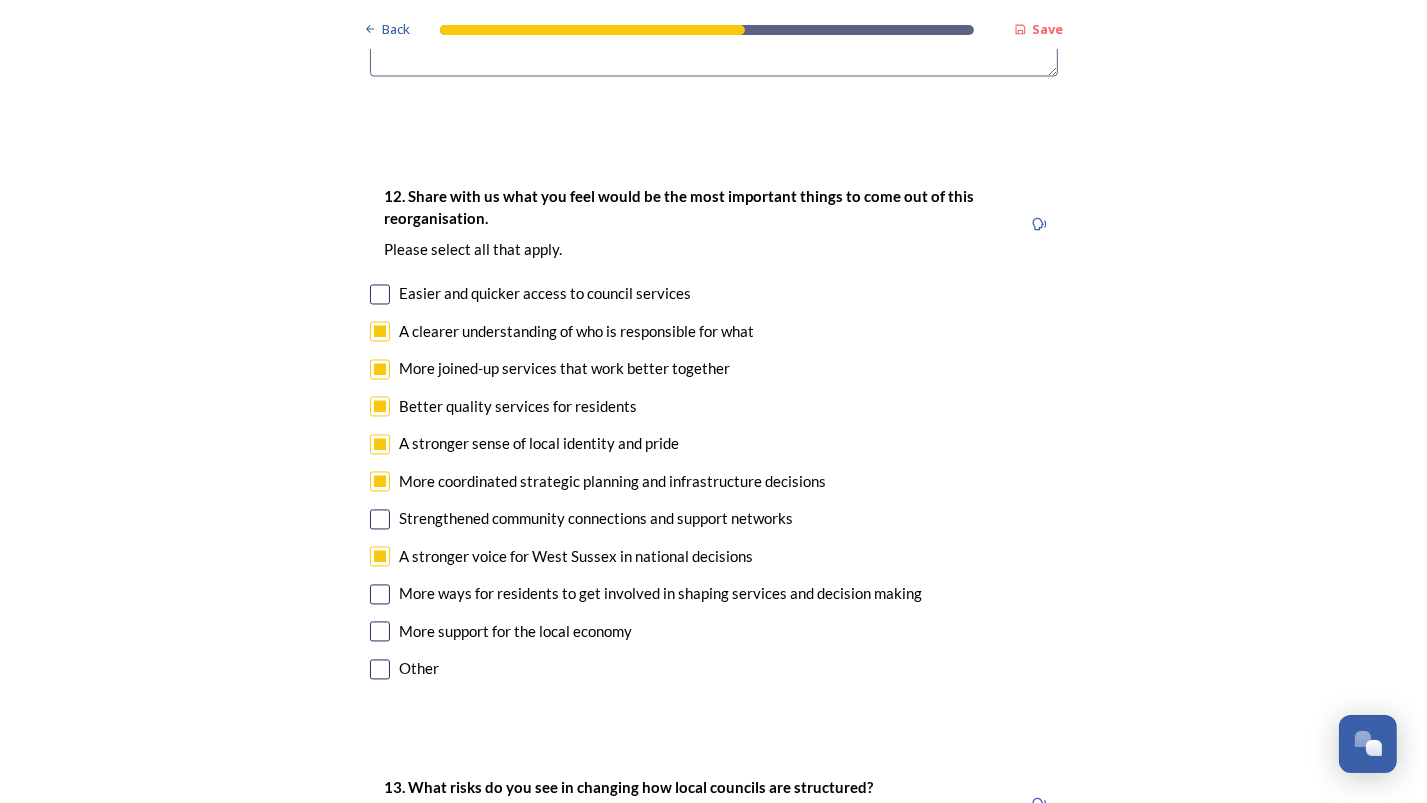 click at bounding box center (380, 632) 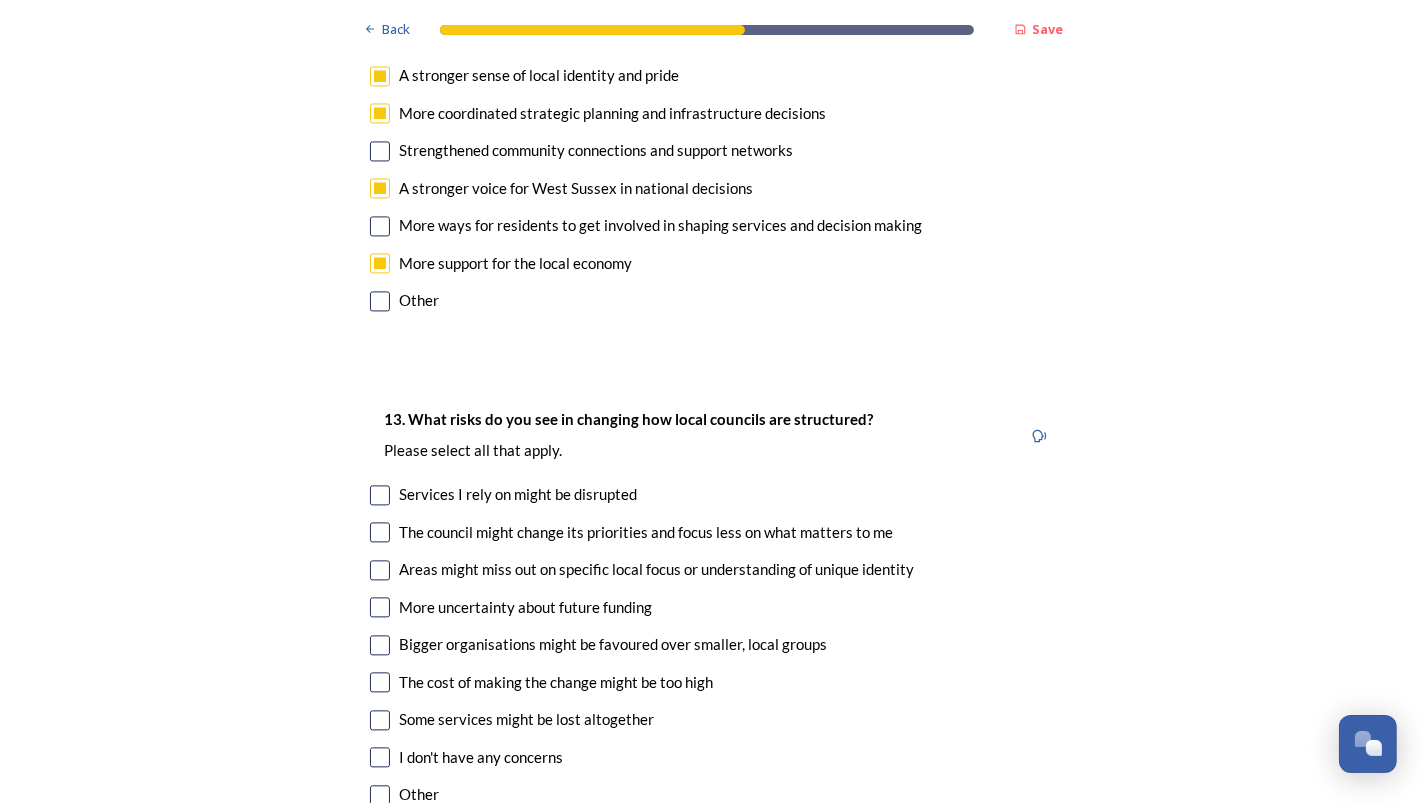 scroll, scrollTop: 4100, scrollLeft: 0, axis: vertical 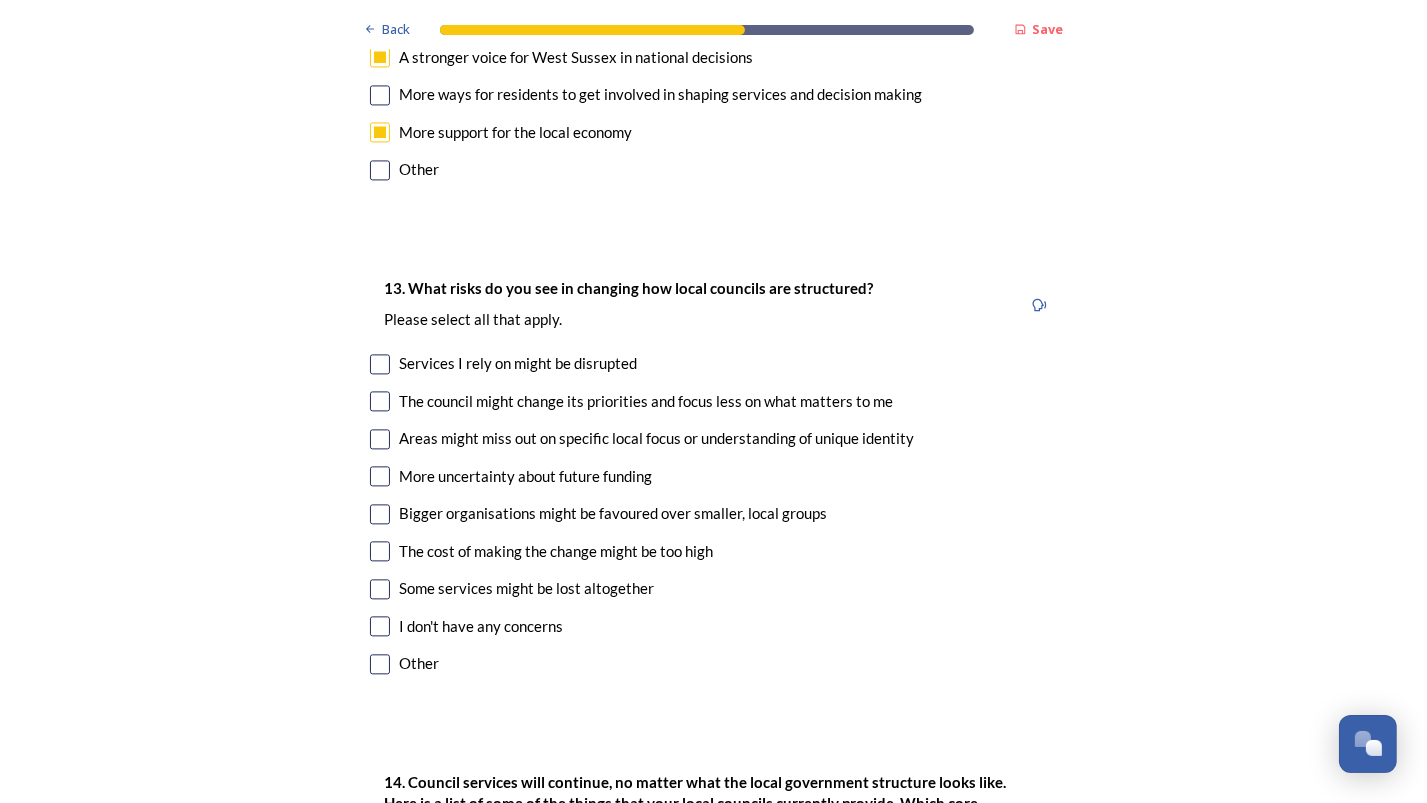 click at bounding box center (380, 364) 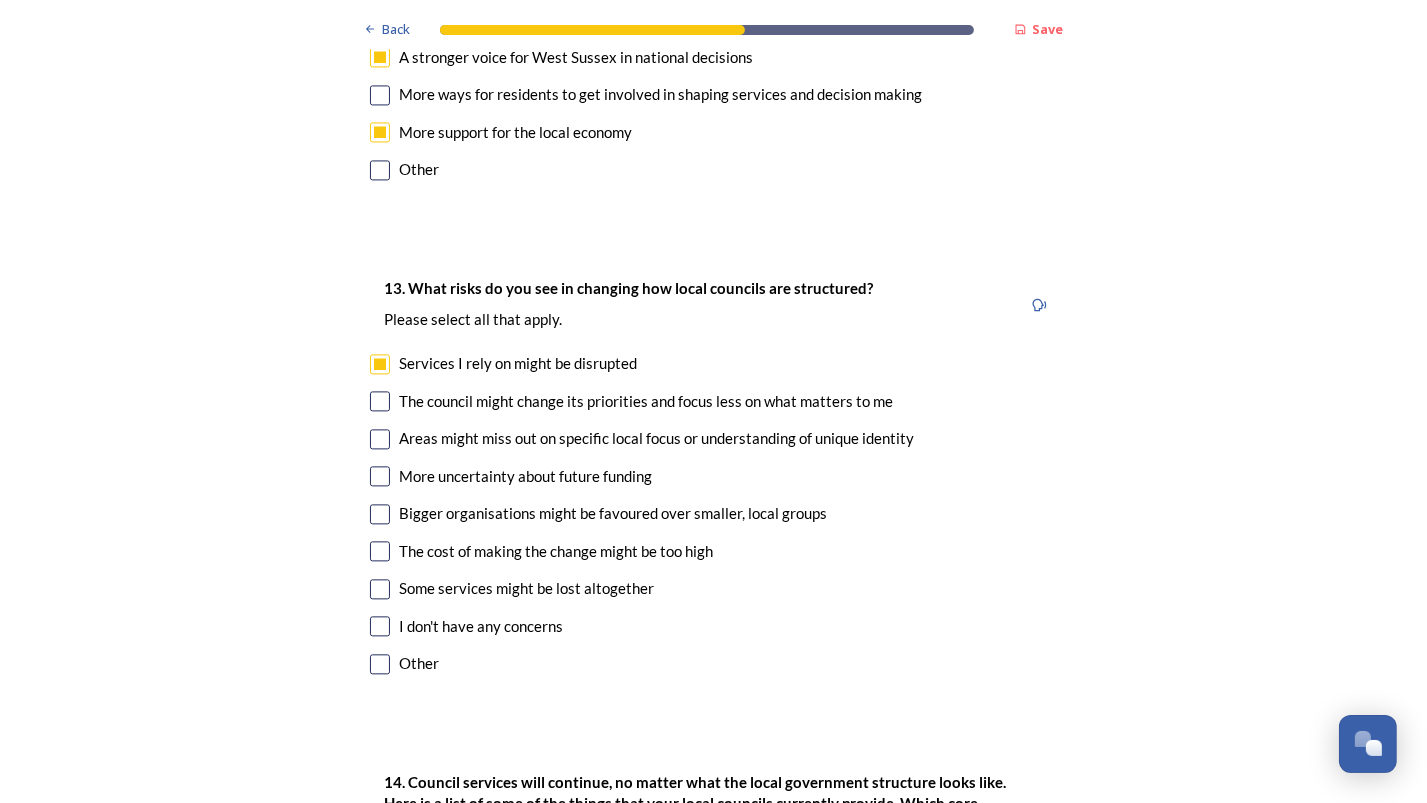 click at bounding box center (380, 401) 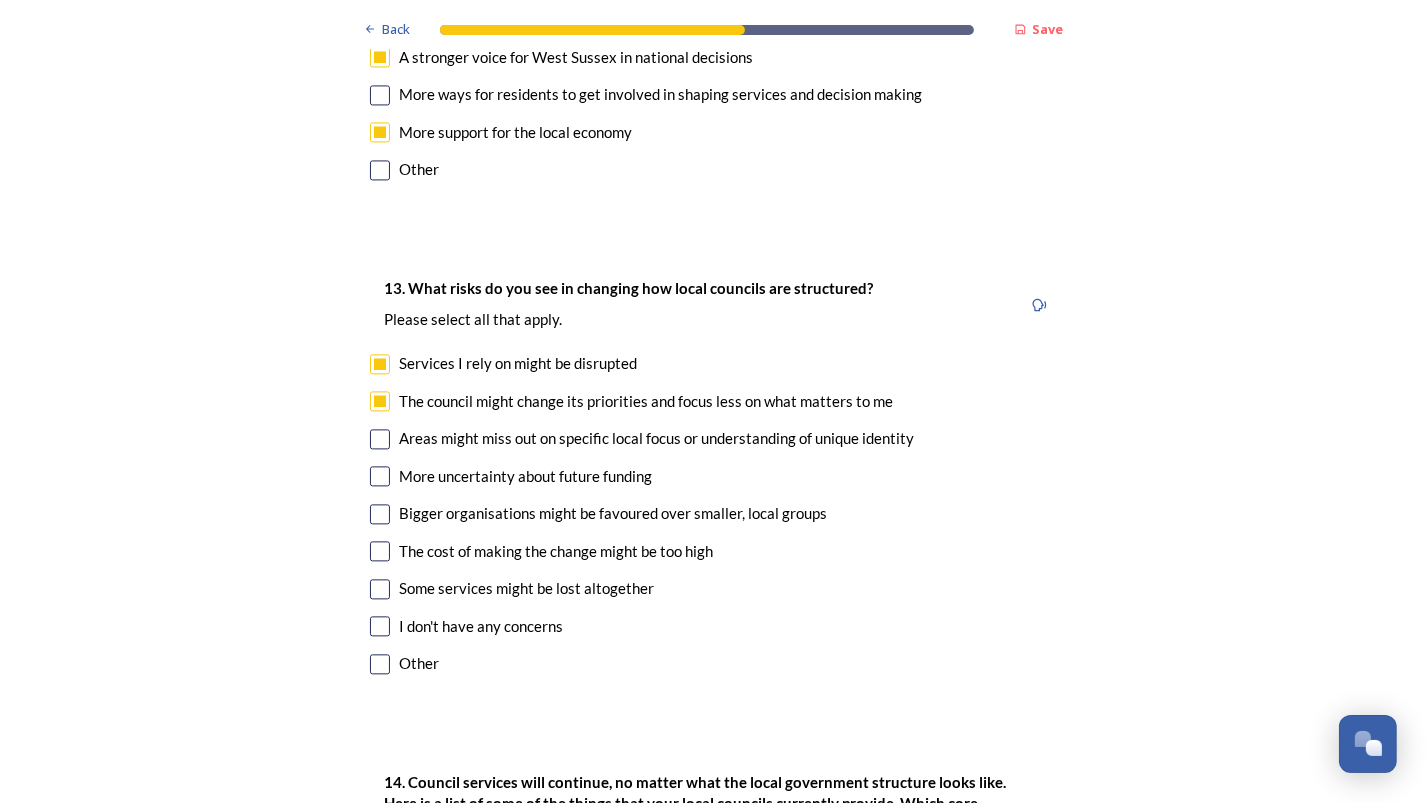 click at bounding box center (380, 439) 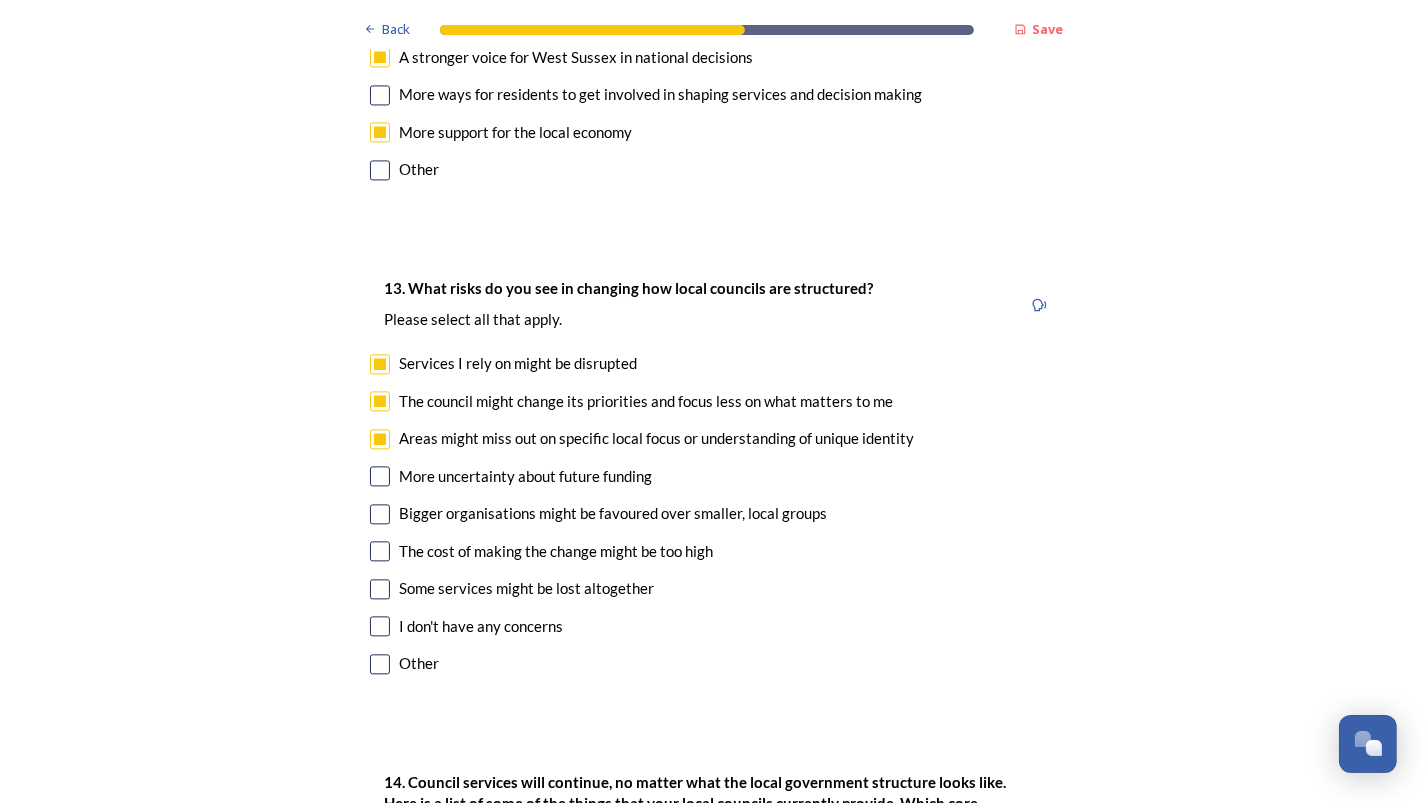 click at bounding box center [380, 476] 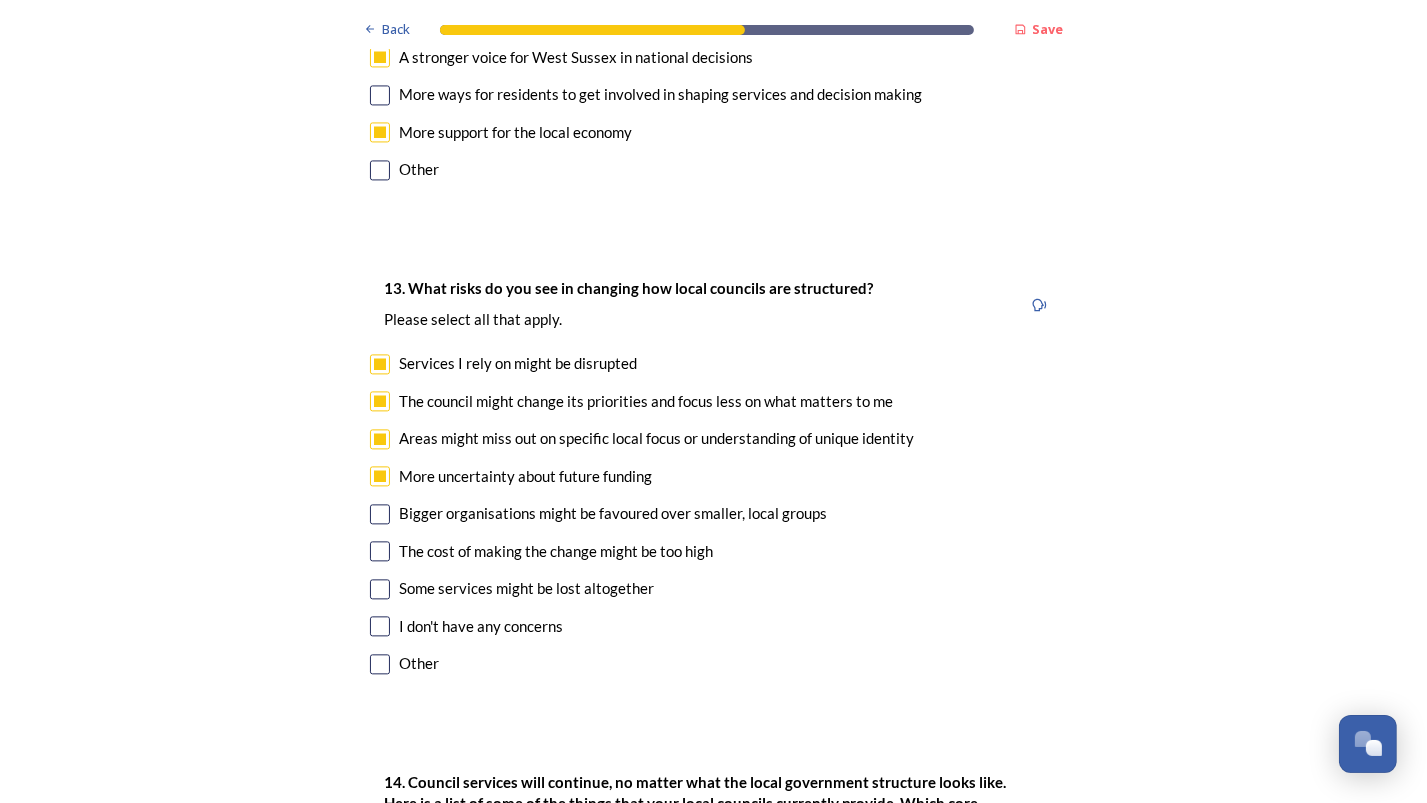 checkbox on "true" 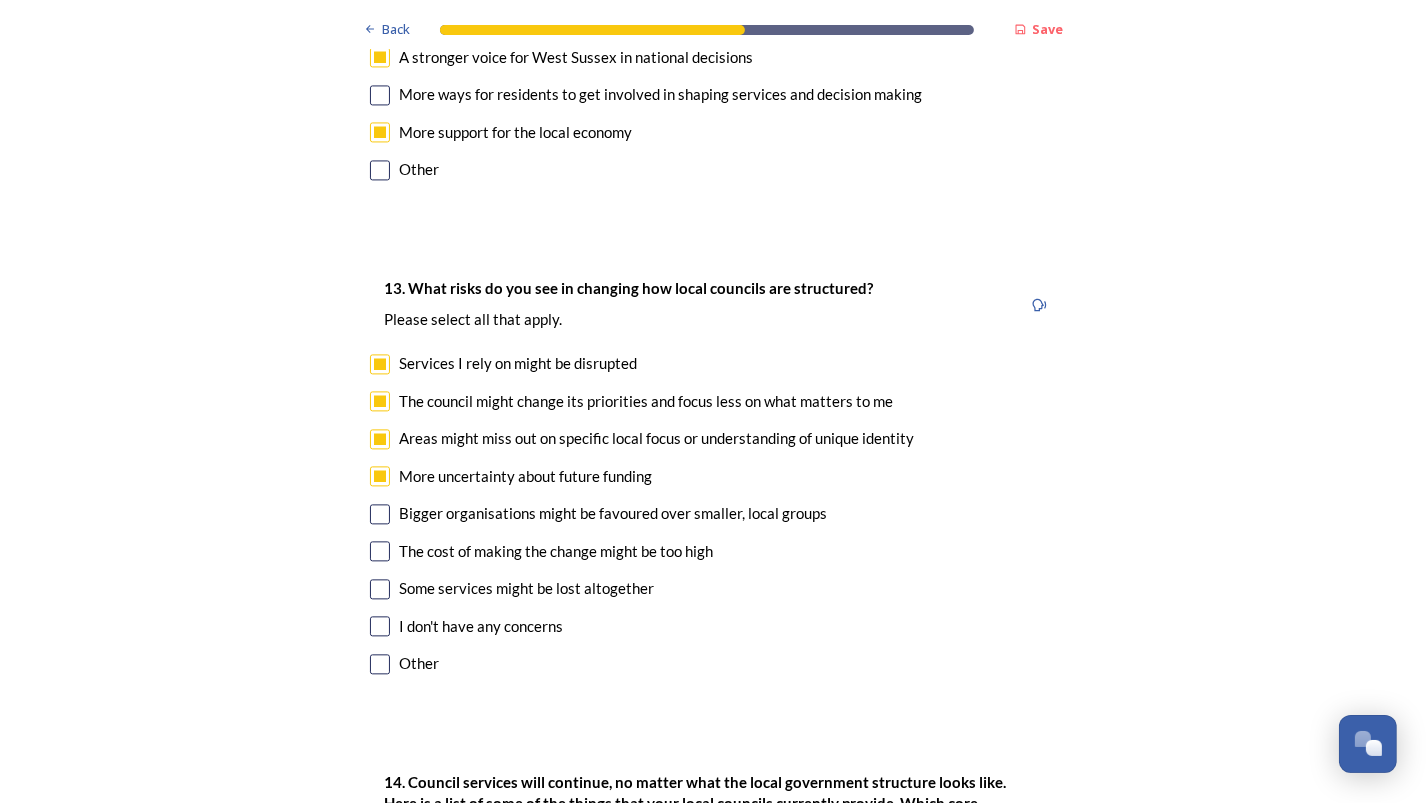 click on "Bigger organisations might be favoured over smaller, local groups" at bounding box center [714, 513] 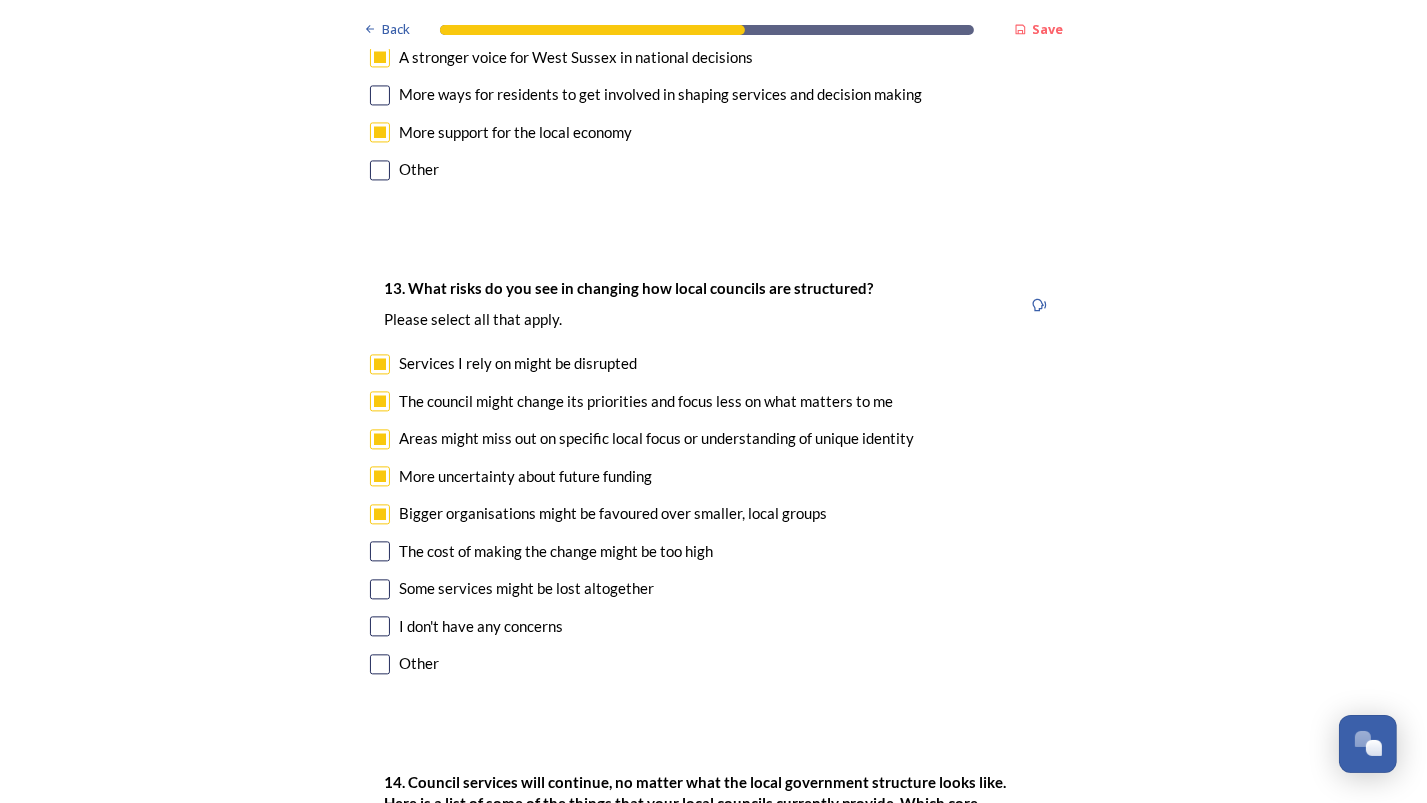 drag, startPoint x: 370, startPoint y: 406, endPoint x: 380, endPoint y: 409, distance: 10.440307 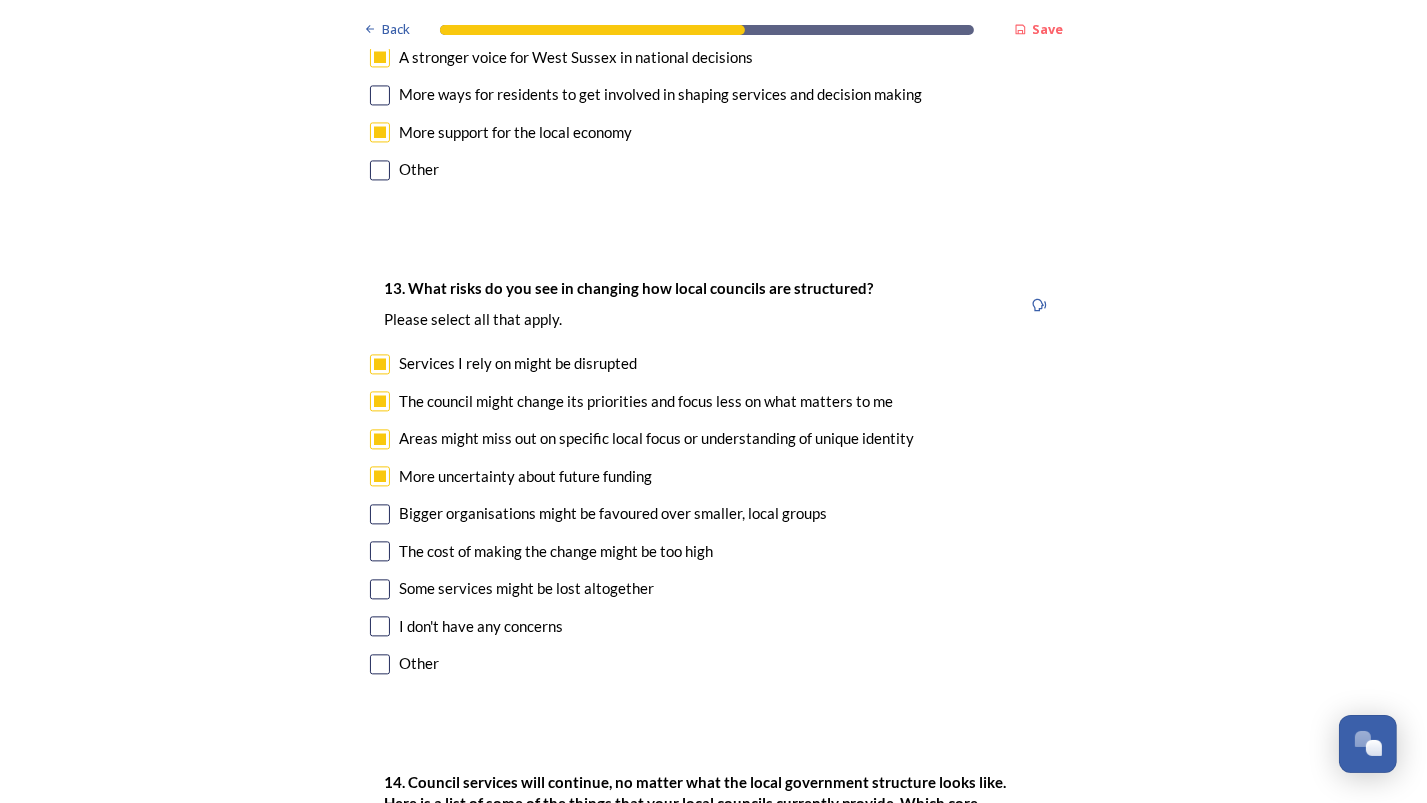 click at bounding box center [380, 551] 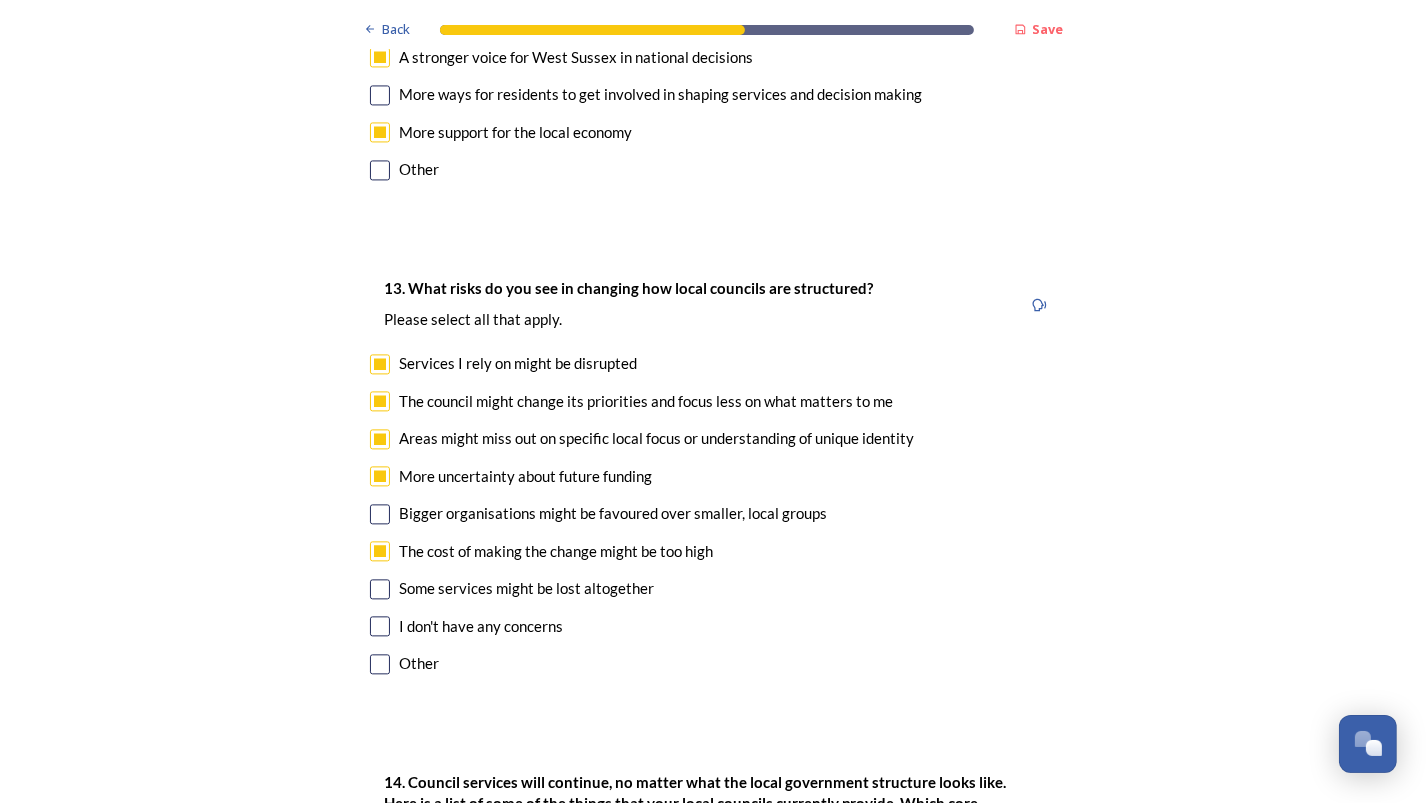 click at bounding box center [380, 514] 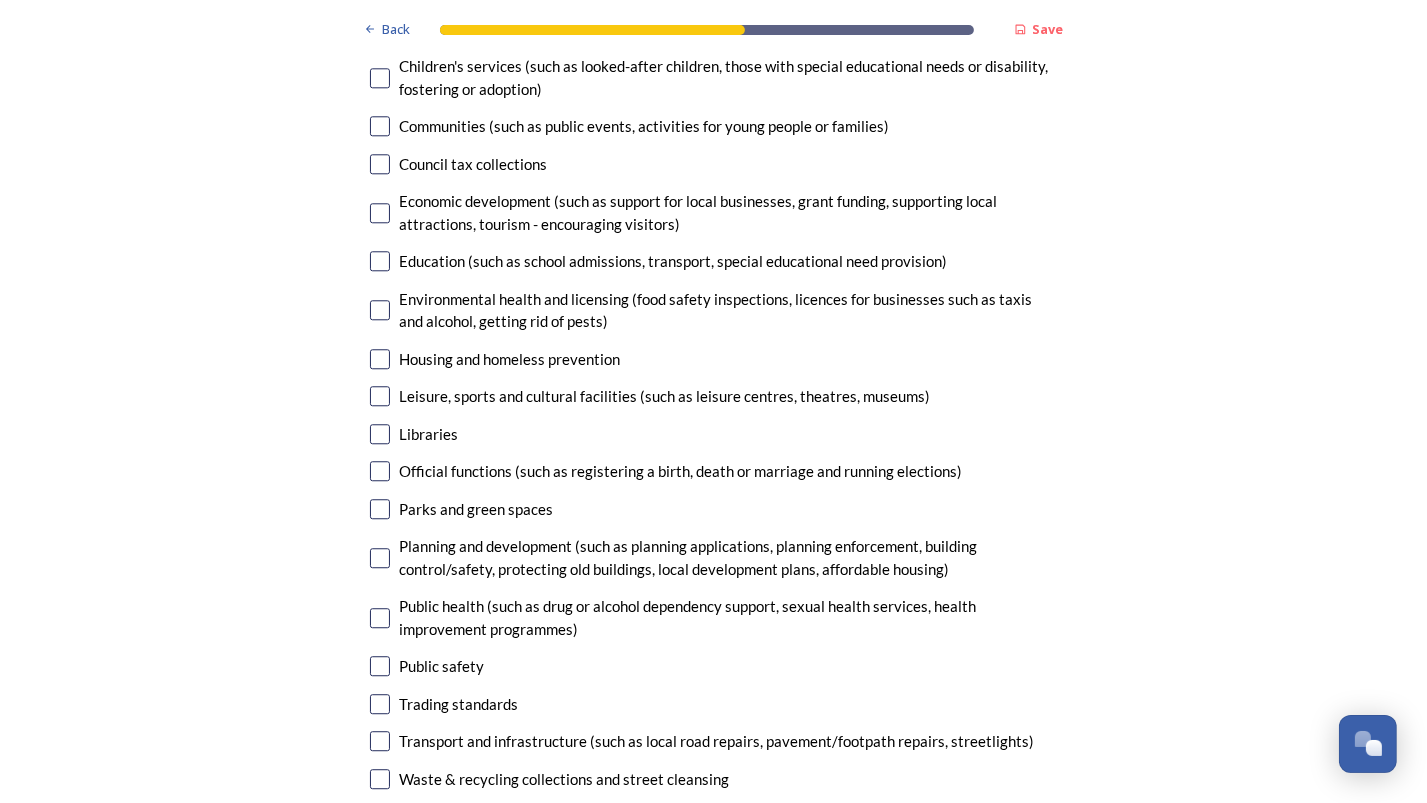 scroll, scrollTop: 5000, scrollLeft: 0, axis: vertical 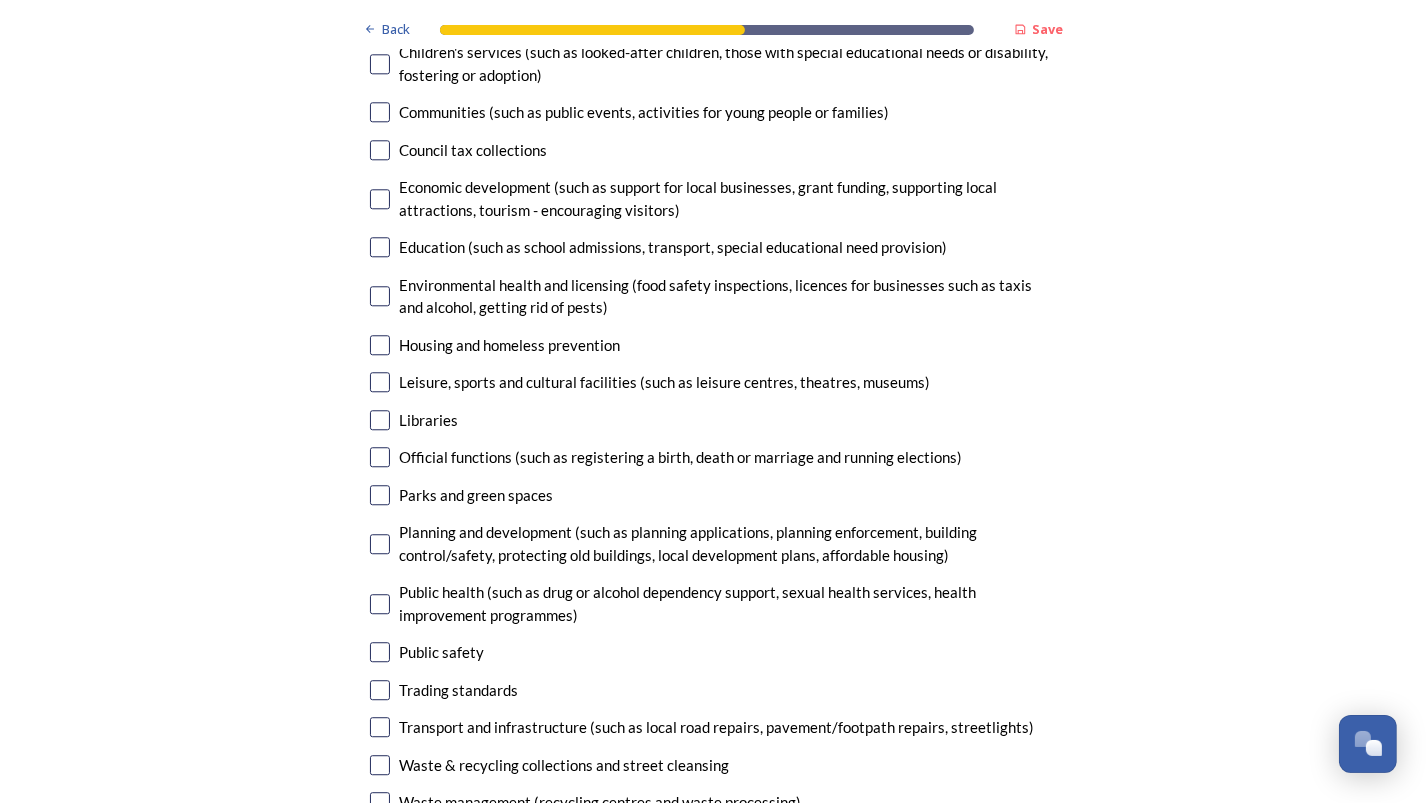 click at bounding box center [380, 727] 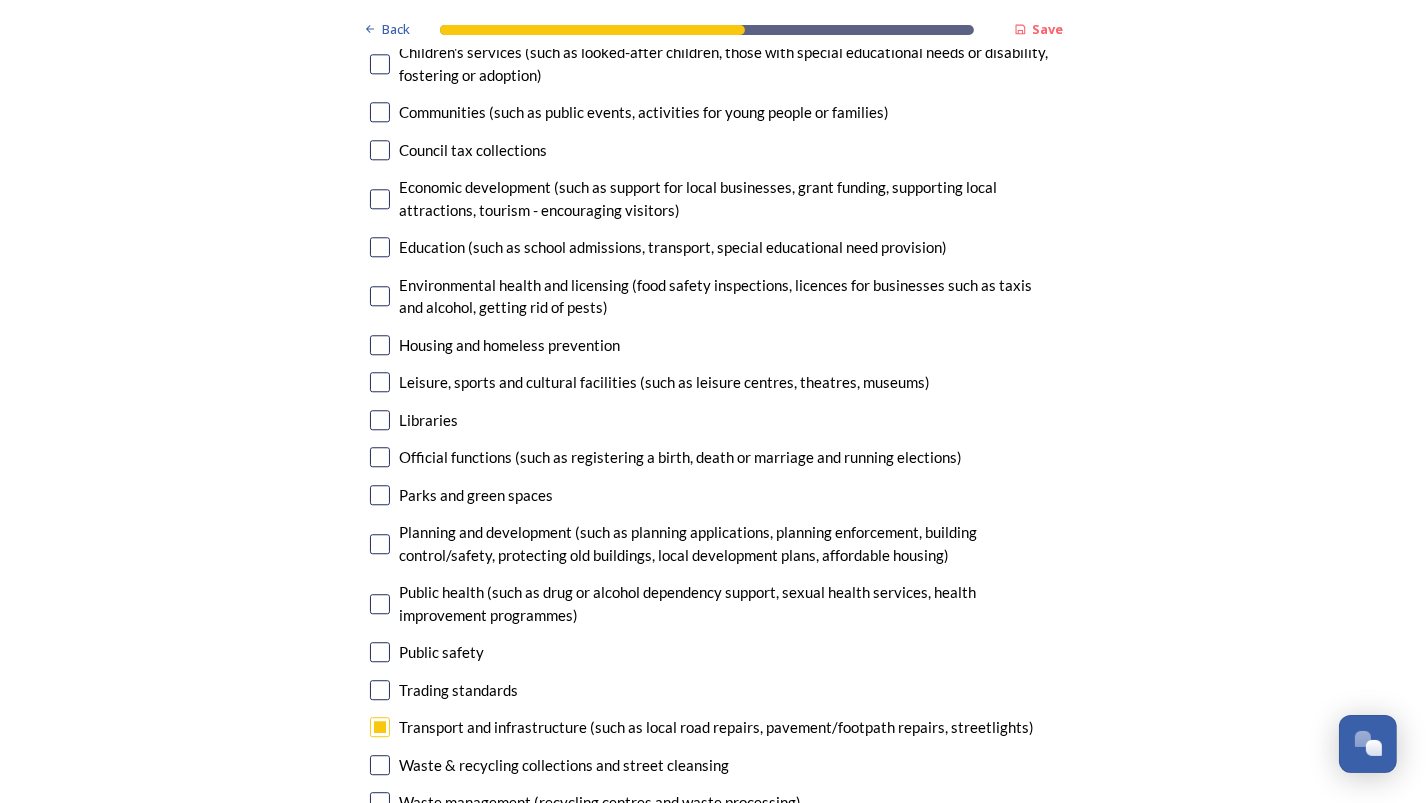 click at bounding box center (380, 544) 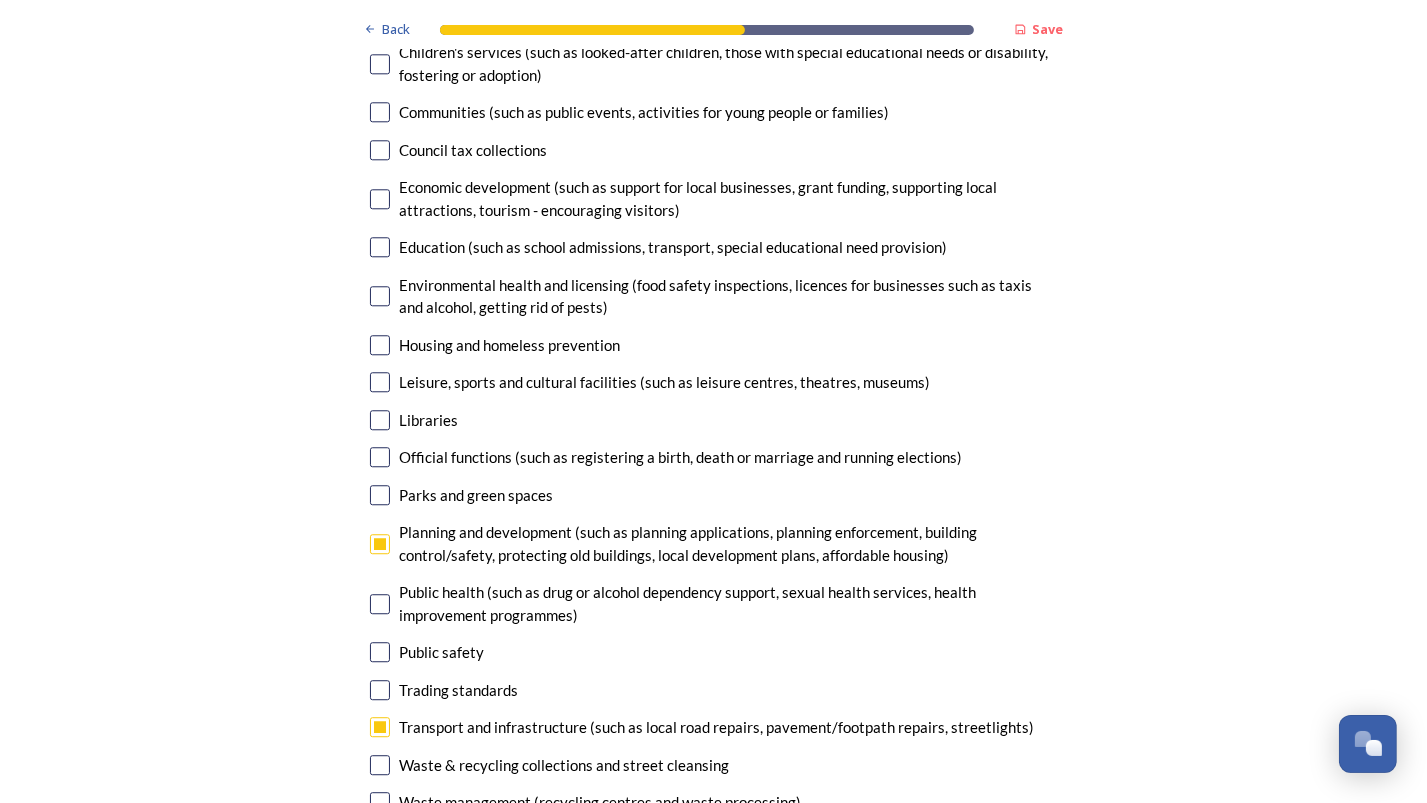 scroll, scrollTop: 4900, scrollLeft: 0, axis: vertical 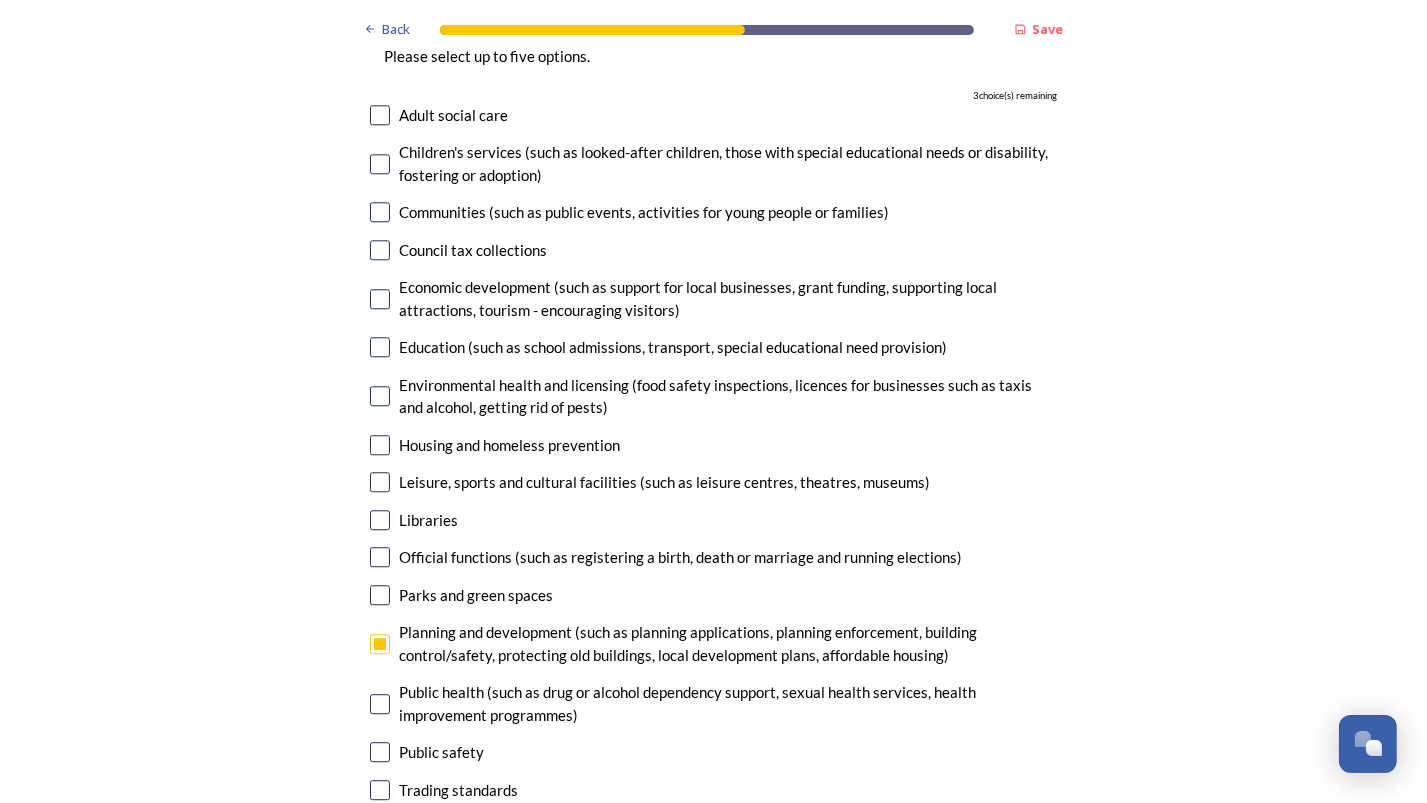 click at bounding box center (380, 595) 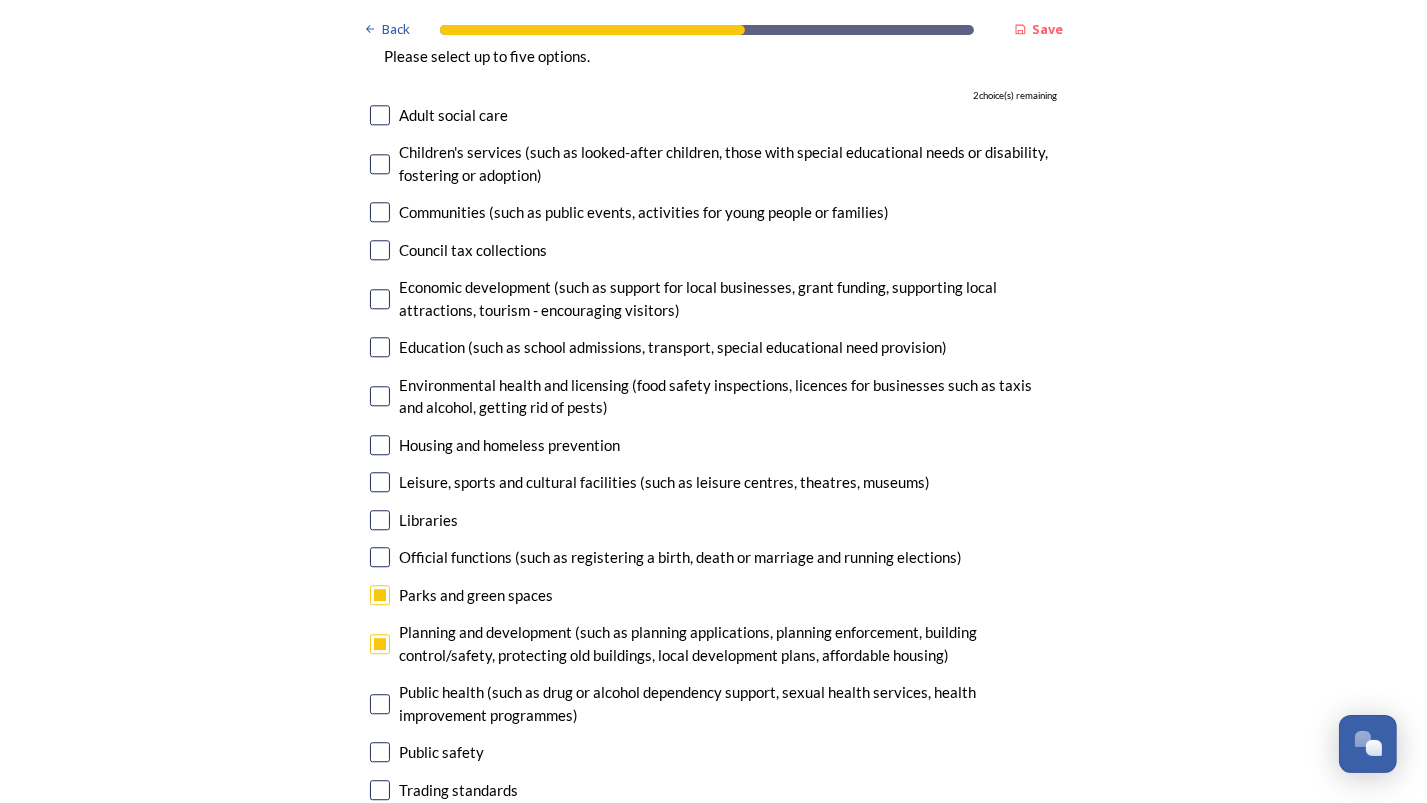 click at bounding box center [380, 595] 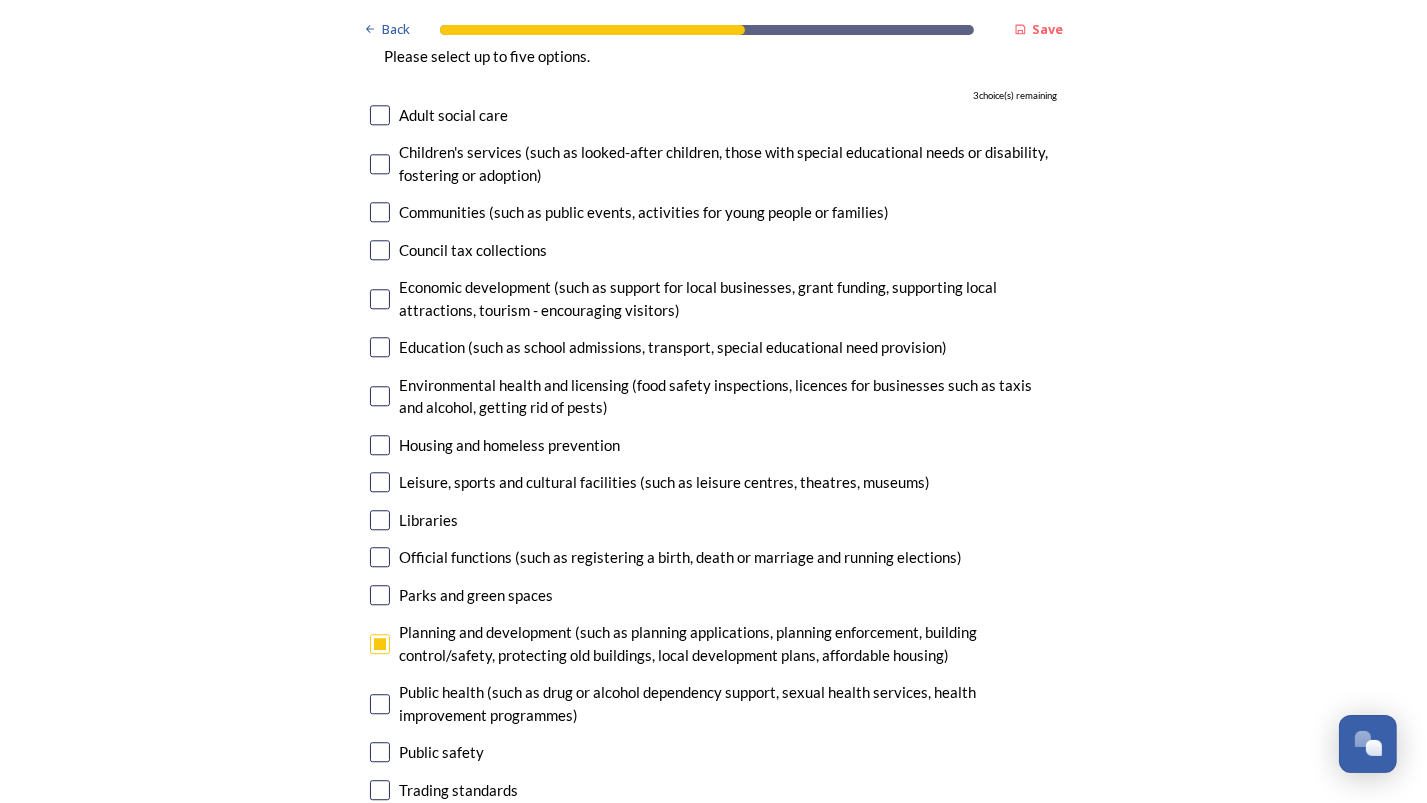 click at bounding box center (380, 347) 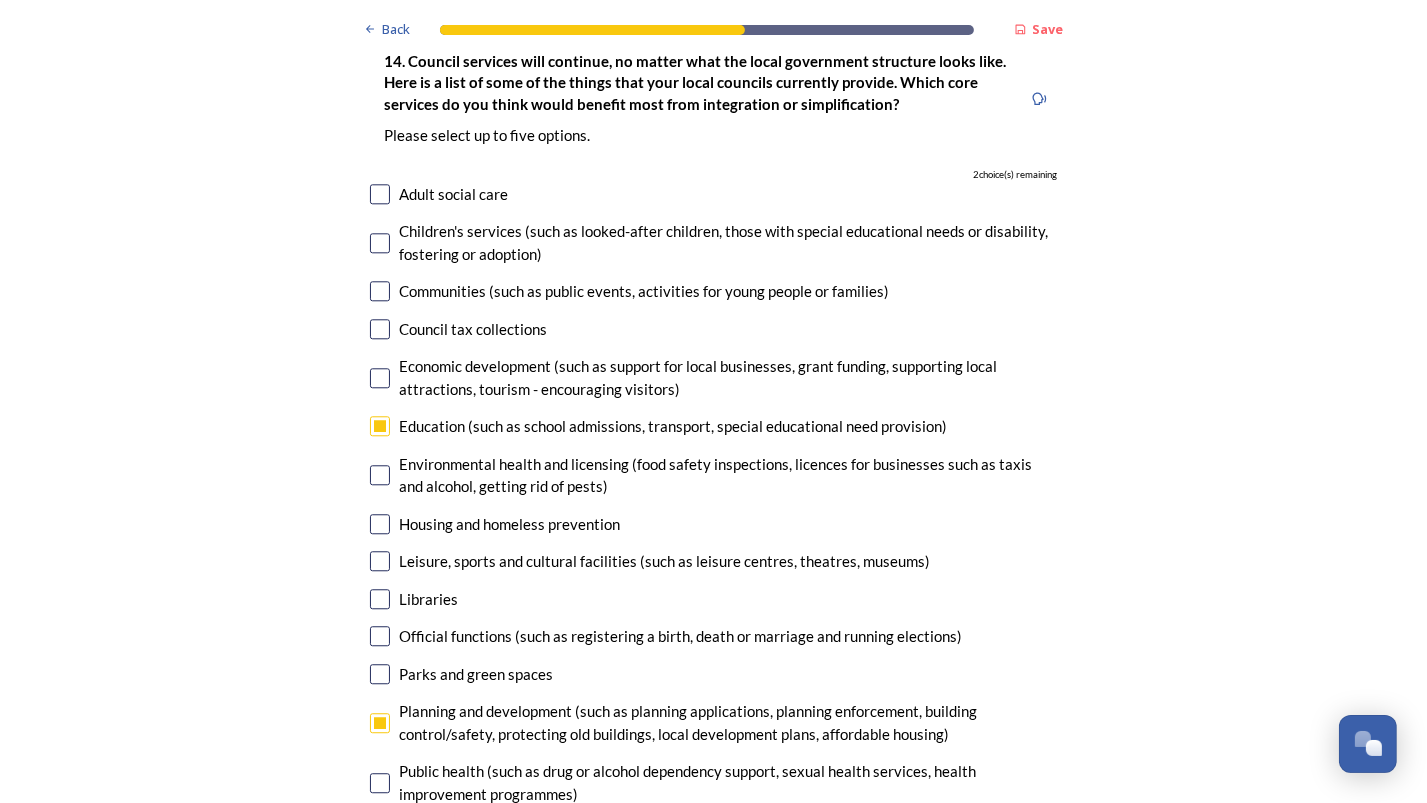 scroll, scrollTop: 4800, scrollLeft: 0, axis: vertical 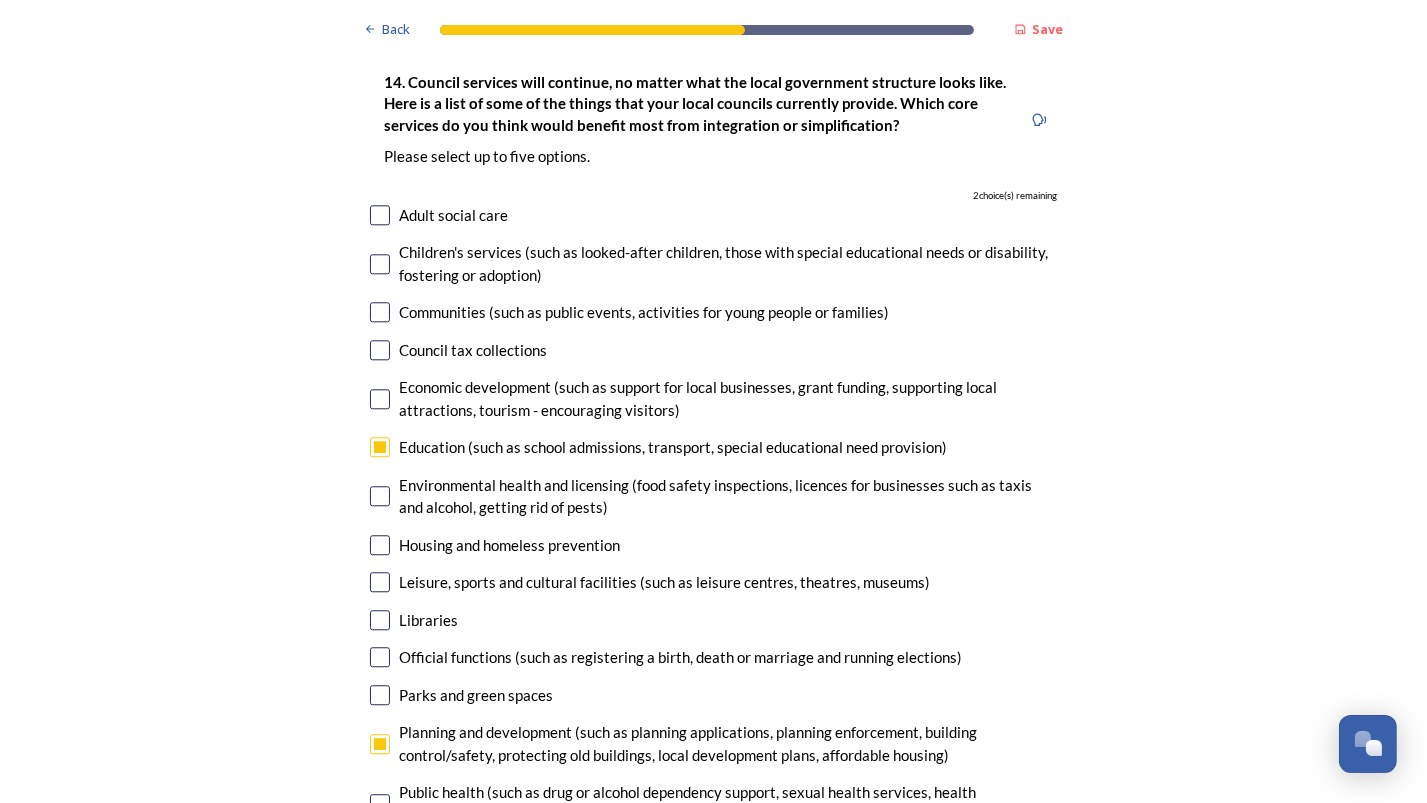click at bounding box center (380, 399) 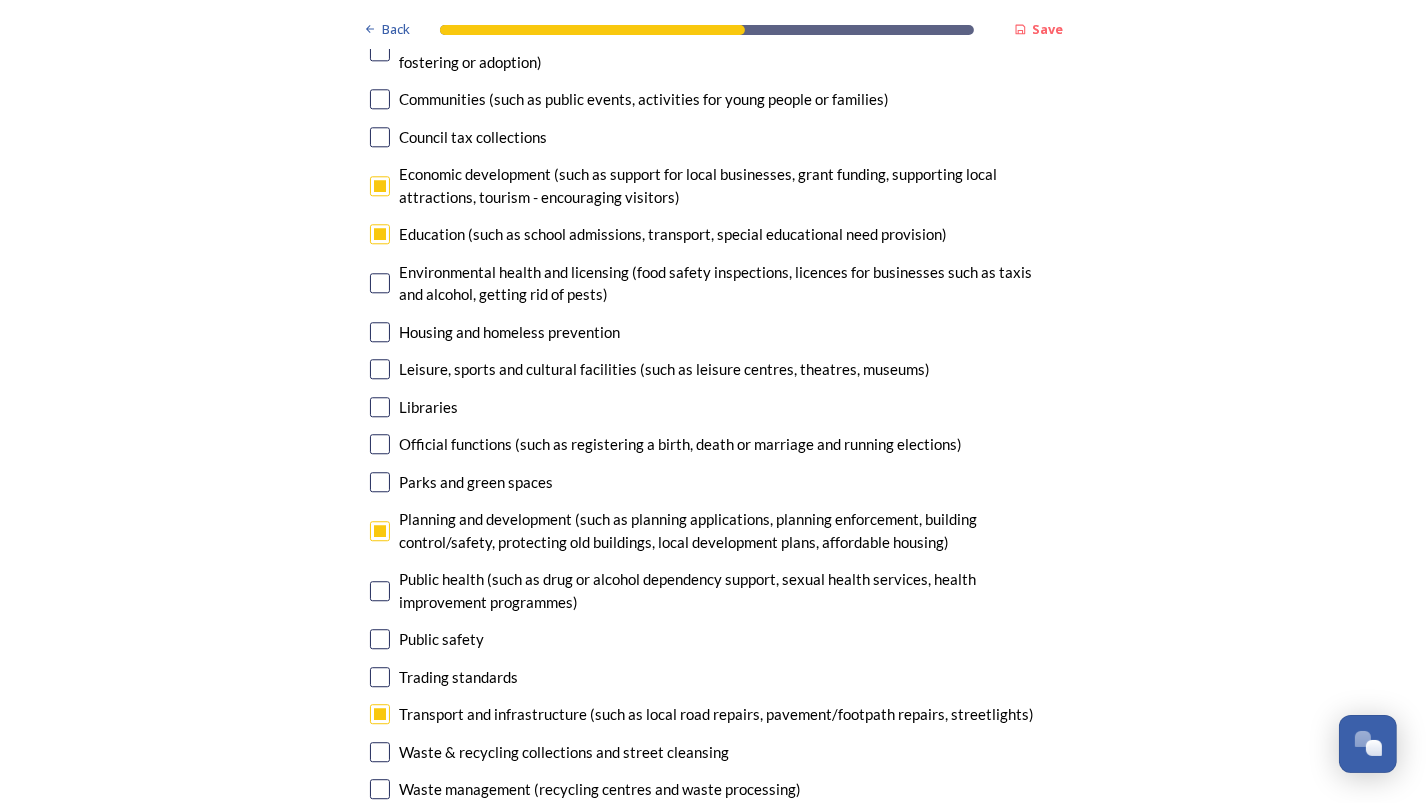 scroll, scrollTop: 5100, scrollLeft: 0, axis: vertical 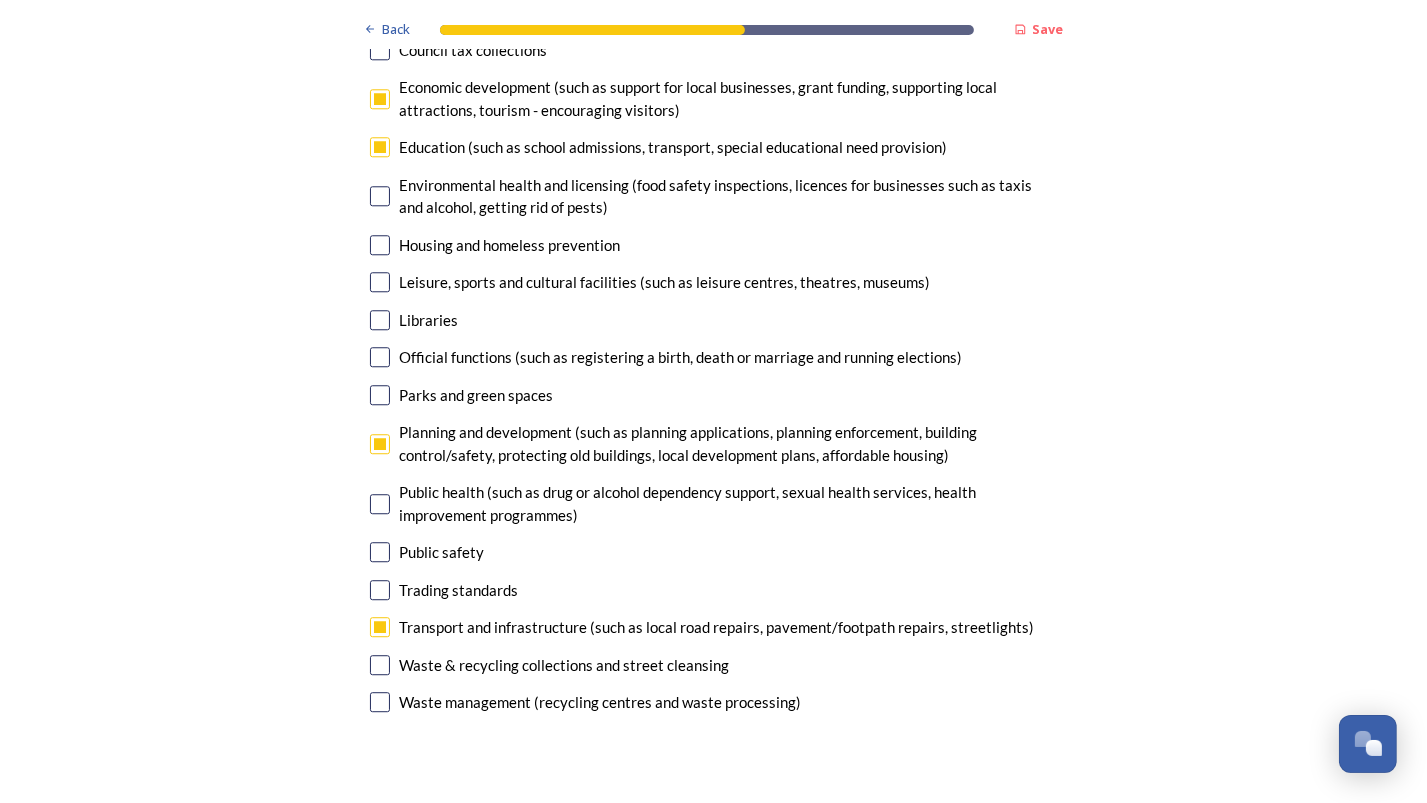 click at bounding box center [380, 552] 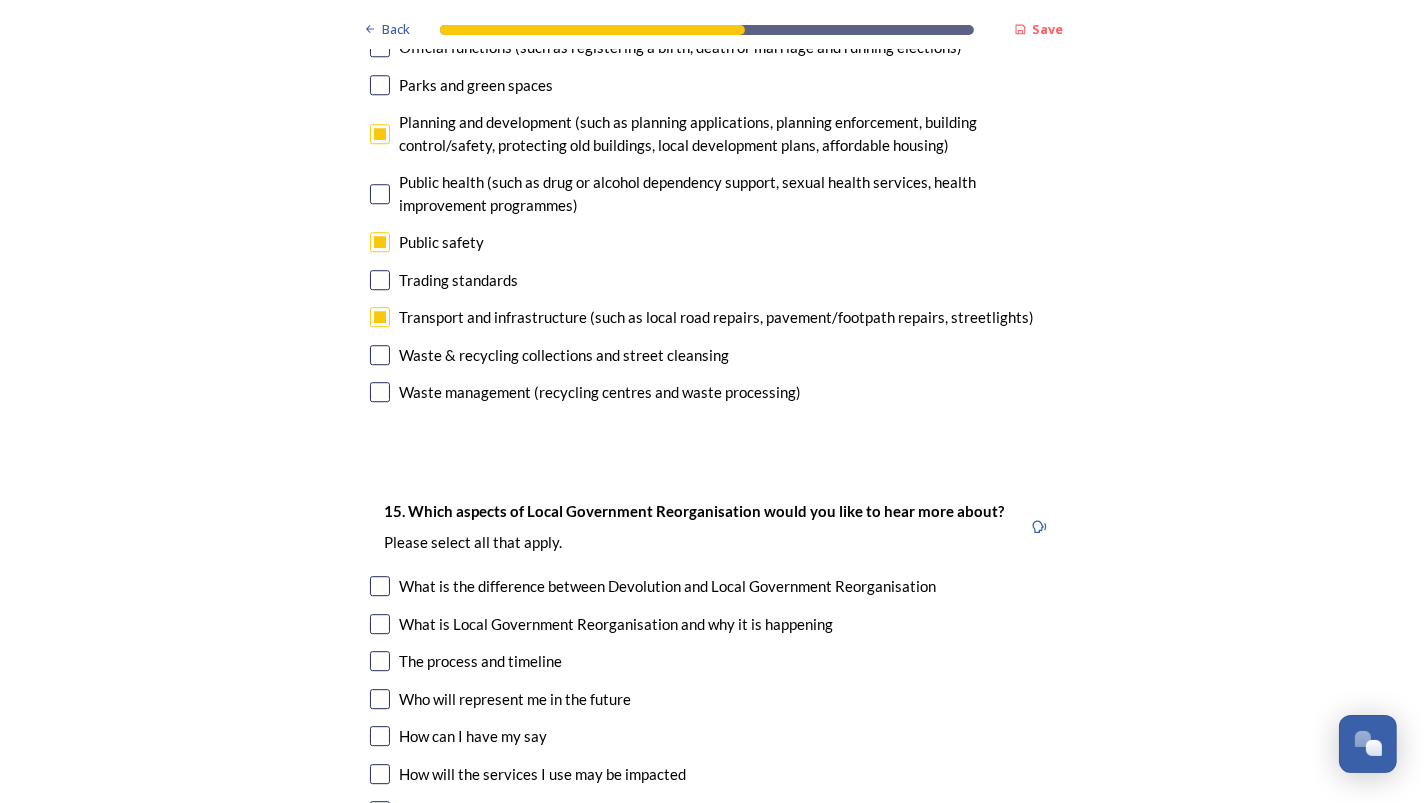 scroll, scrollTop: 5500, scrollLeft: 0, axis: vertical 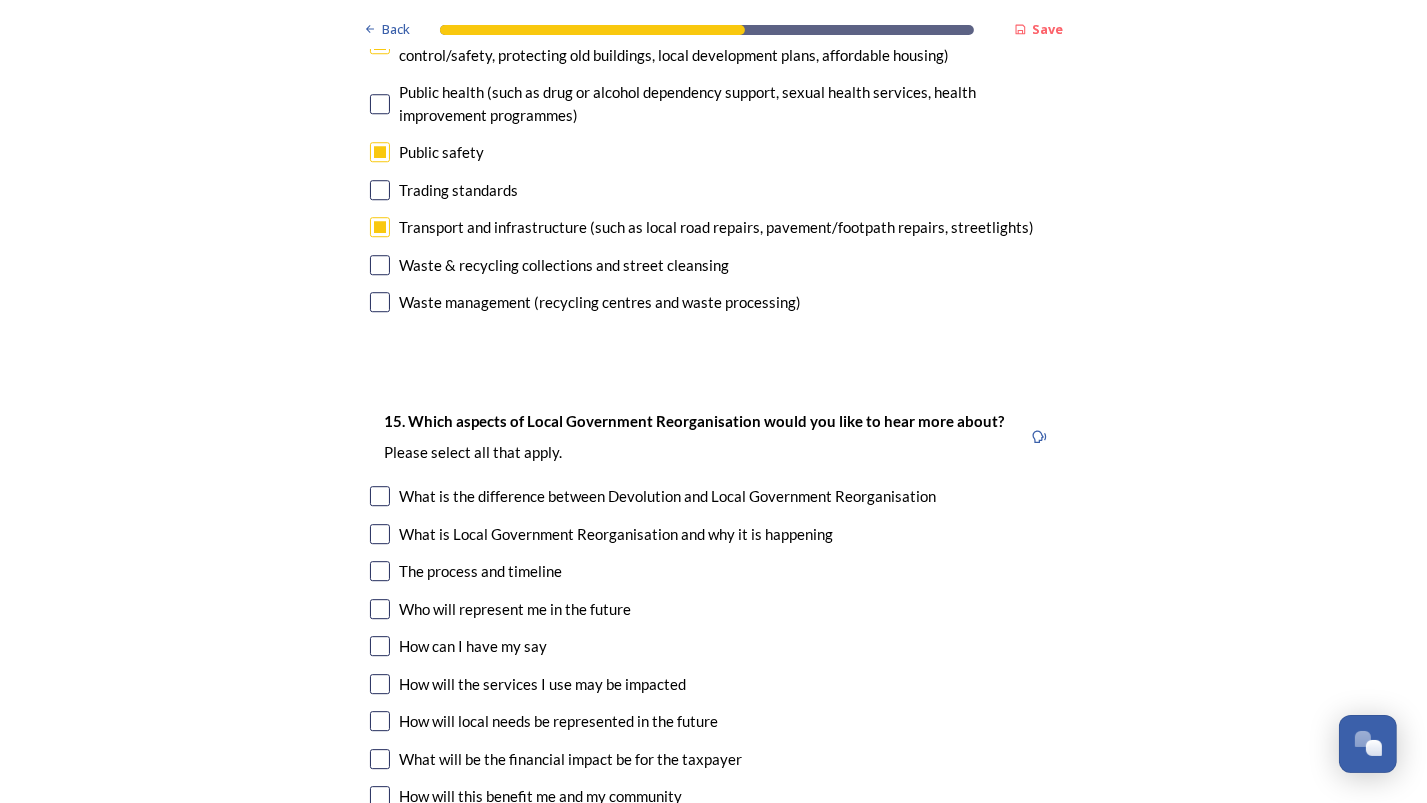click at bounding box center [380, 759] 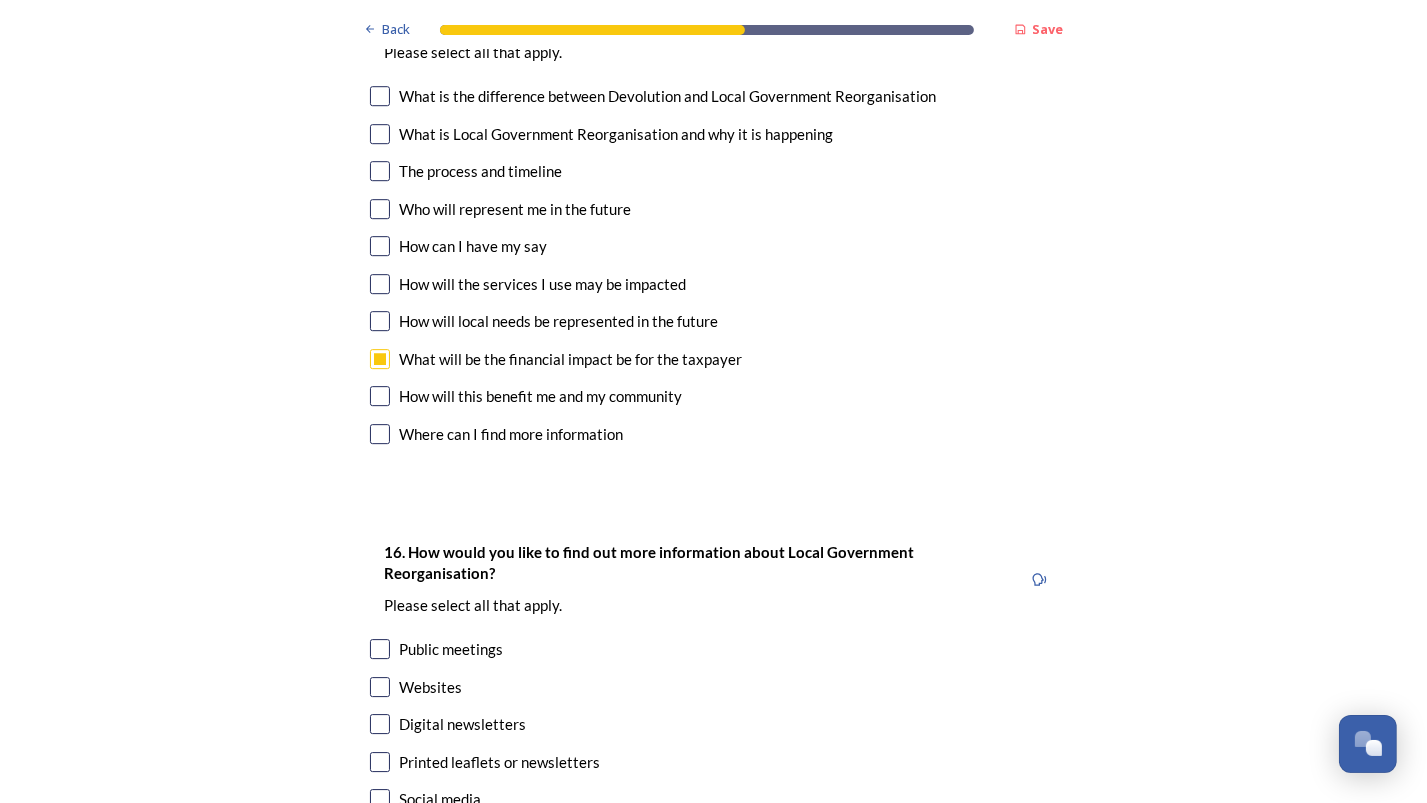 scroll, scrollTop: 6000, scrollLeft: 0, axis: vertical 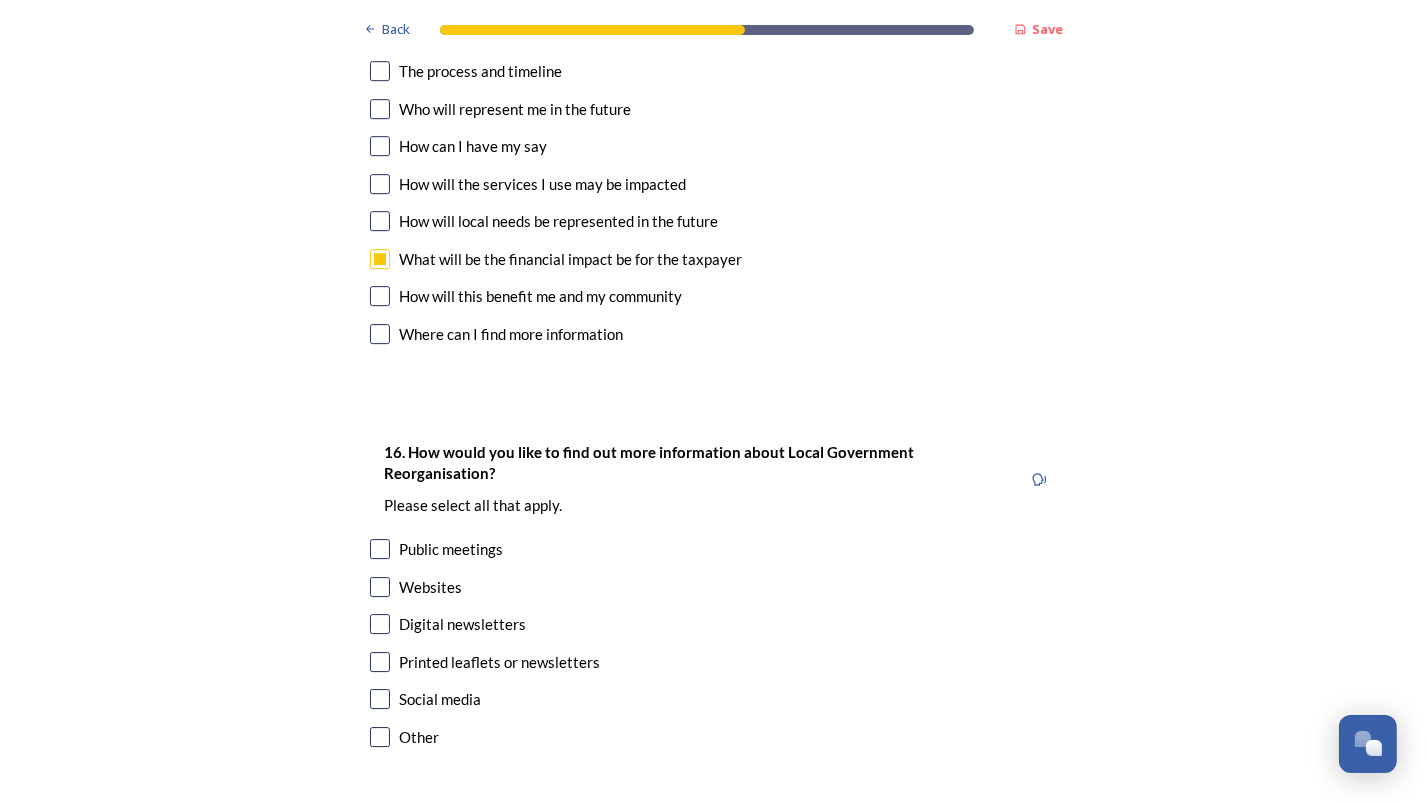click at bounding box center [380, 699] 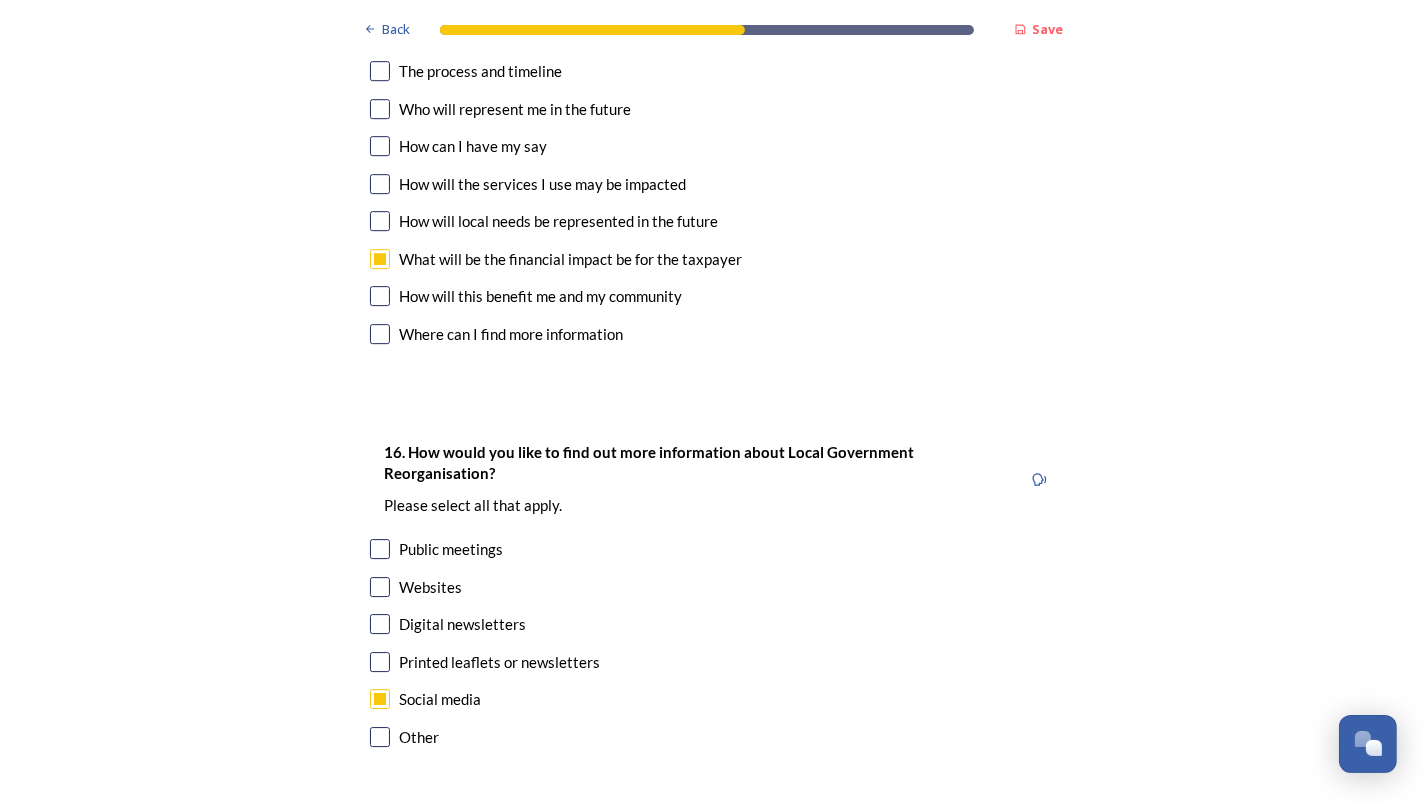 click at bounding box center (380, 624) 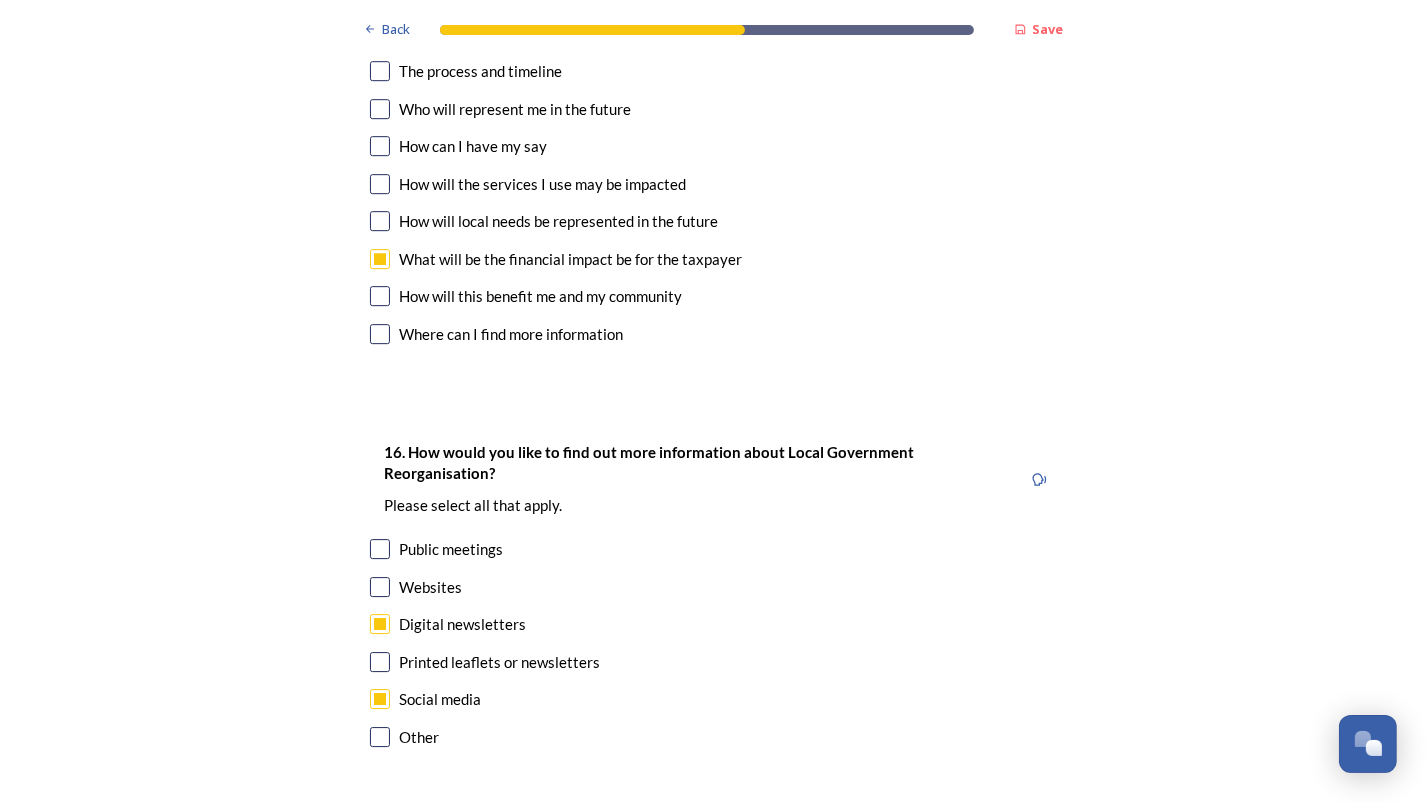 scroll, scrollTop: 6078, scrollLeft: 0, axis: vertical 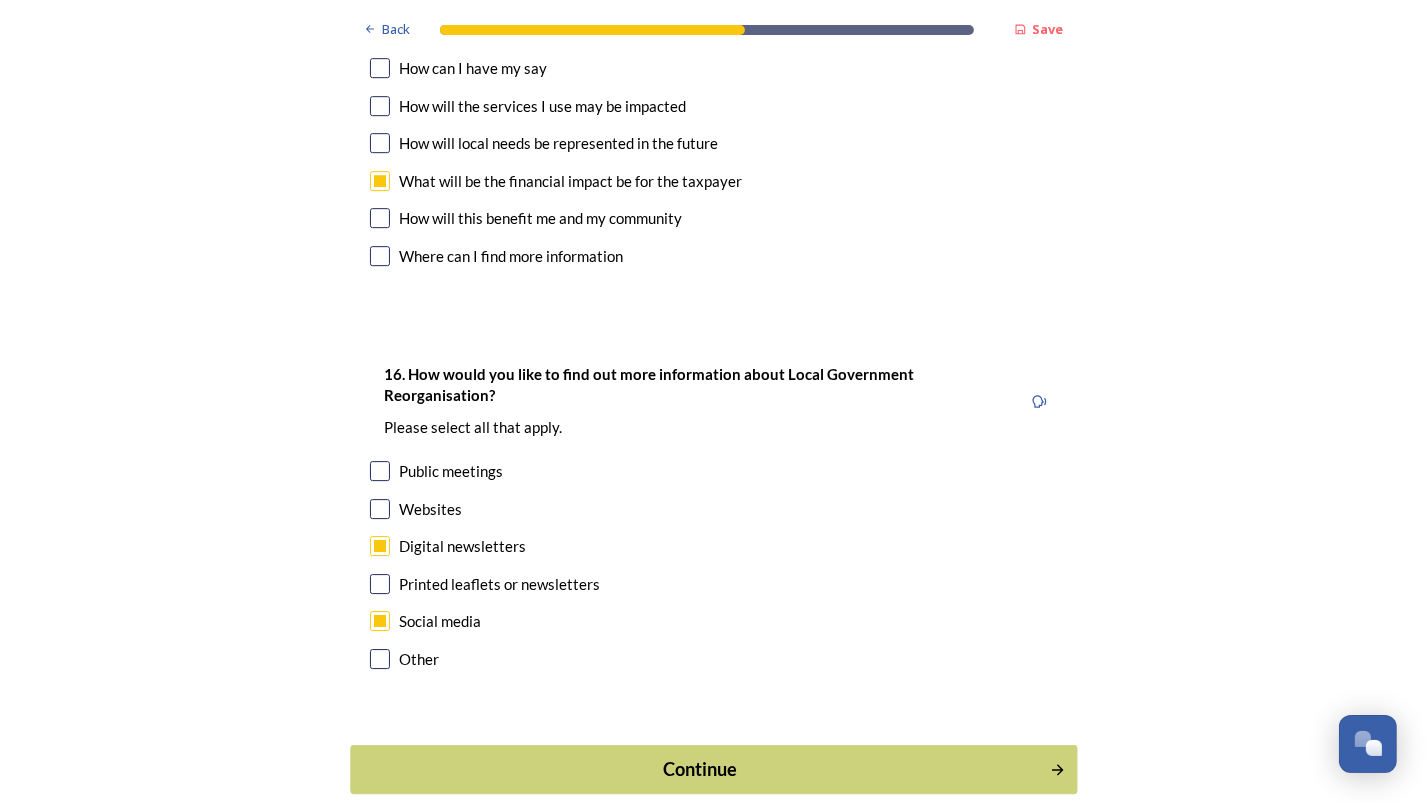 click on "Continue" at bounding box center (699, 769) 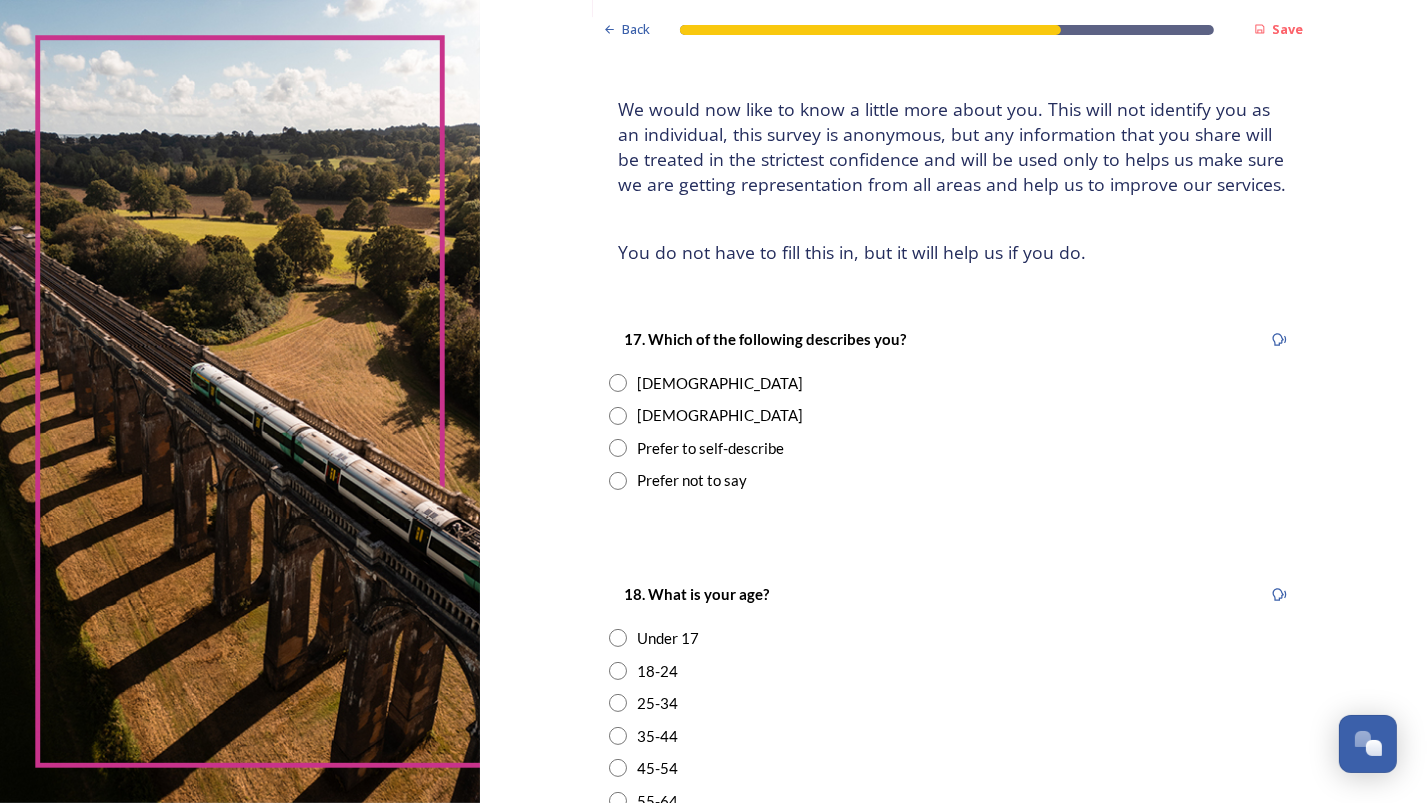 scroll, scrollTop: 200, scrollLeft: 0, axis: vertical 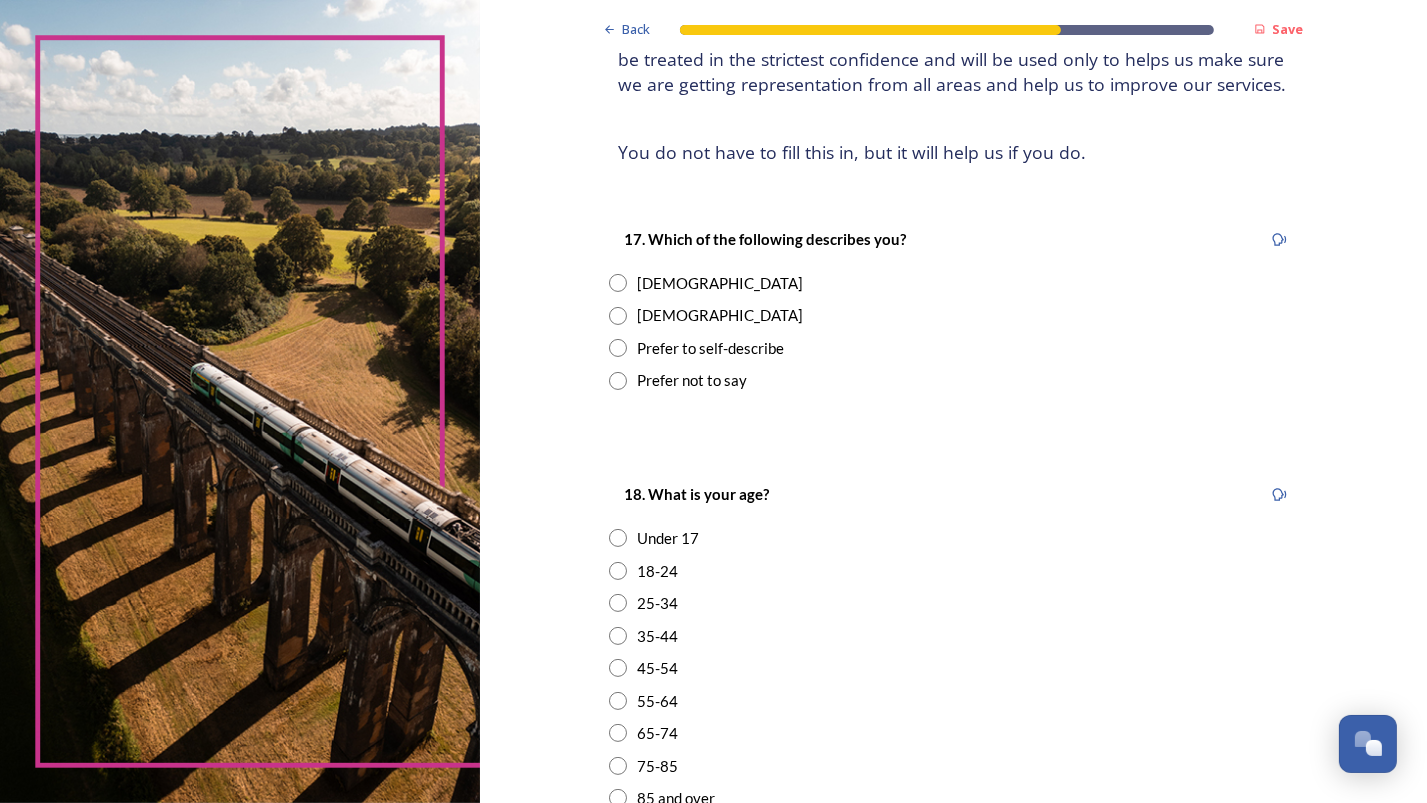click at bounding box center [618, 316] 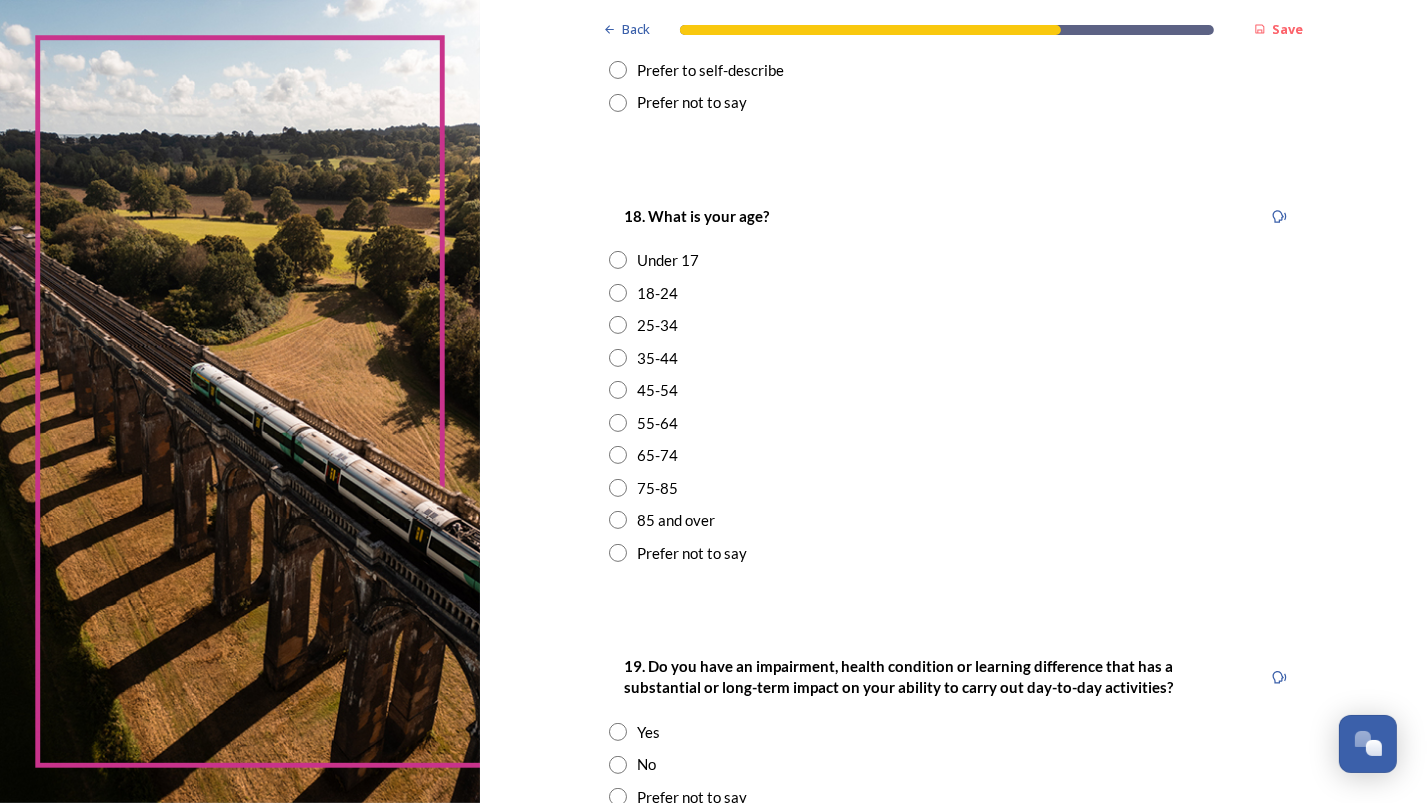 scroll, scrollTop: 500, scrollLeft: 0, axis: vertical 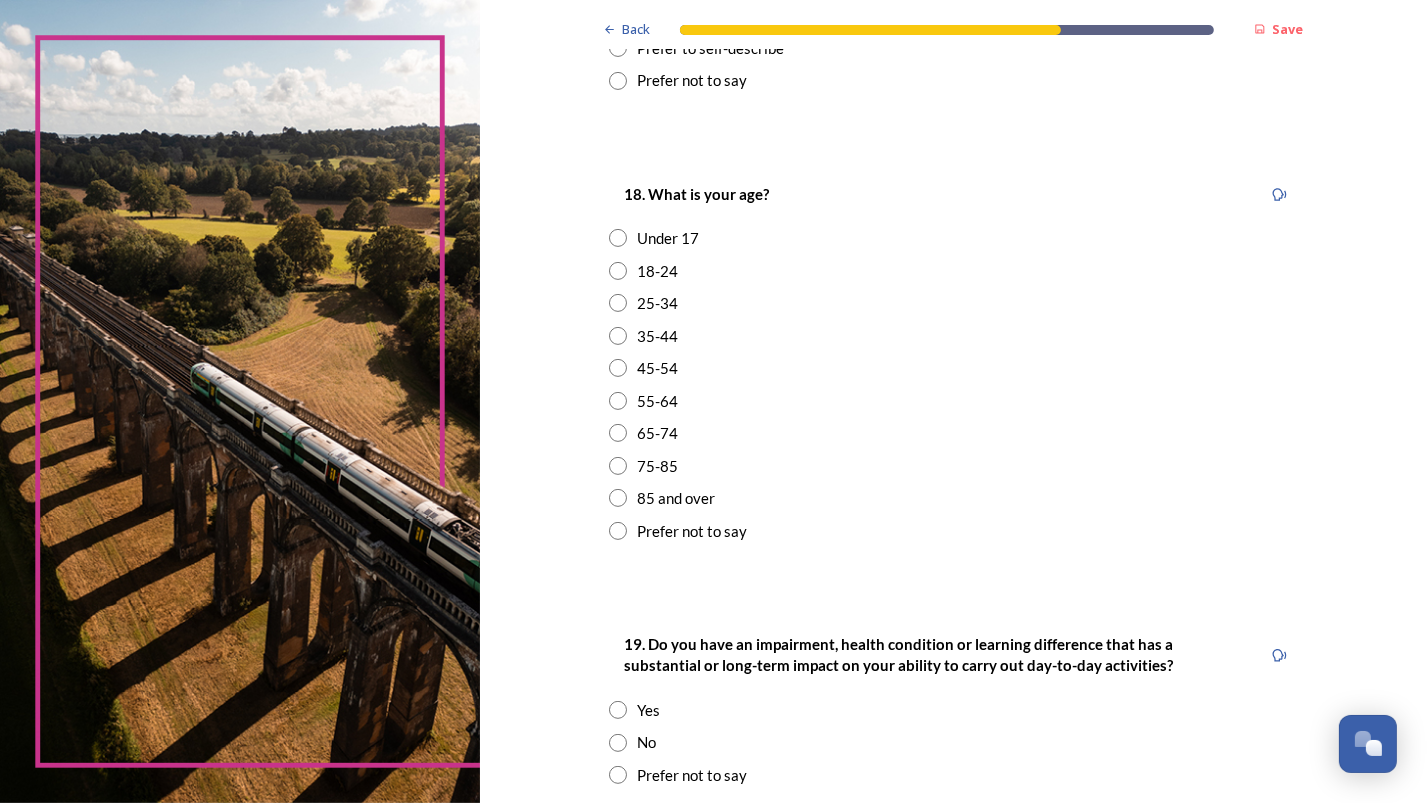 click at bounding box center (618, 401) 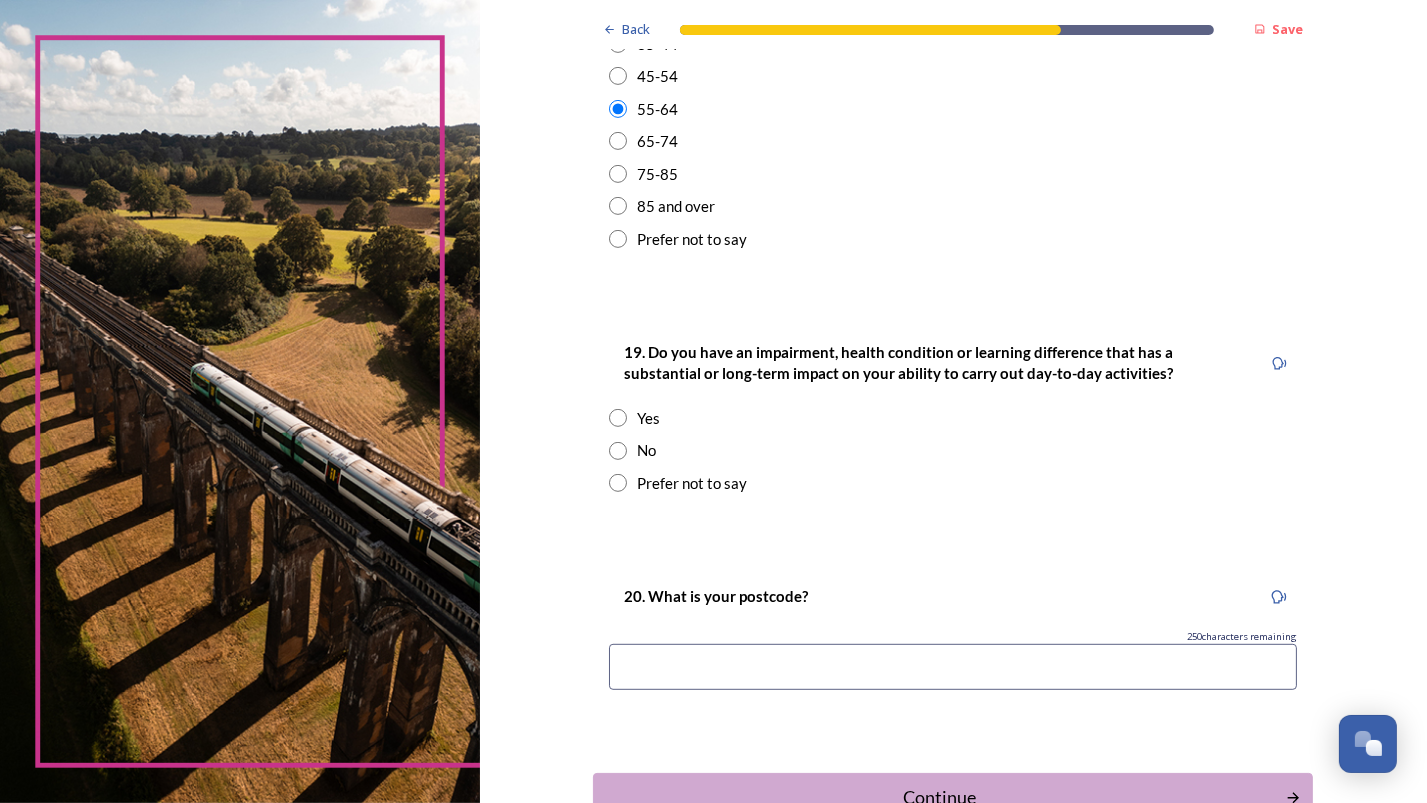 scroll, scrollTop: 800, scrollLeft: 0, axis: vertical 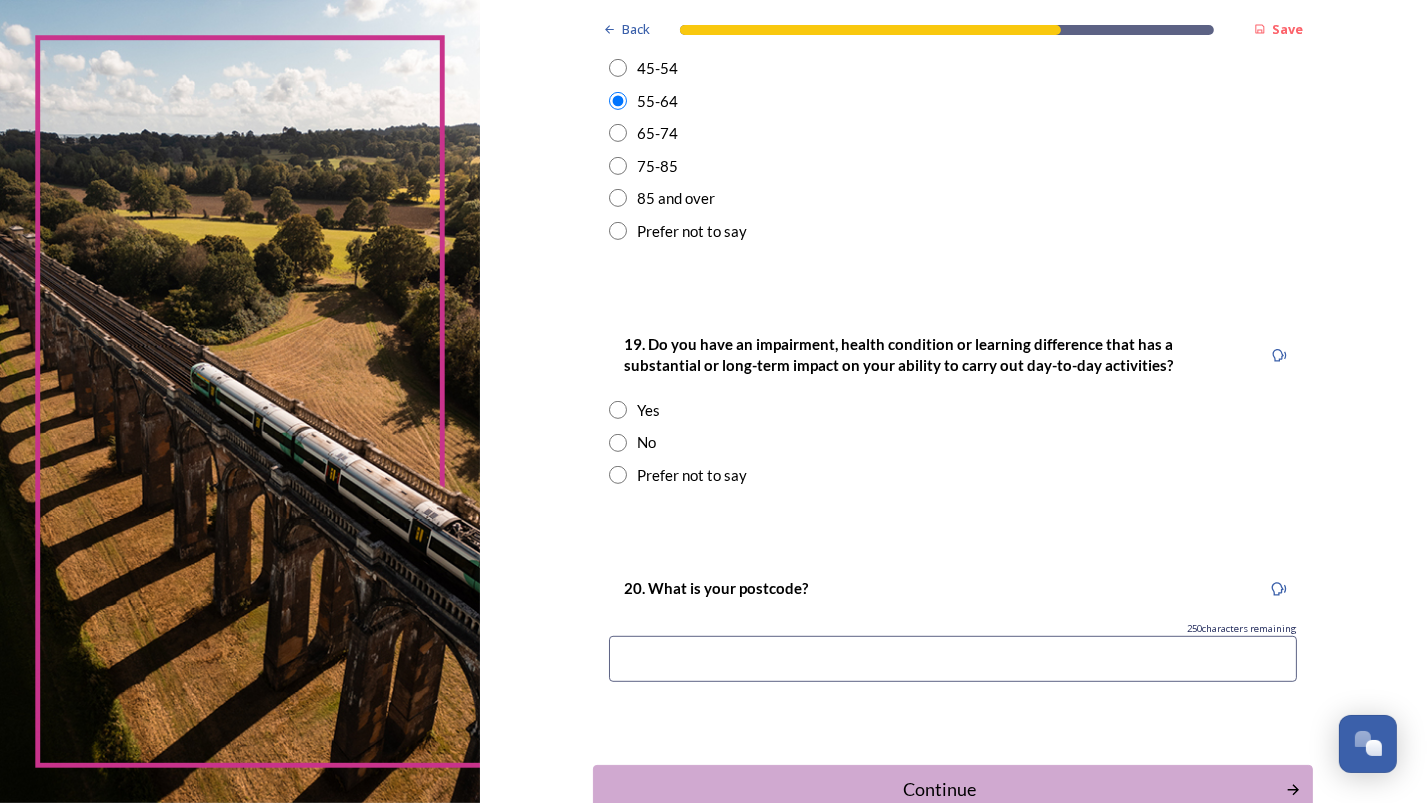 click at bounding box center (618, 443) 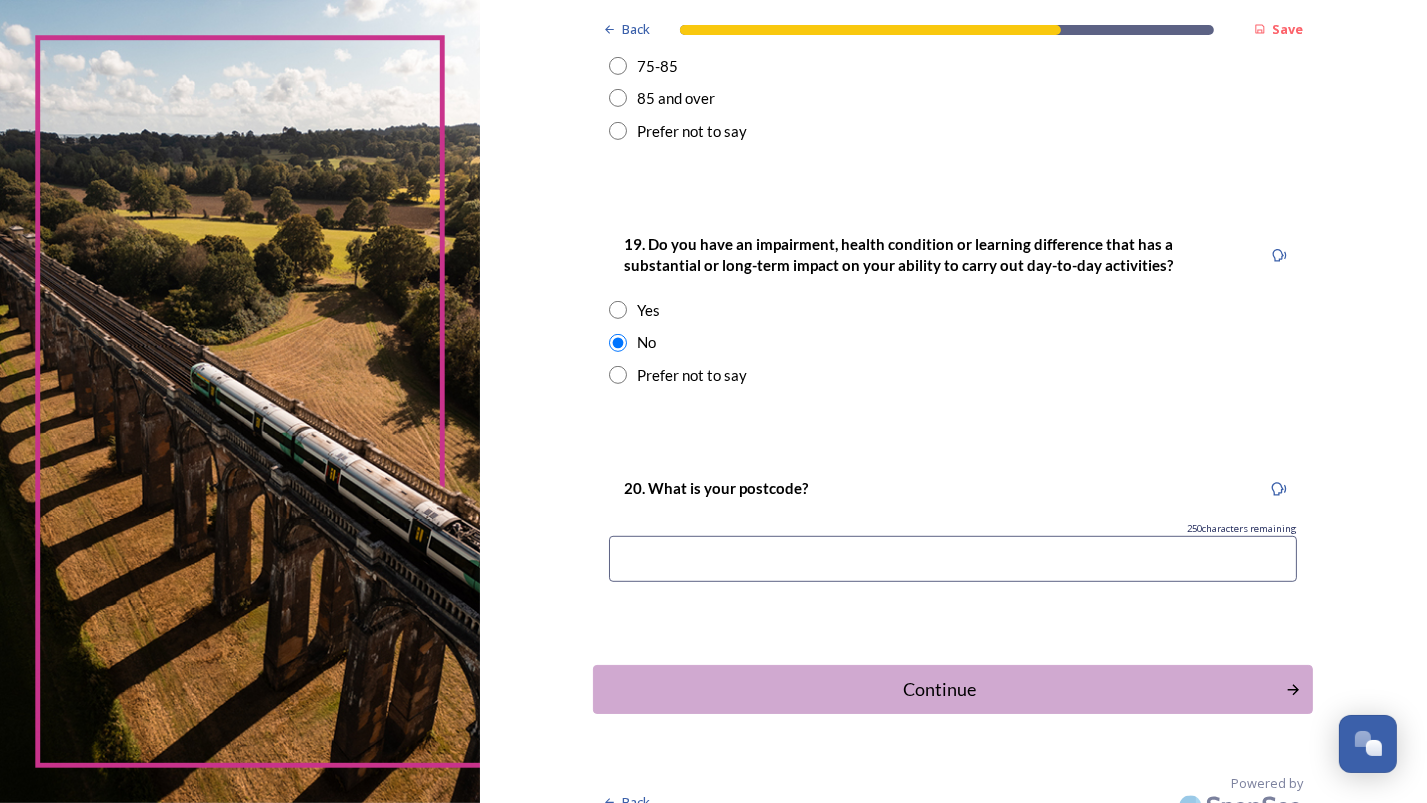 scroll, scrollTop: 925, scrollLeft: 0, axis: vertical 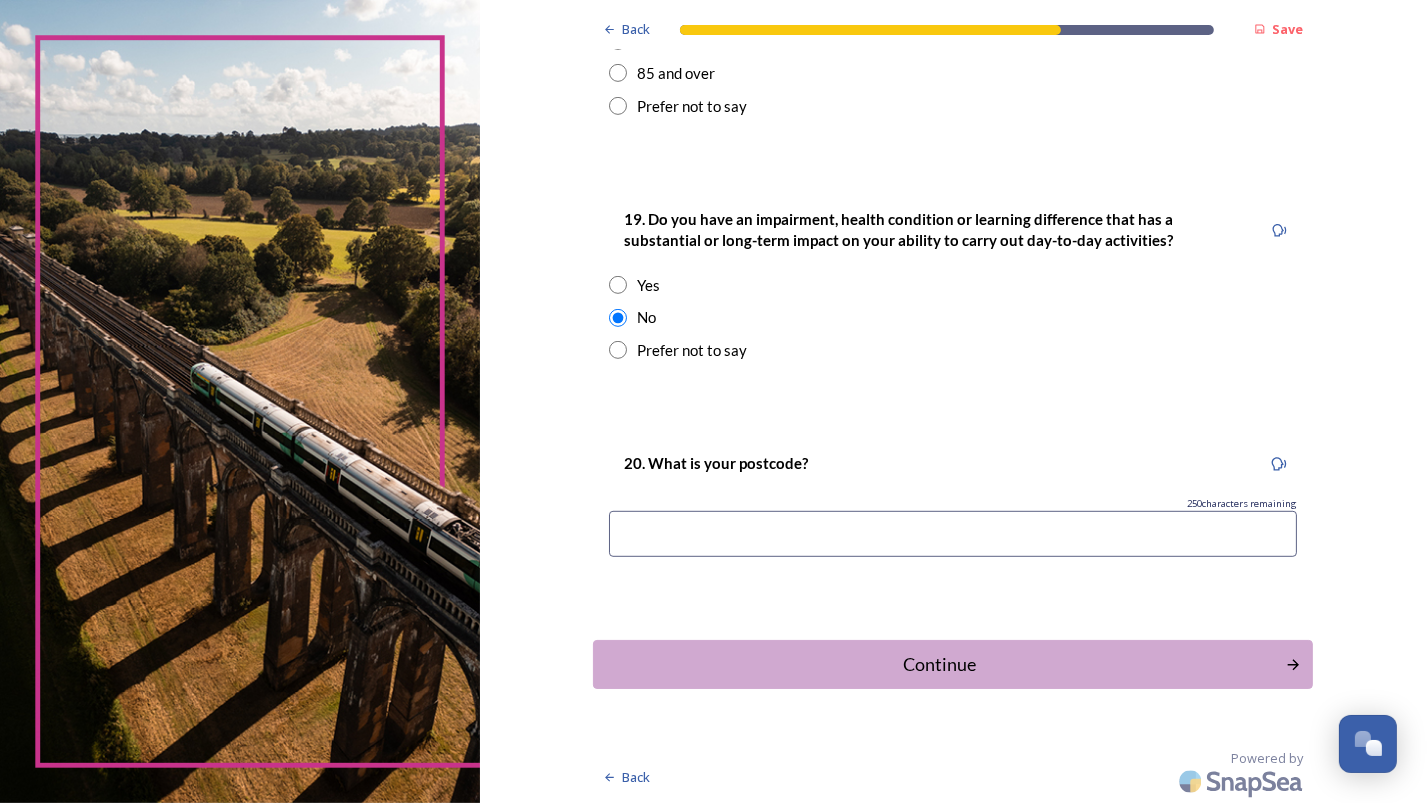 click at bounding box center [953, 534] 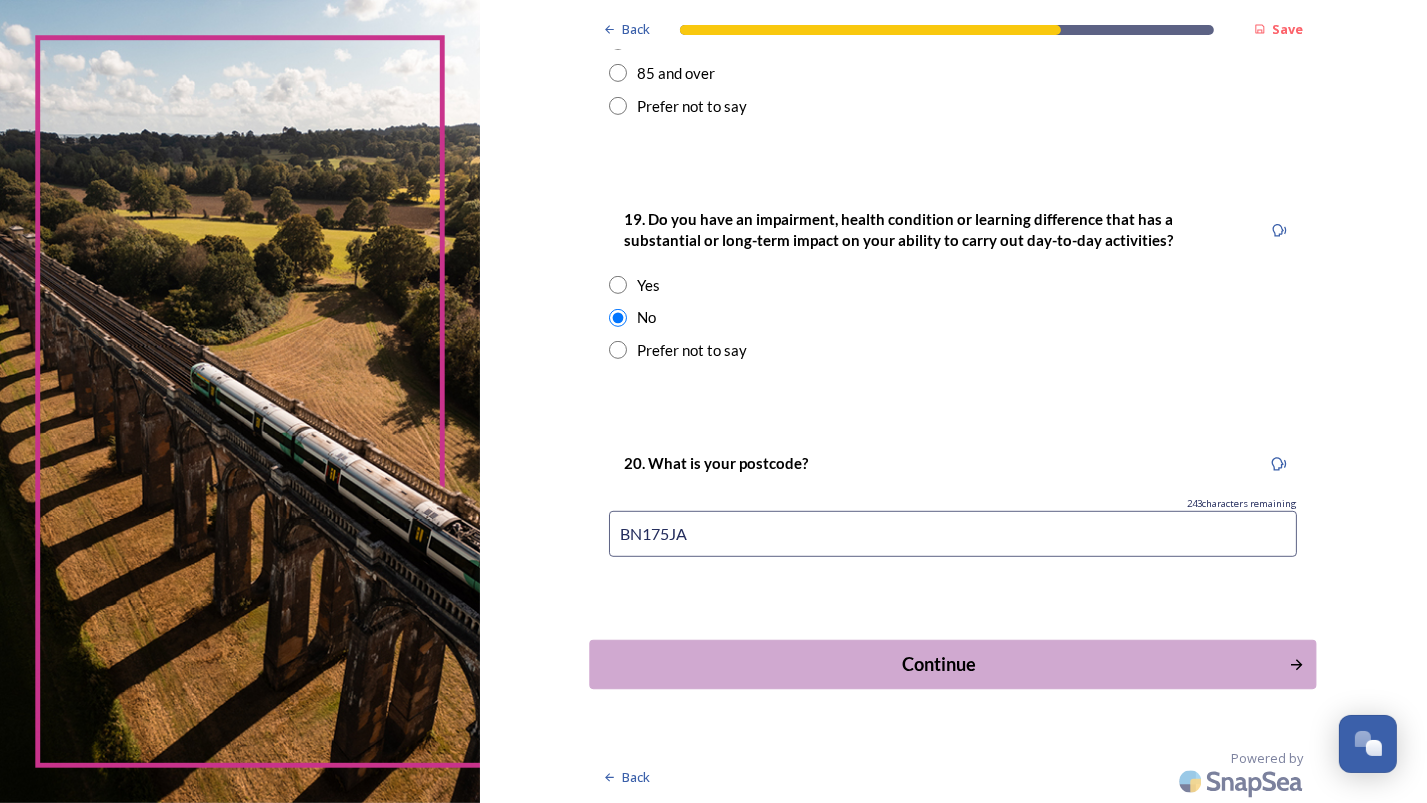 type on "BN175JA" 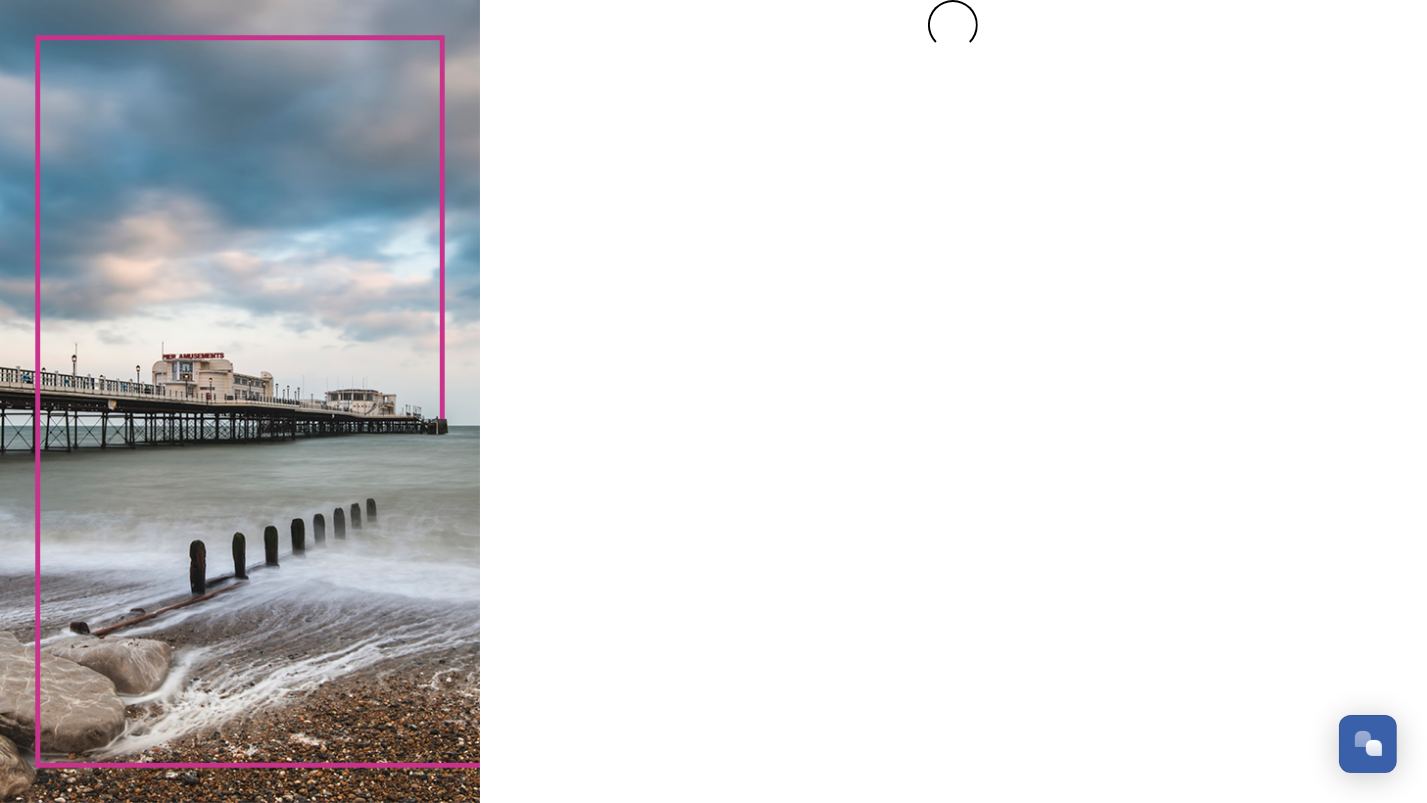 scroll, scrollTop: 0, scrollLeft: 0, axis: both 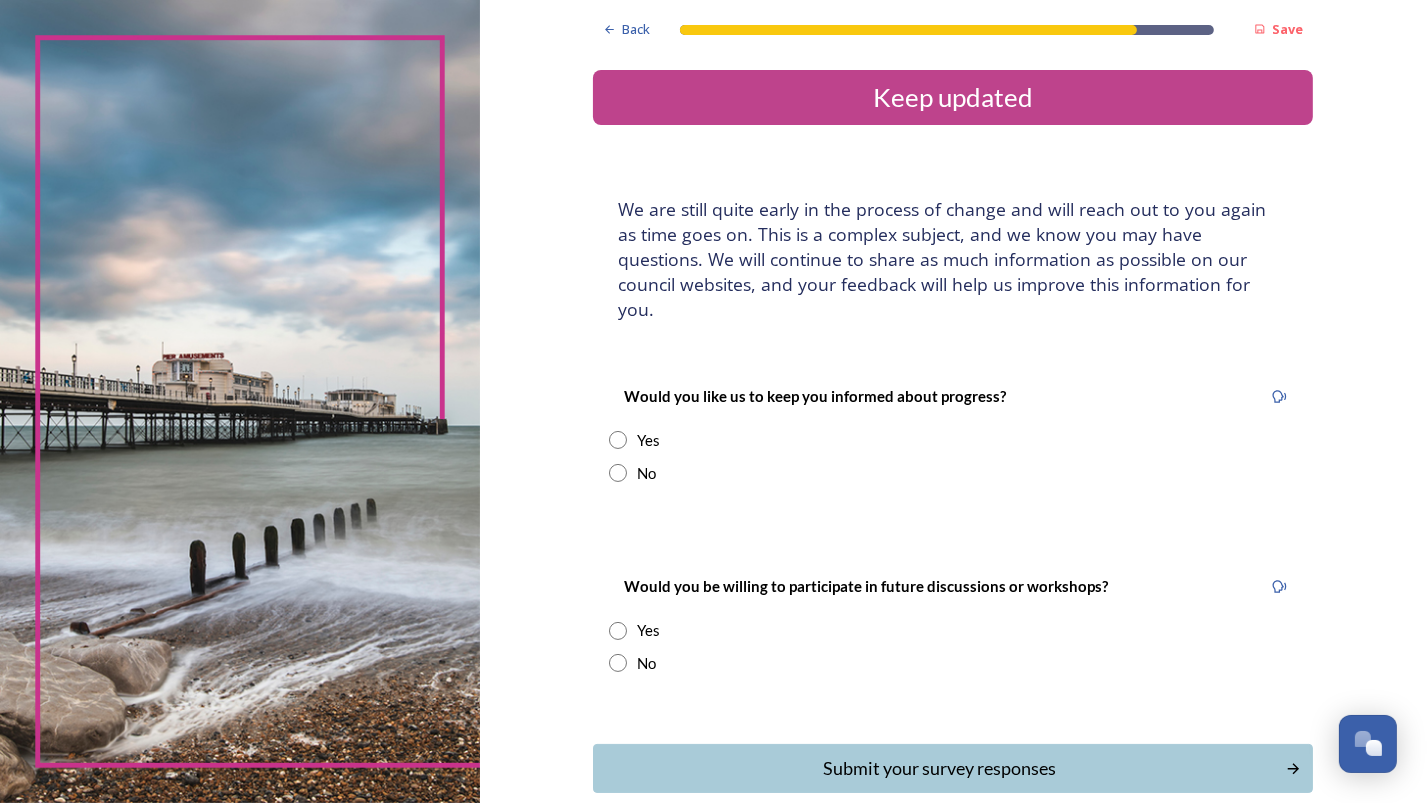 click at bounding box center [618, 473] 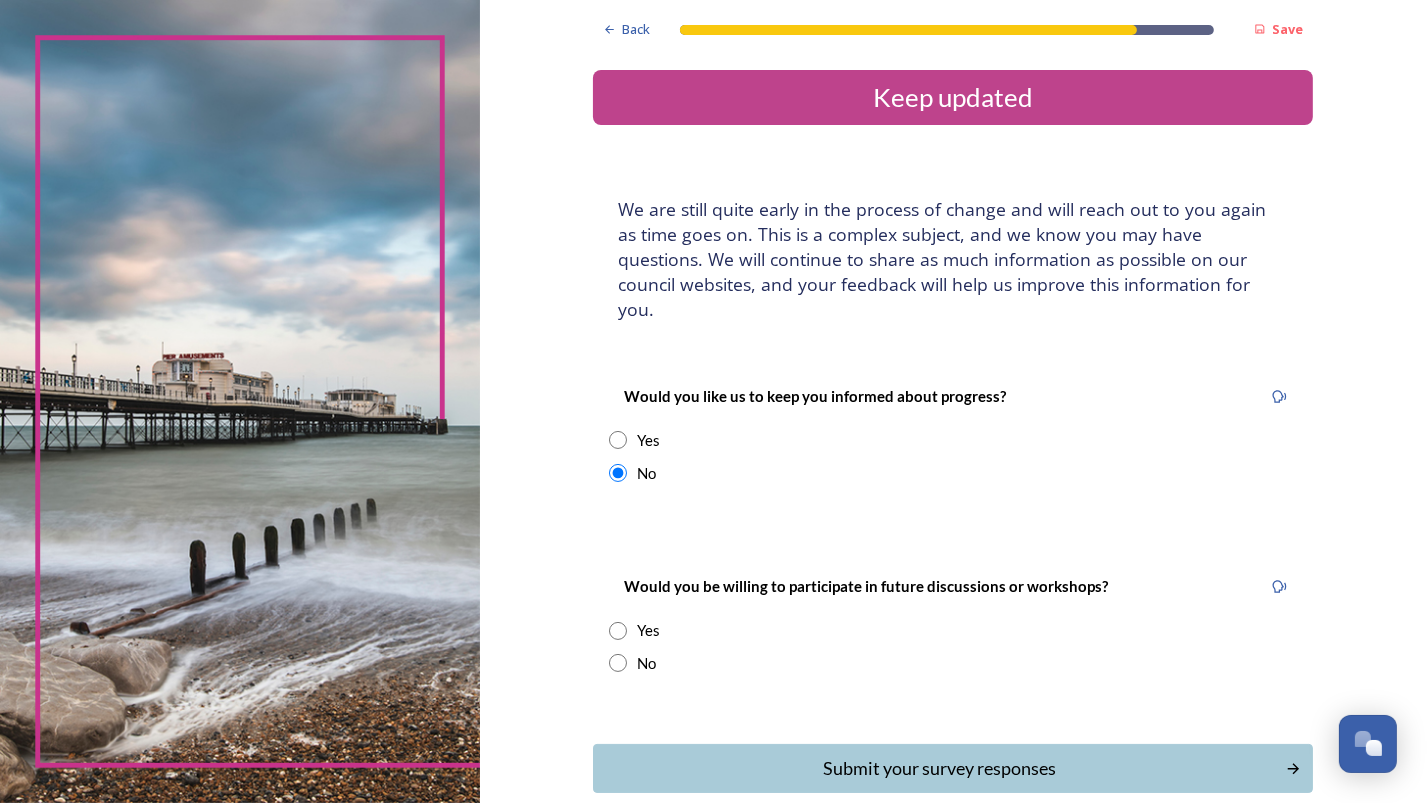 click at bounding box center [618, 663] 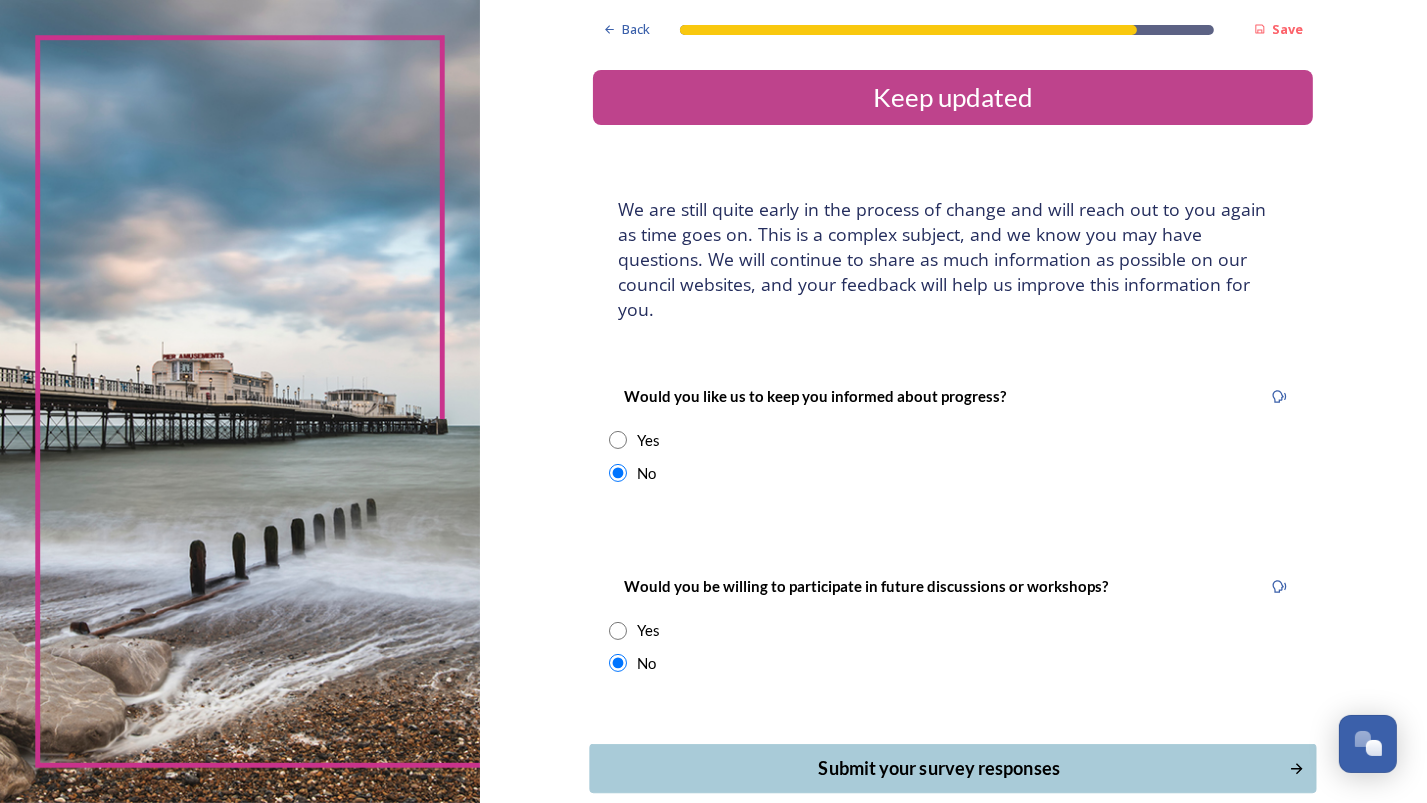 drag, startPoint x: 861, startPoint y: 746, endPoint x: 919, endPoint y: 754, distance: 58.549126 